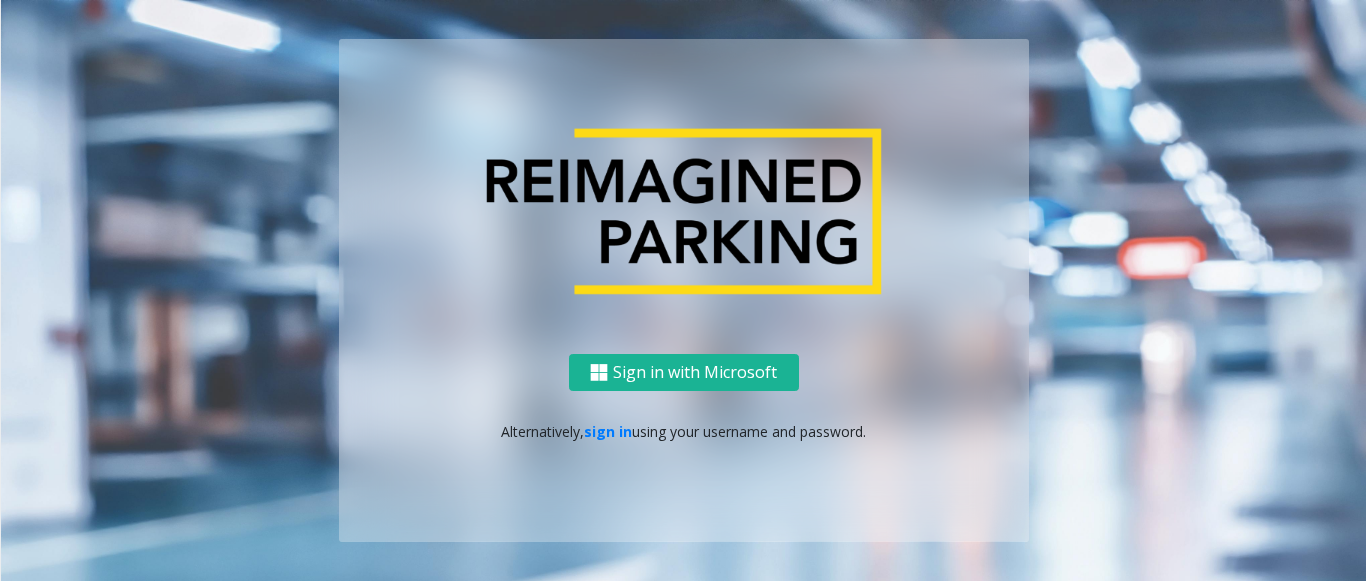 scroll, scrollTop: 0, scrollLeft: 0, axis: both 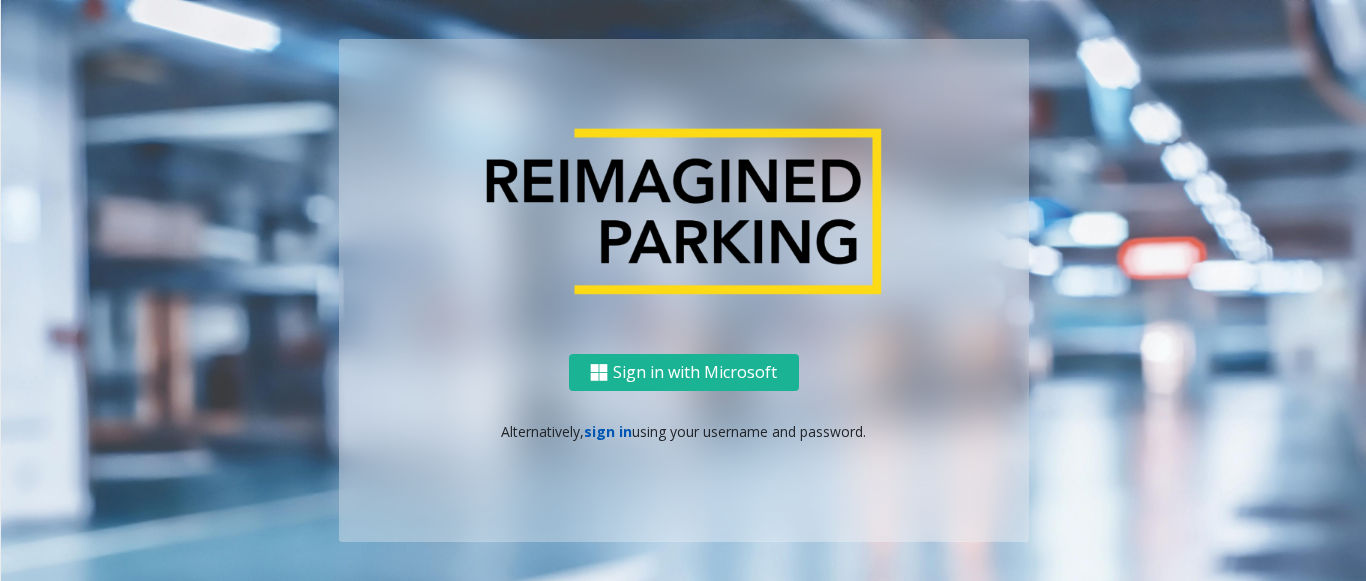 click on "sign in" 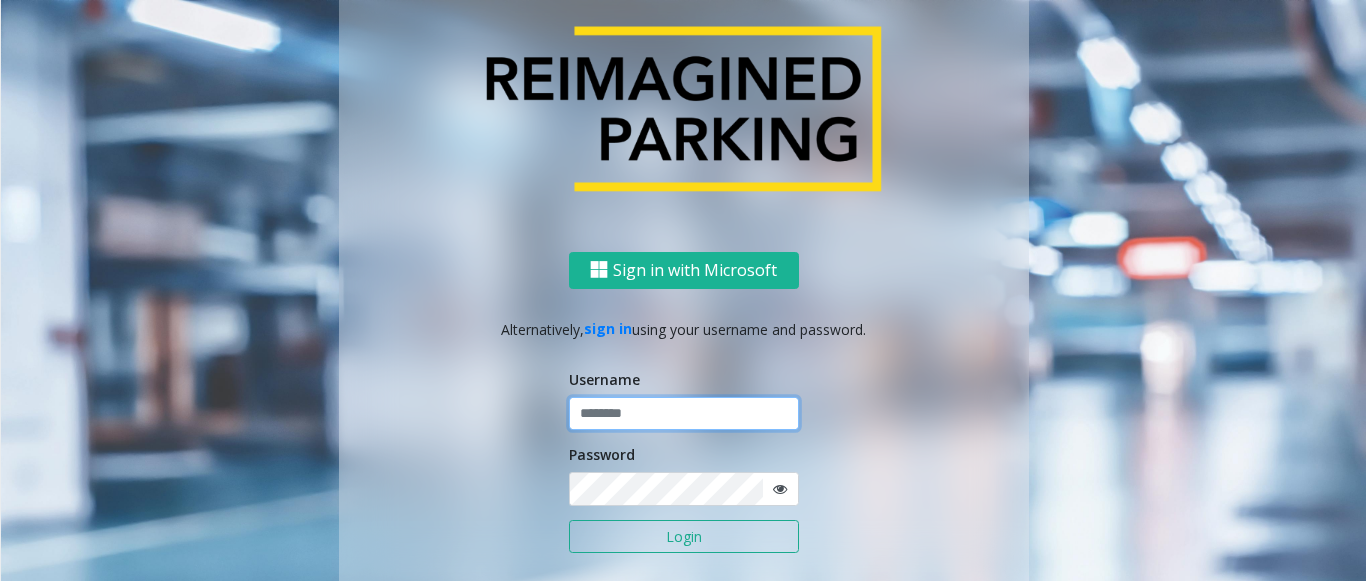 click 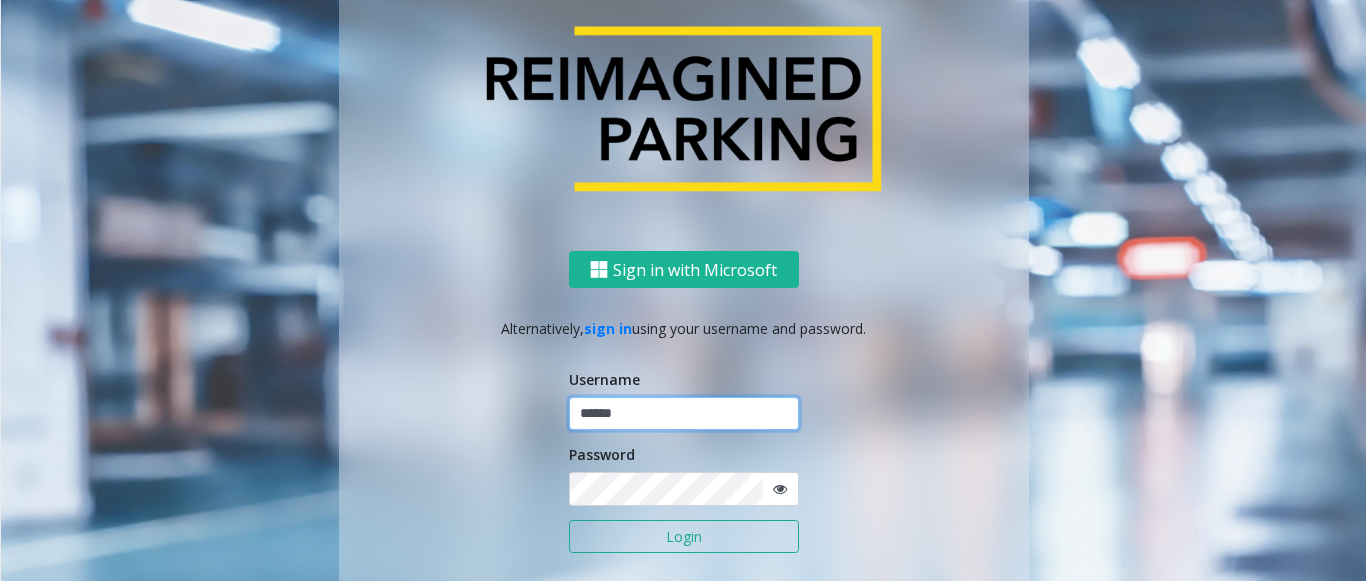 type on "******" 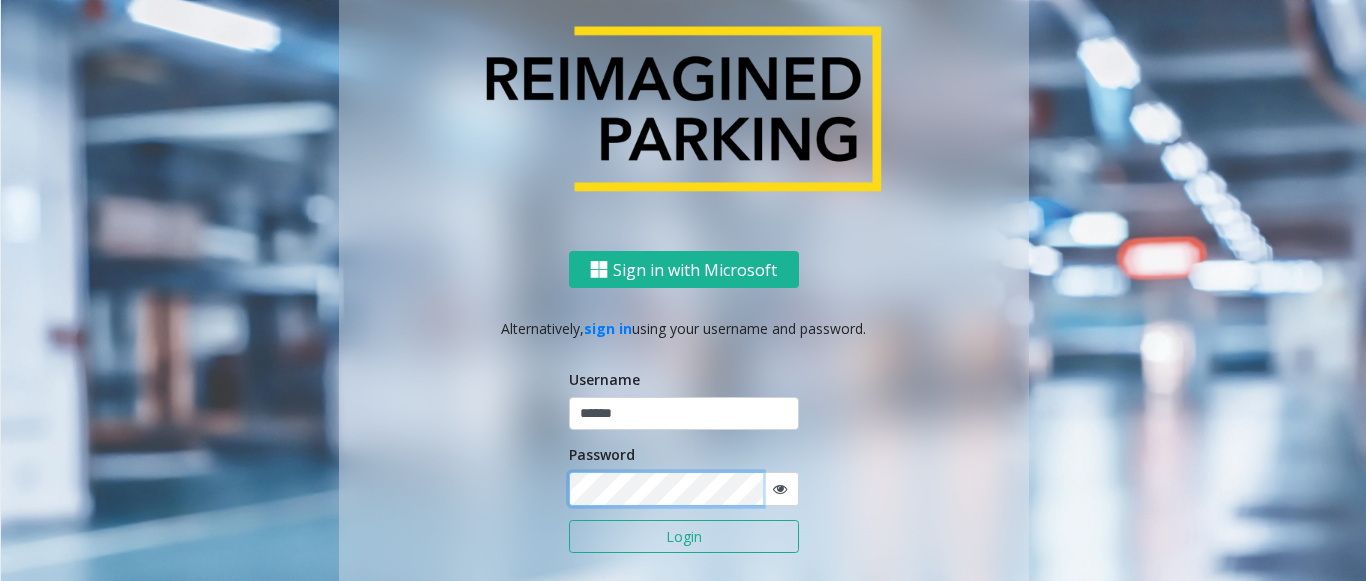 click on "Login" 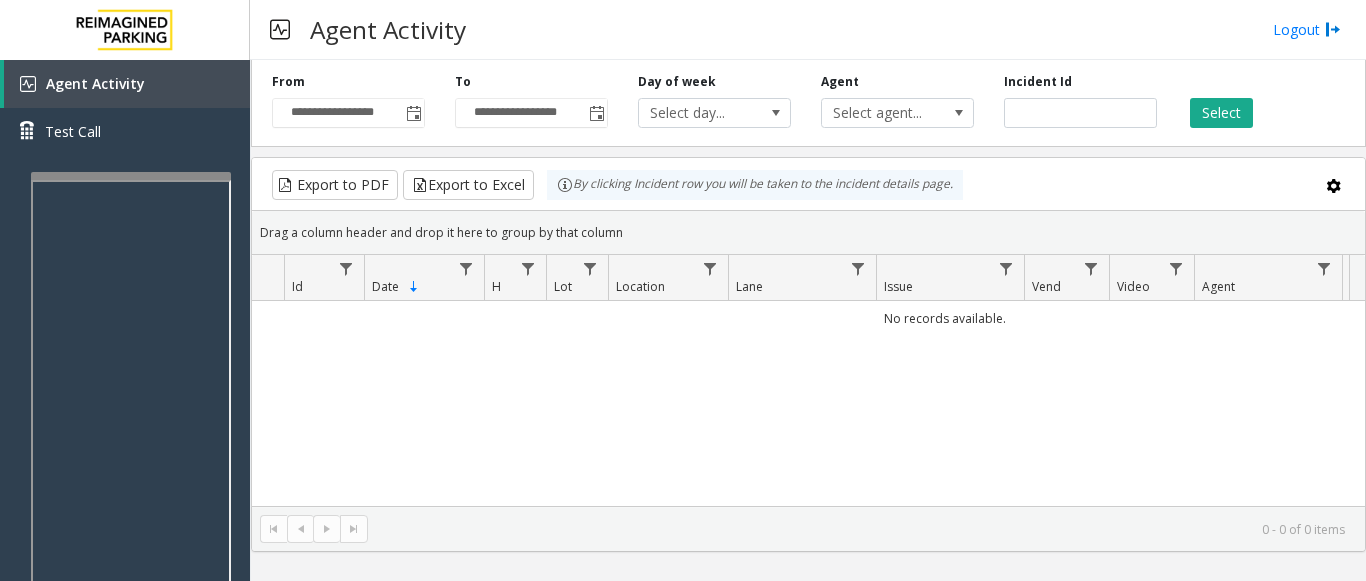 click at bounding box center [131, 176] 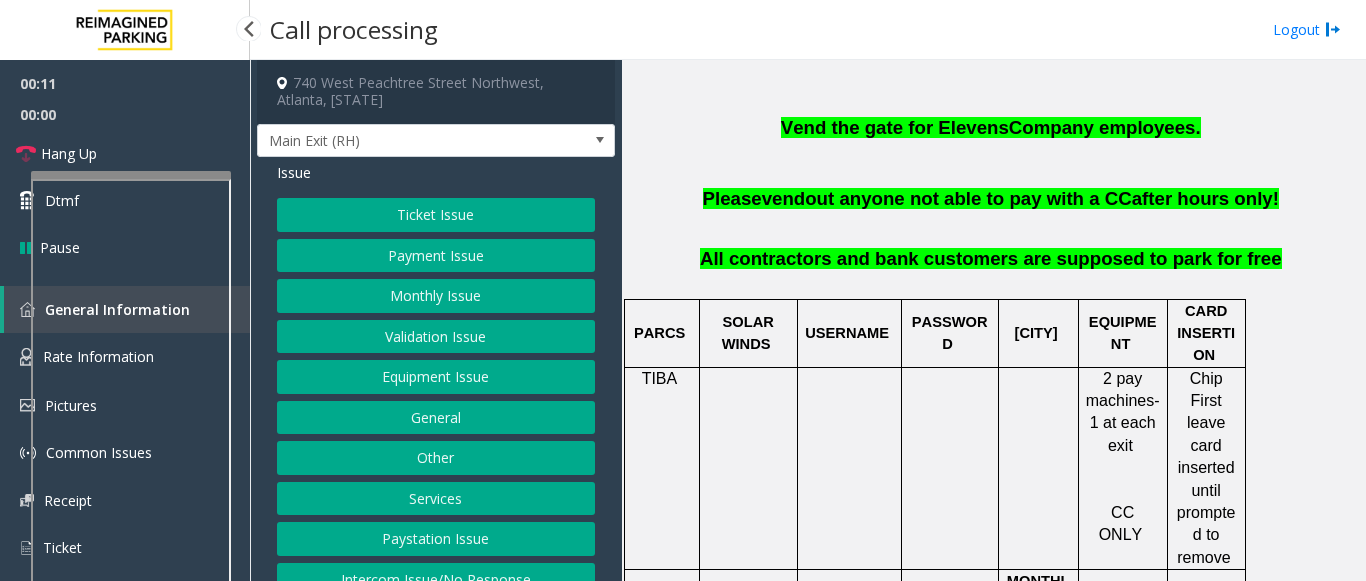 scroll, scrollTop: 600, scrollLeft: 0, axis: vertical 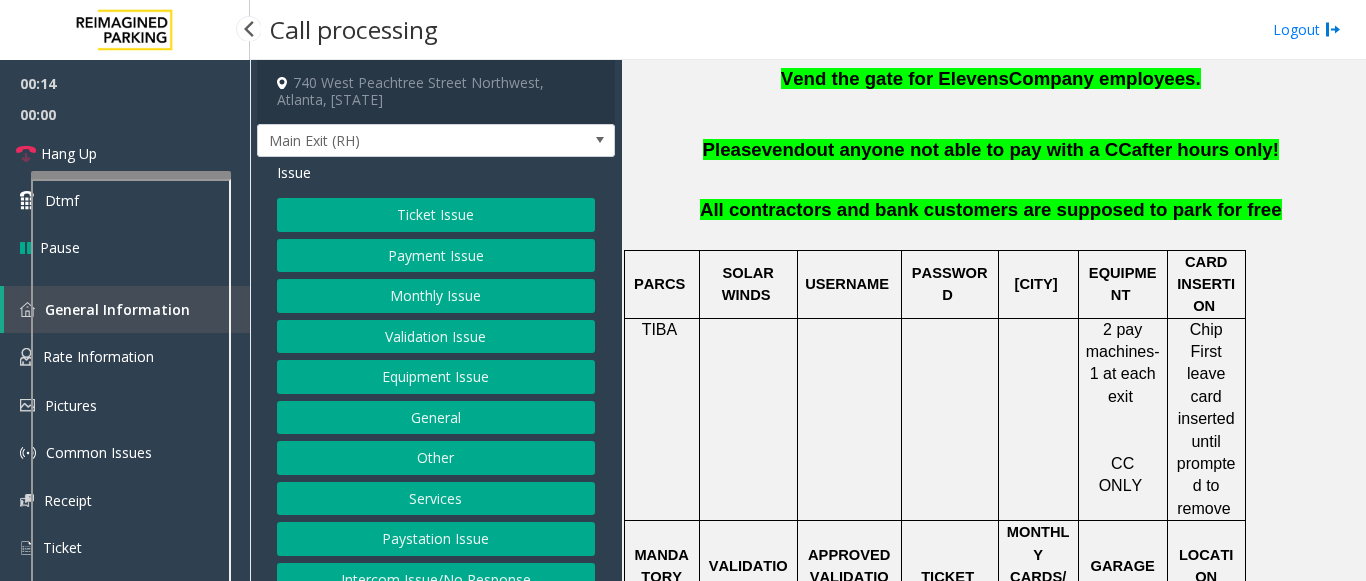 click on "Ticket Issue" 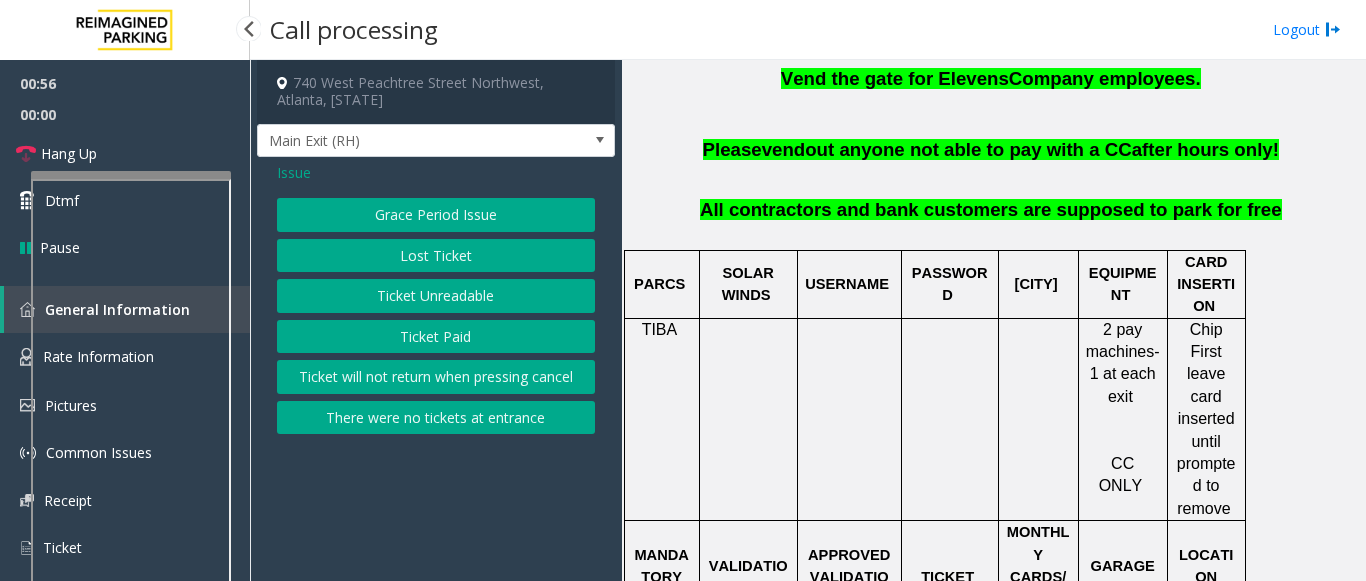 scroll, scrollTop: 500, scrollLeft: 0, axis: vertical 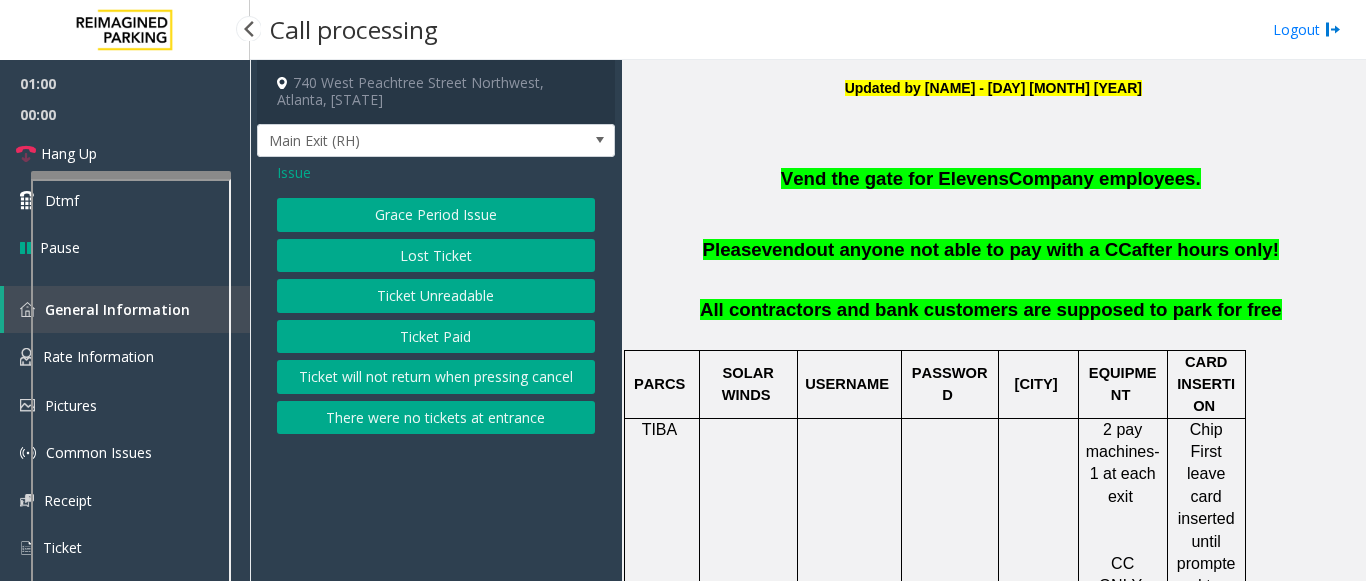 click on "Ticket Unreadable" 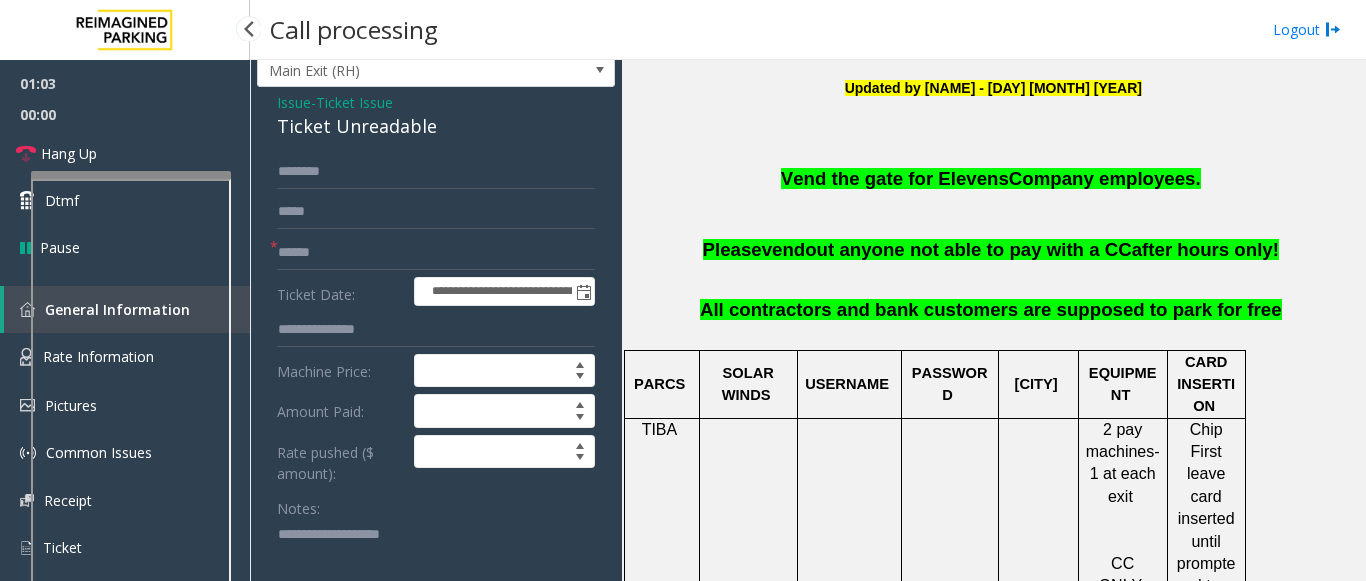 scroll, scrollTop: 100, scrollLeft: 0, axis: vertical 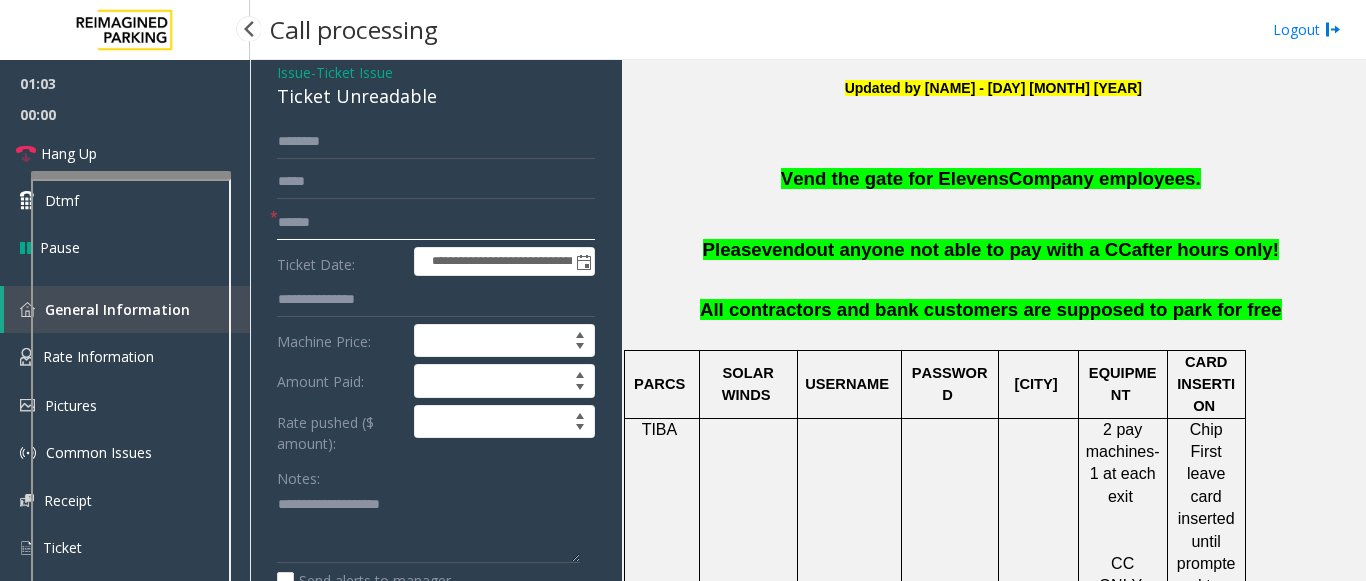 click 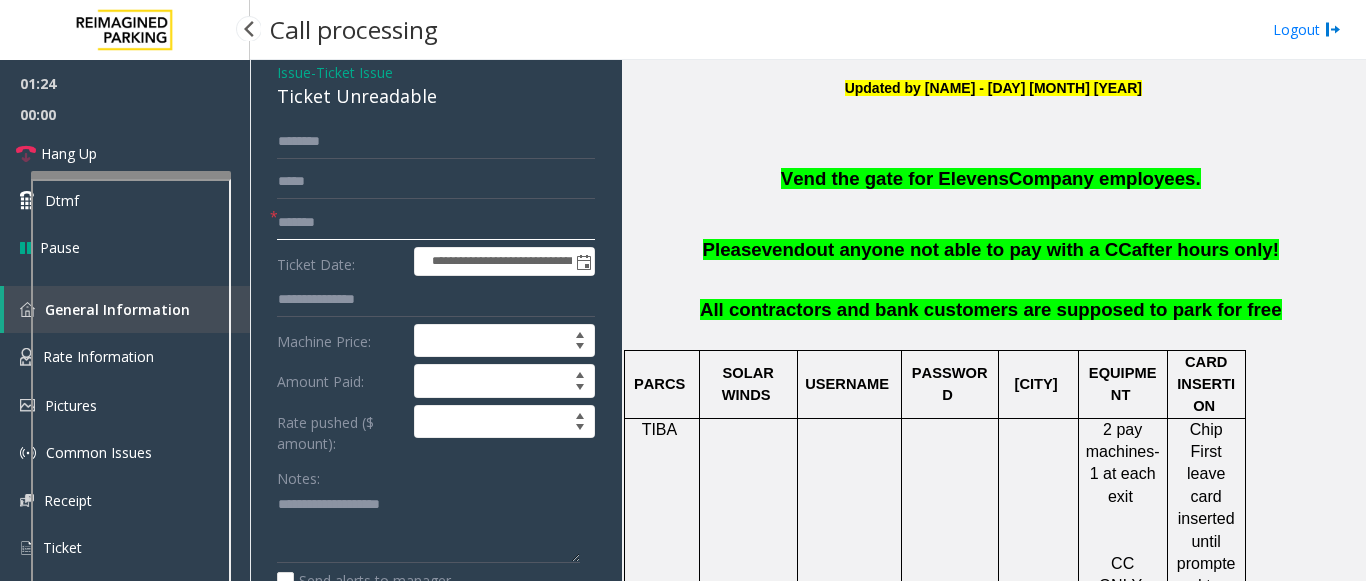 scroll, scrollTop: 200, scrollLeft: 0, axis: vertical 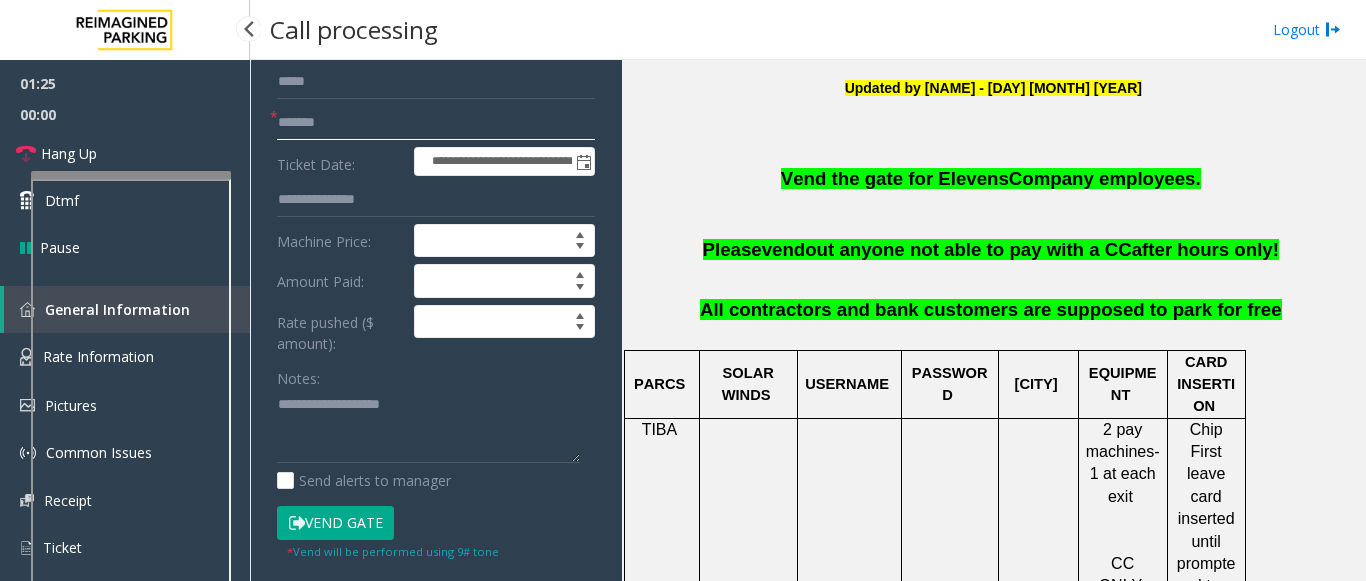 type on "*******" 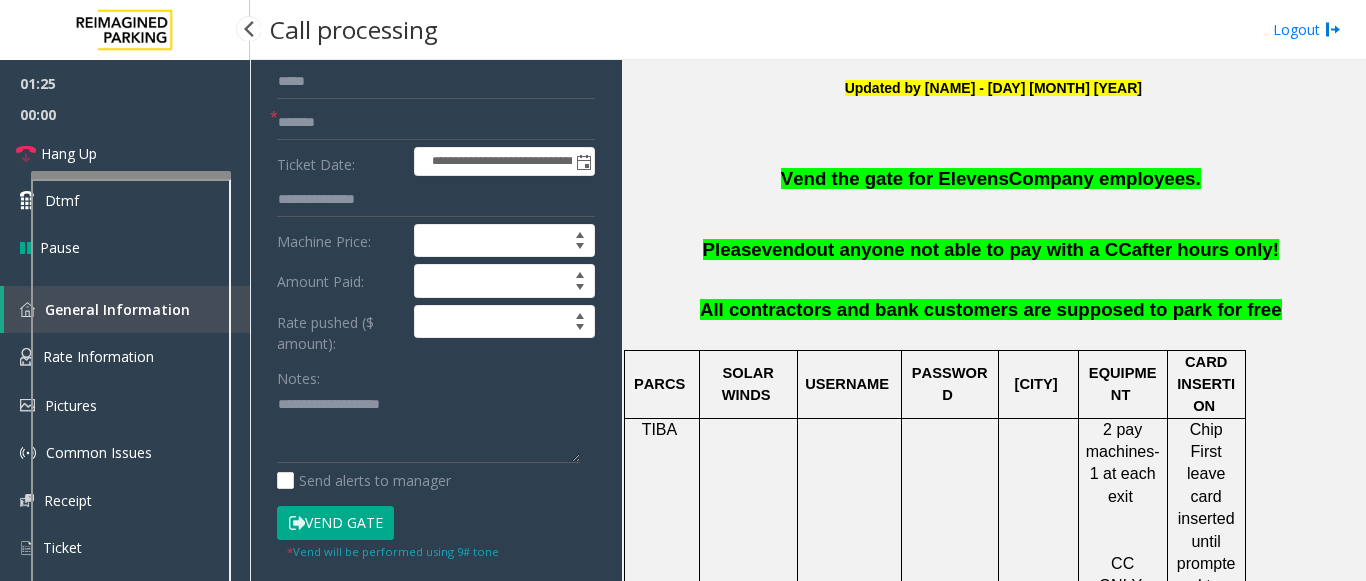 click on "Vend Gate" 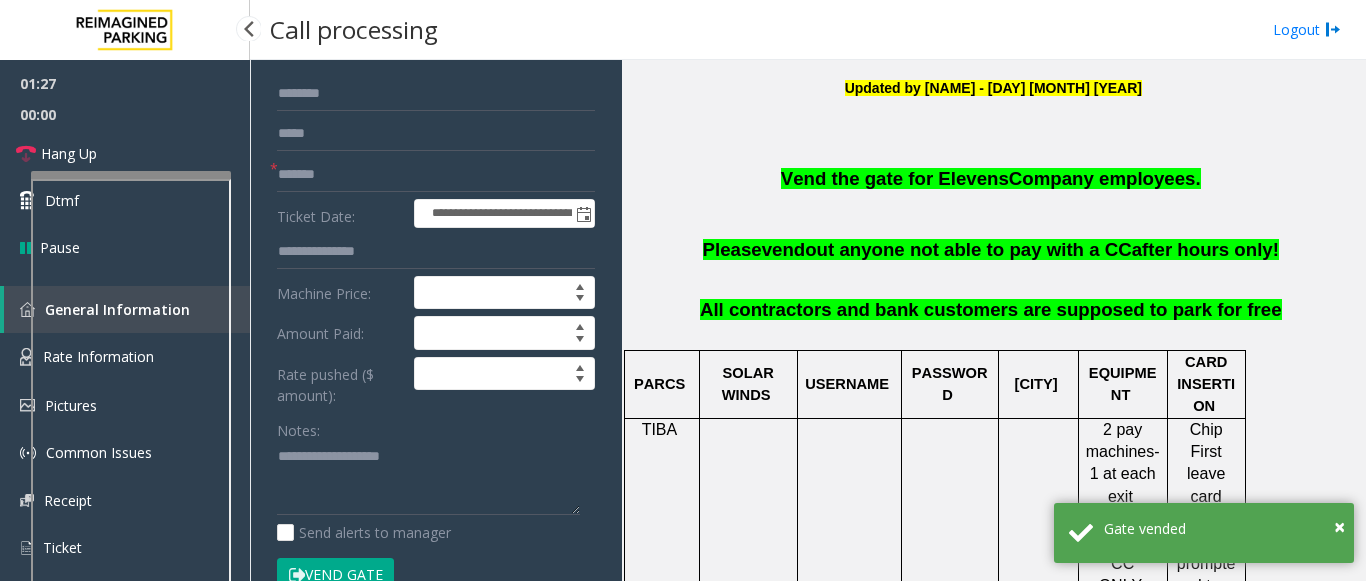 scroll, scrollTop: 100, scrollLeft: 0, axis: vertical 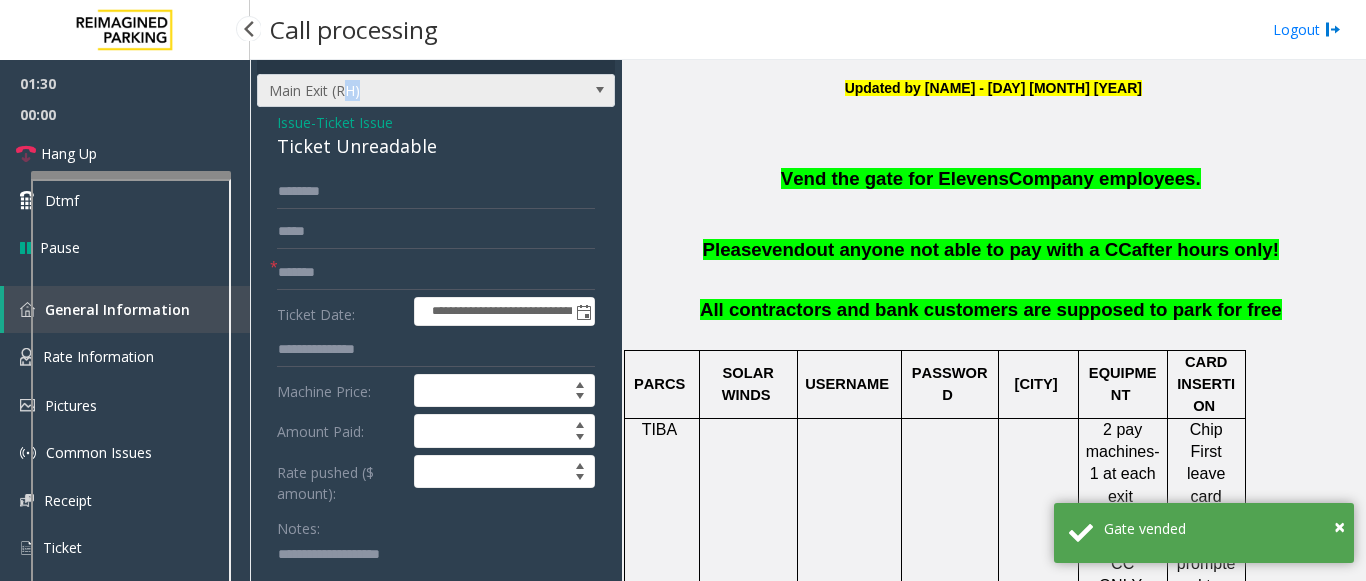 drag, startPoint x: 276, startPoint y: 67, endPoint x: 343, endPoint y: 92, distance: 71.51224 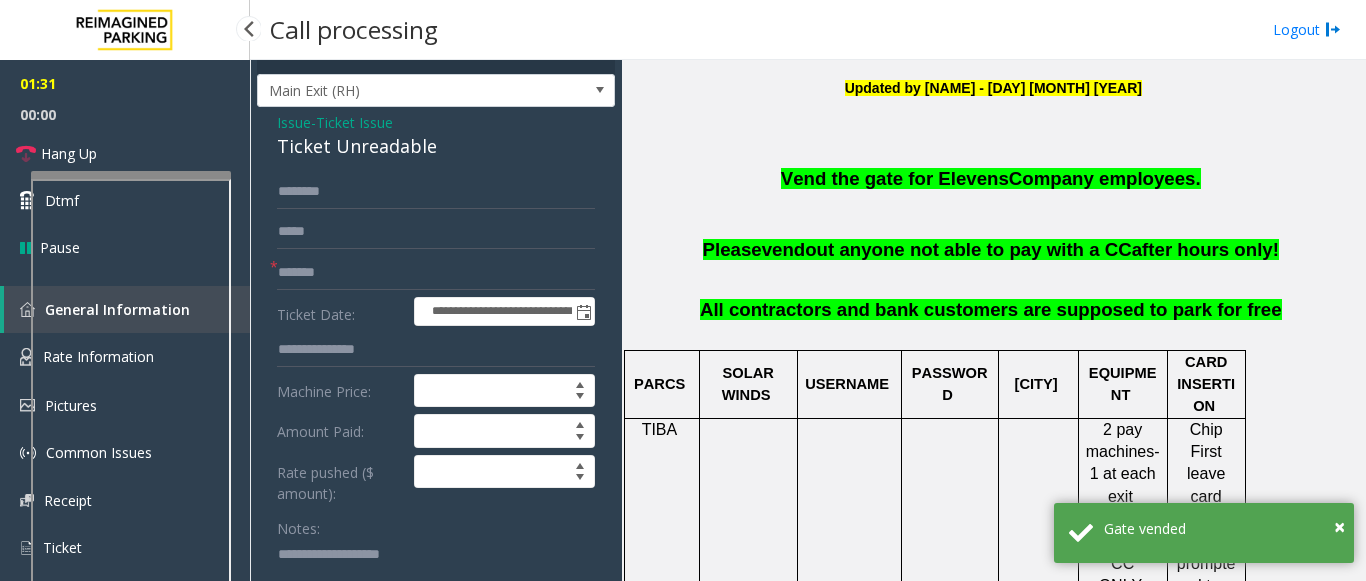 click on "Ticket Unreadable" 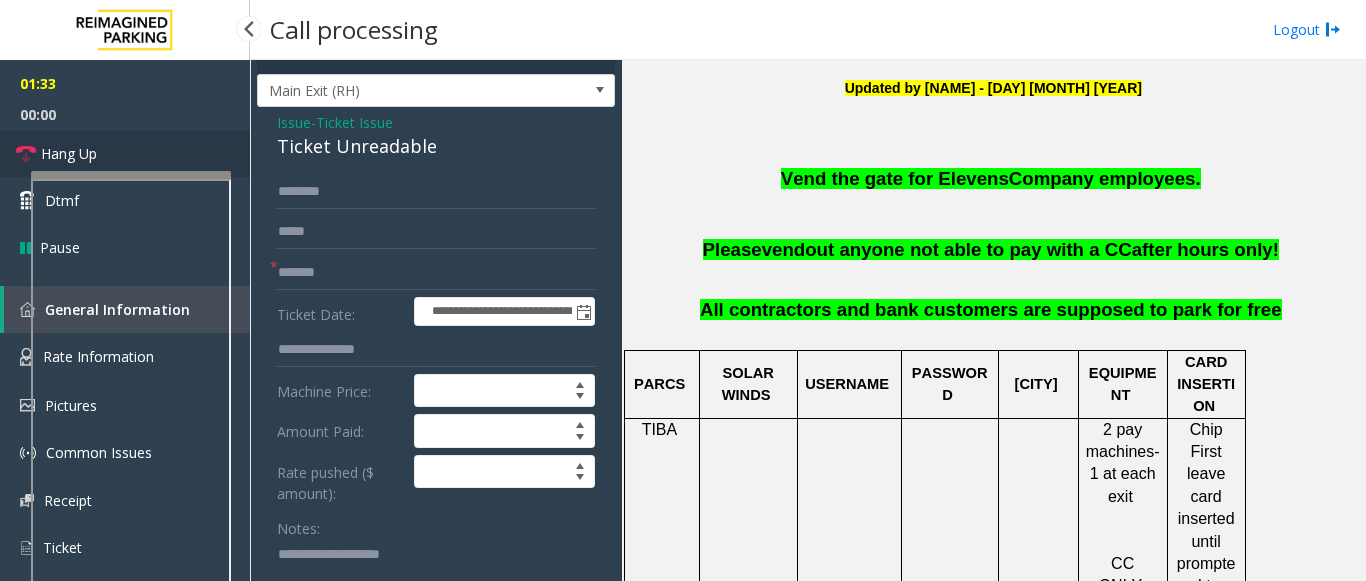 click on "Hang Up" at bounding box center (125, 153) 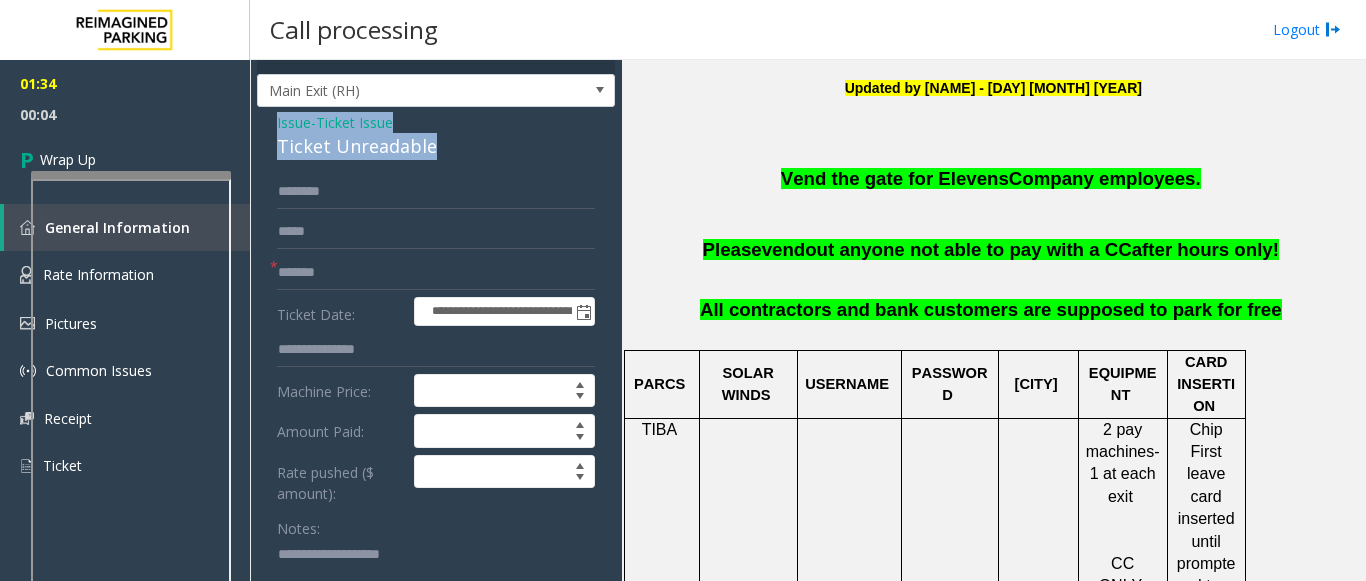 drag, startPoint x: 278, startPoint y: 121, endPoint x: 455, endPoint y: 167, distance: 182.87975 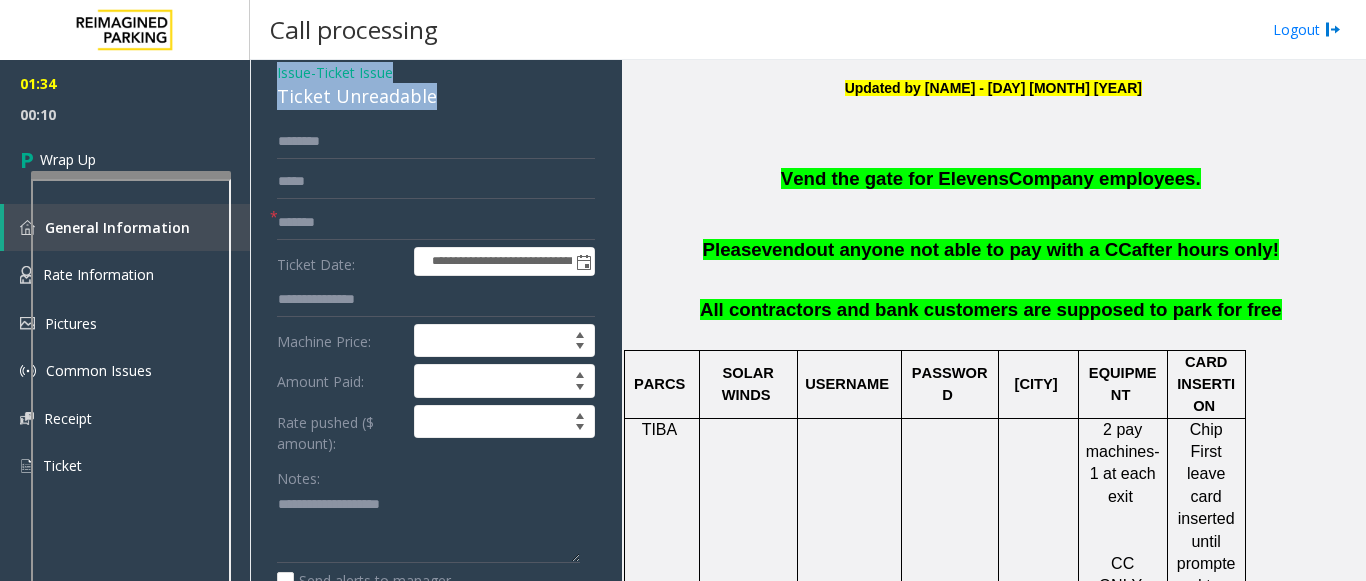 scroll, scrollTop: 124, scrollLeft: 0, axis: vertical 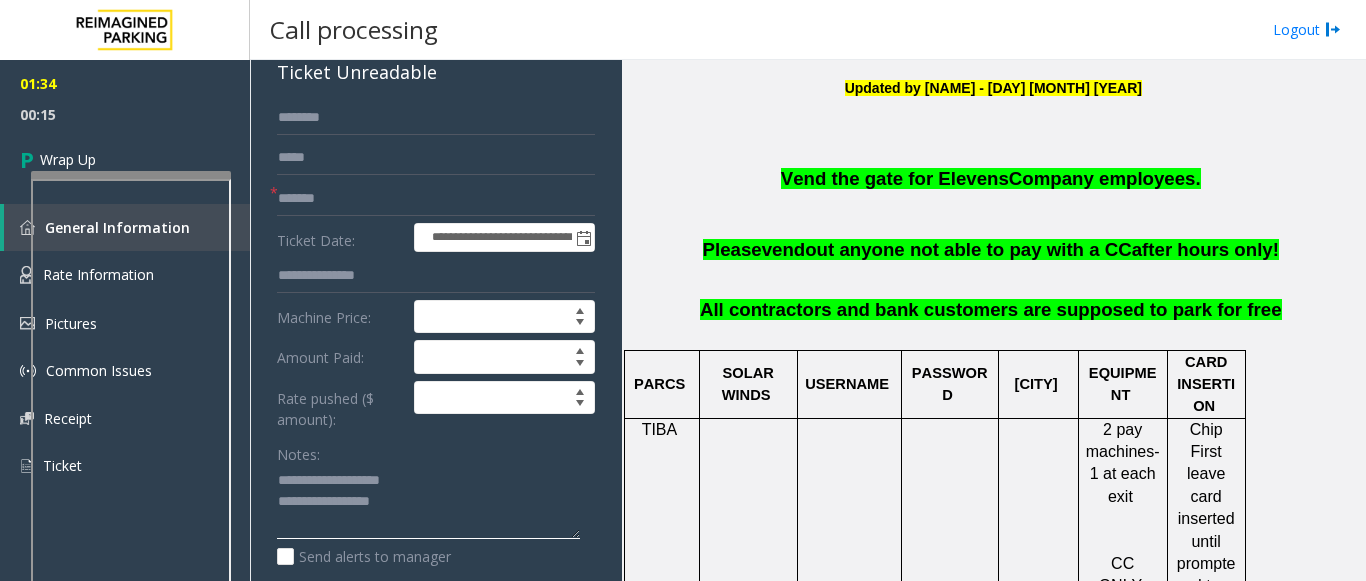click 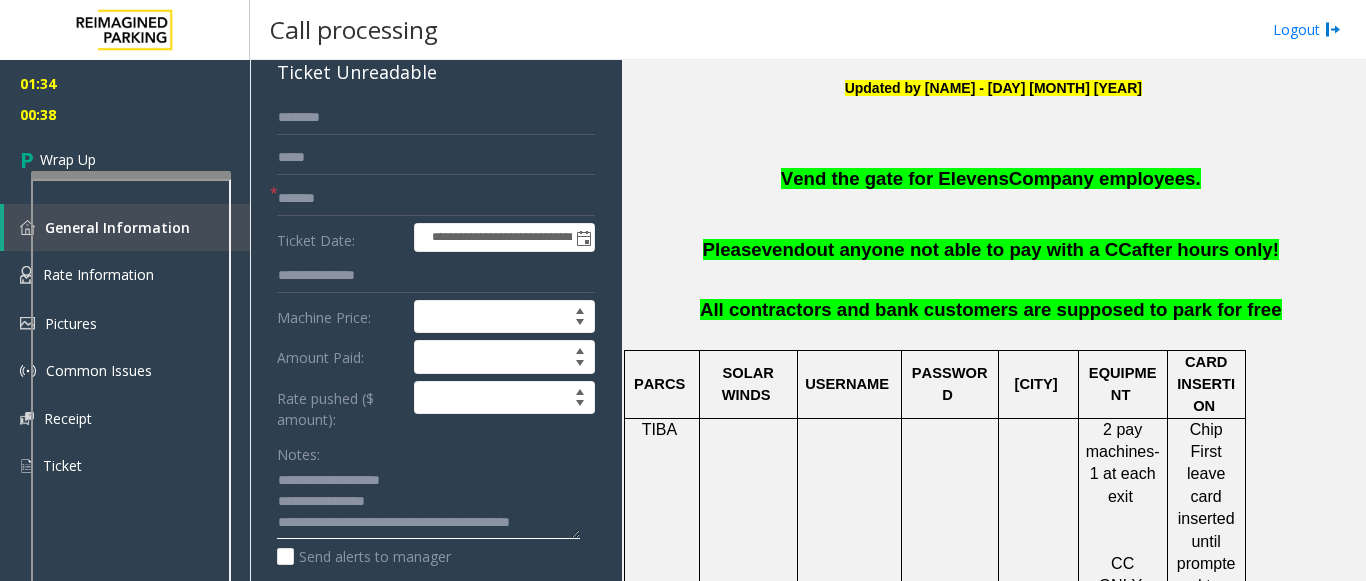 scroll, scrollTop: 15, scrollLeft: 0, axis: vertical 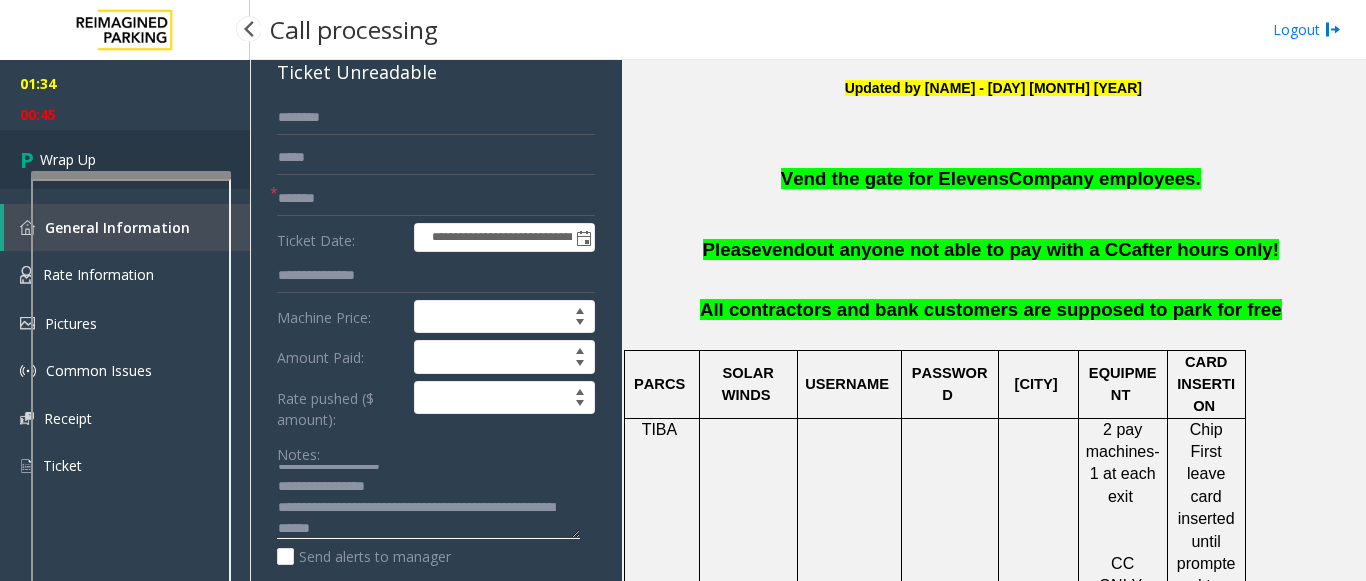 type on "**********" 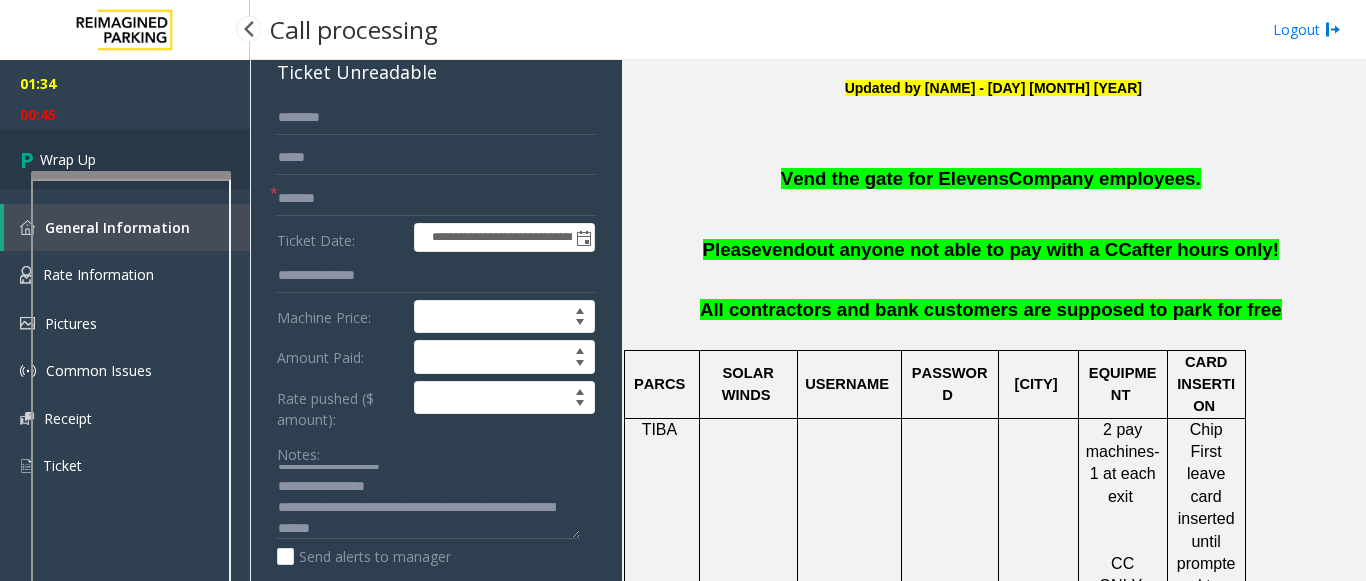 click on "Wrap Up" at bounding box center (68, 159) 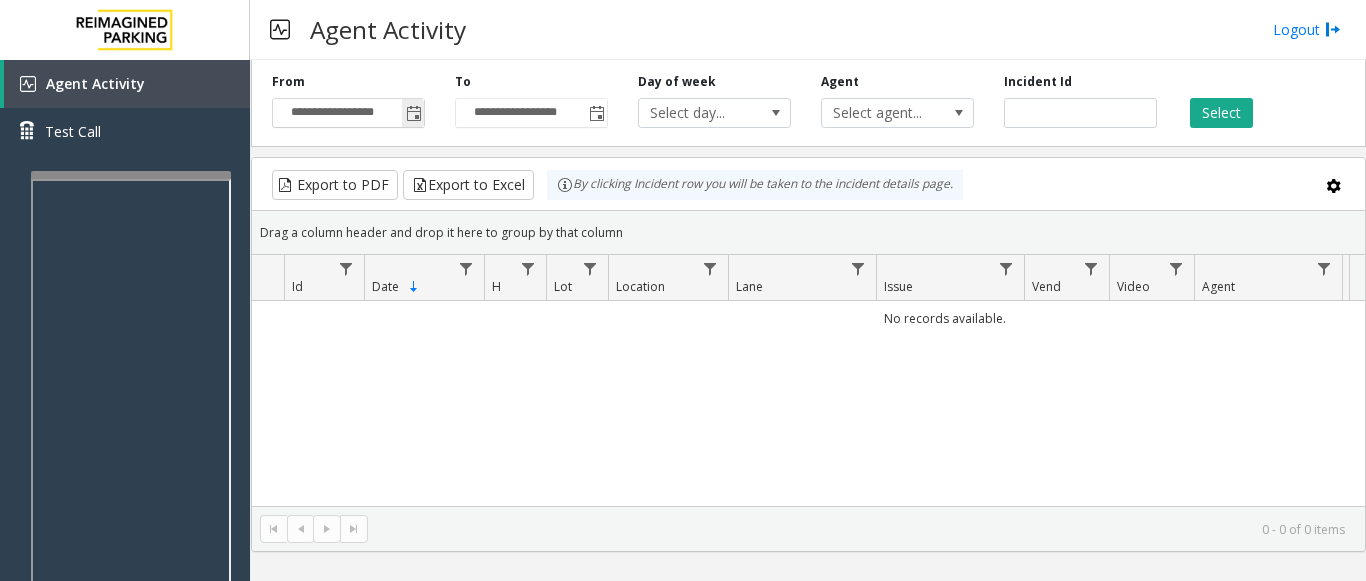 click 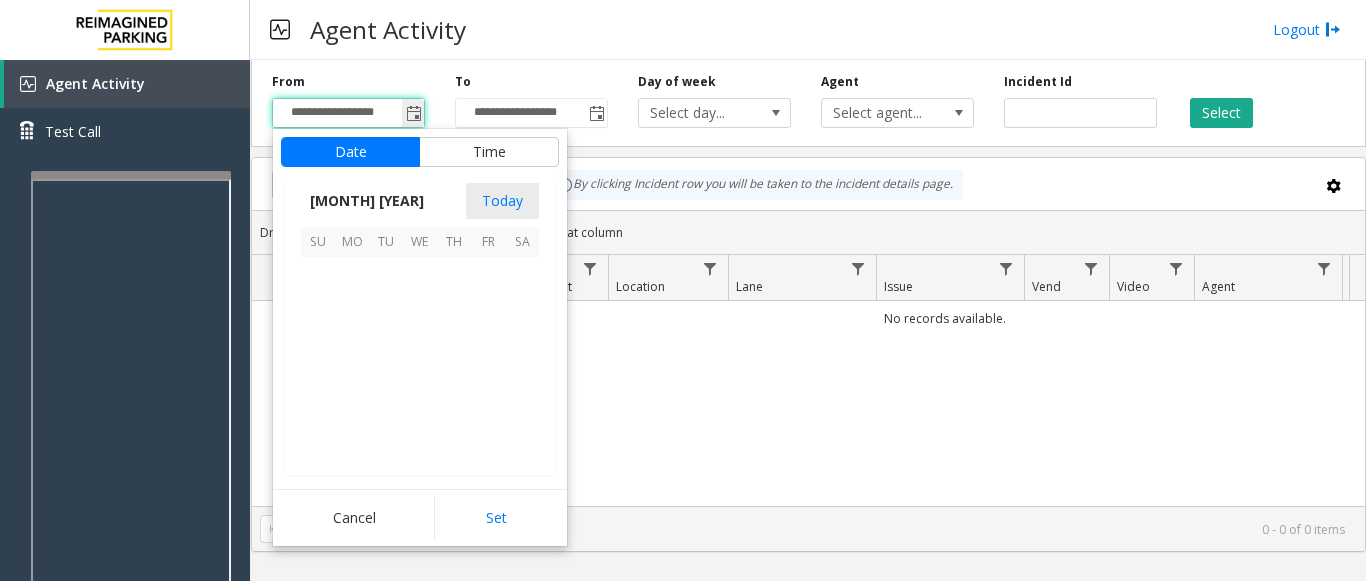 scroll, scrollTop: 358666, scrollLeft: 0, axis: vertical 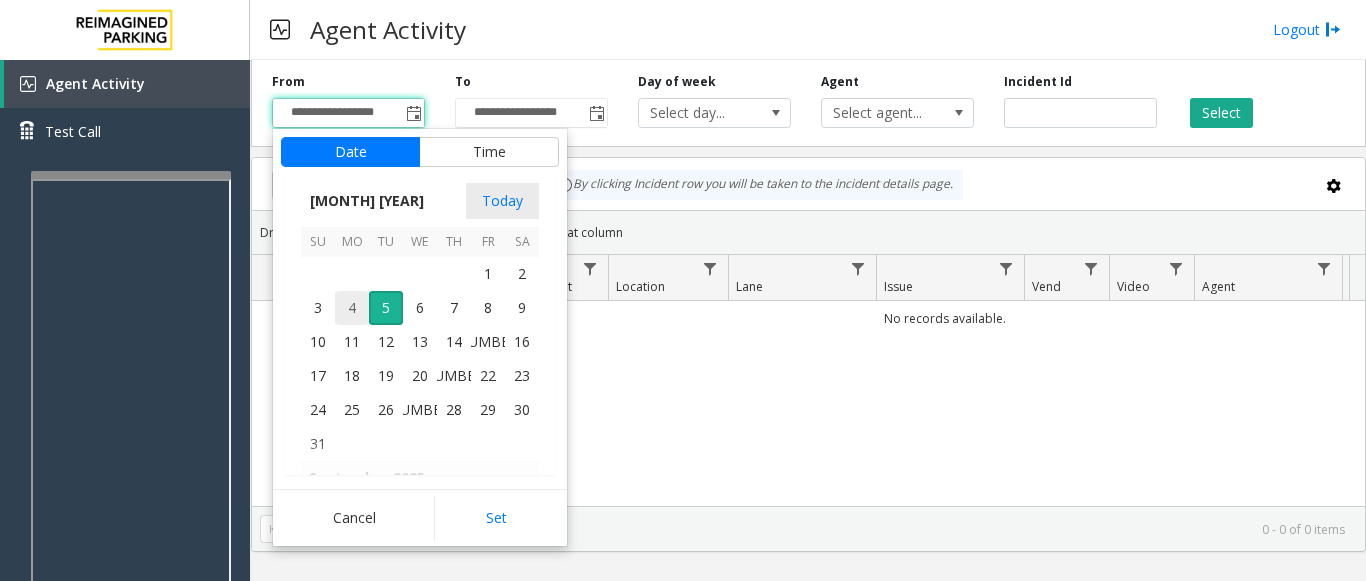 click on "4" at bounding box center [352, 308] 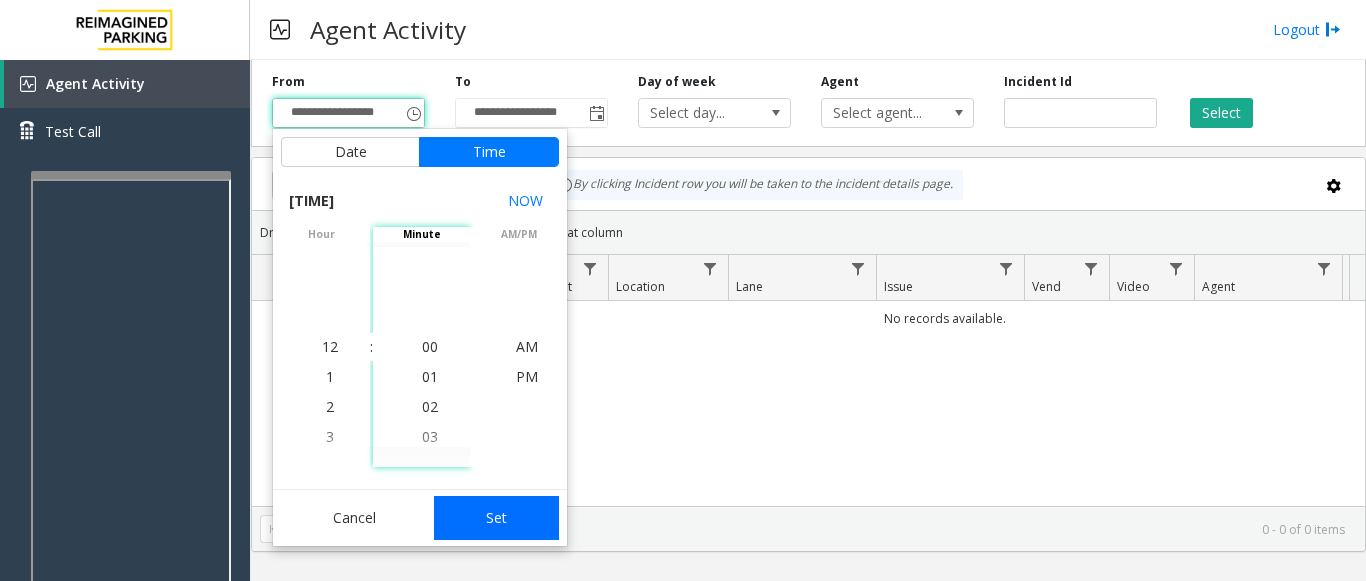 click on "Set" 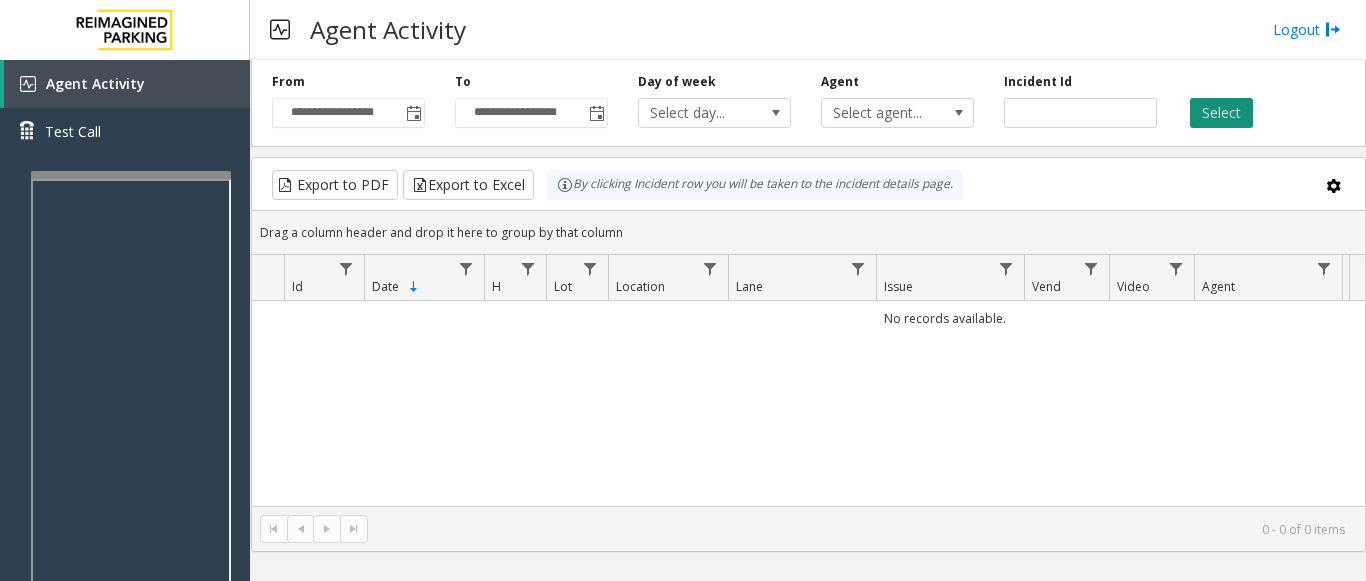 click on "Select" 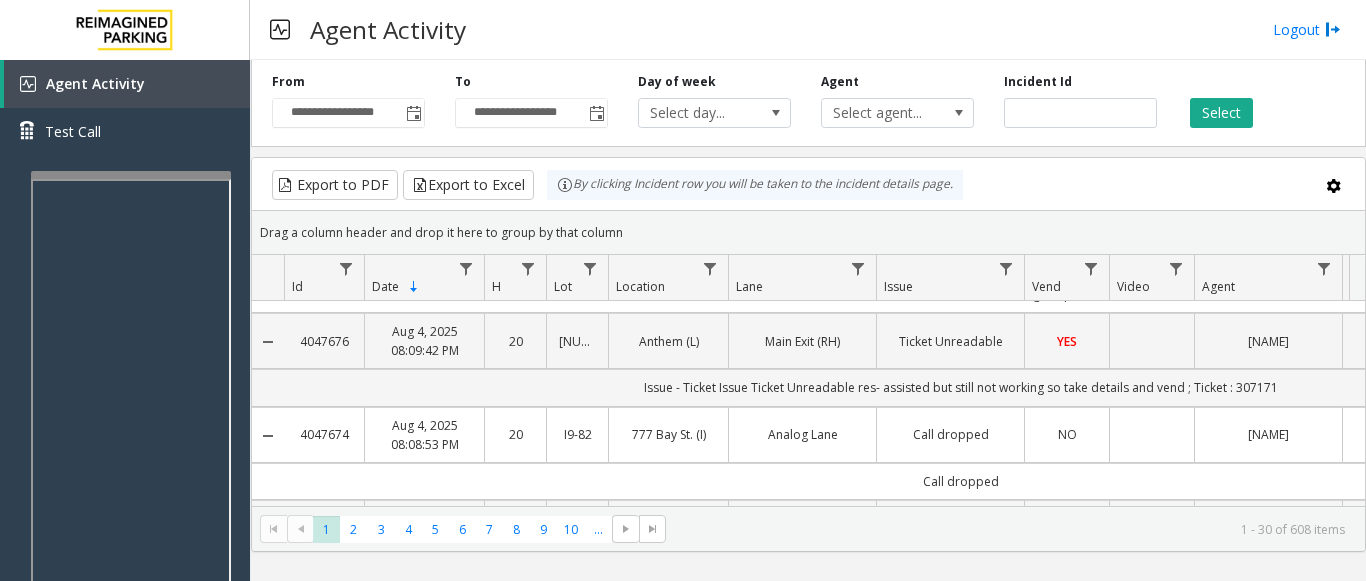 scroll, scrollTop: 0, scrollLeft: 0, axis: both 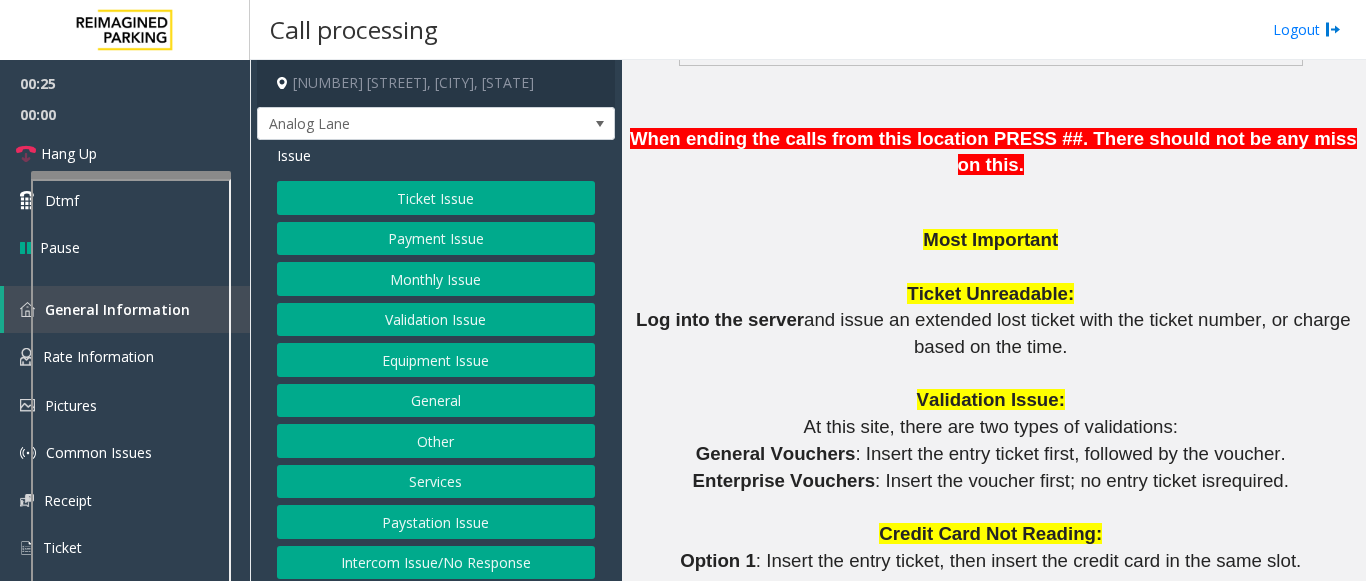 click on "Monthly Issue" 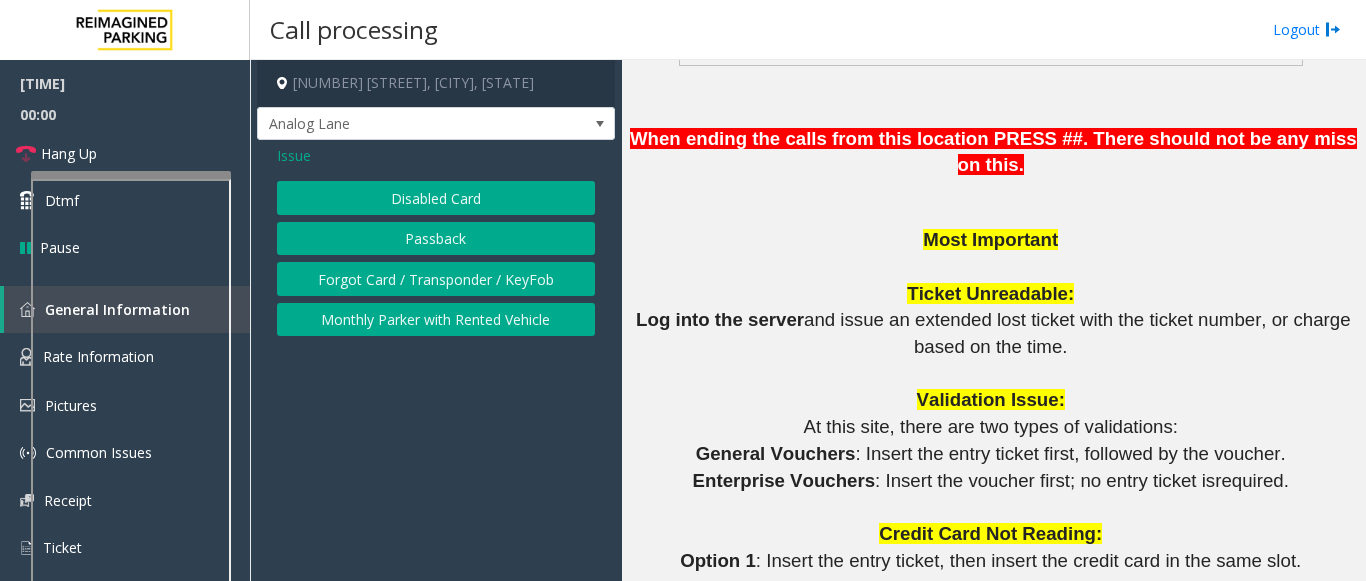 click on "Disabled Card" 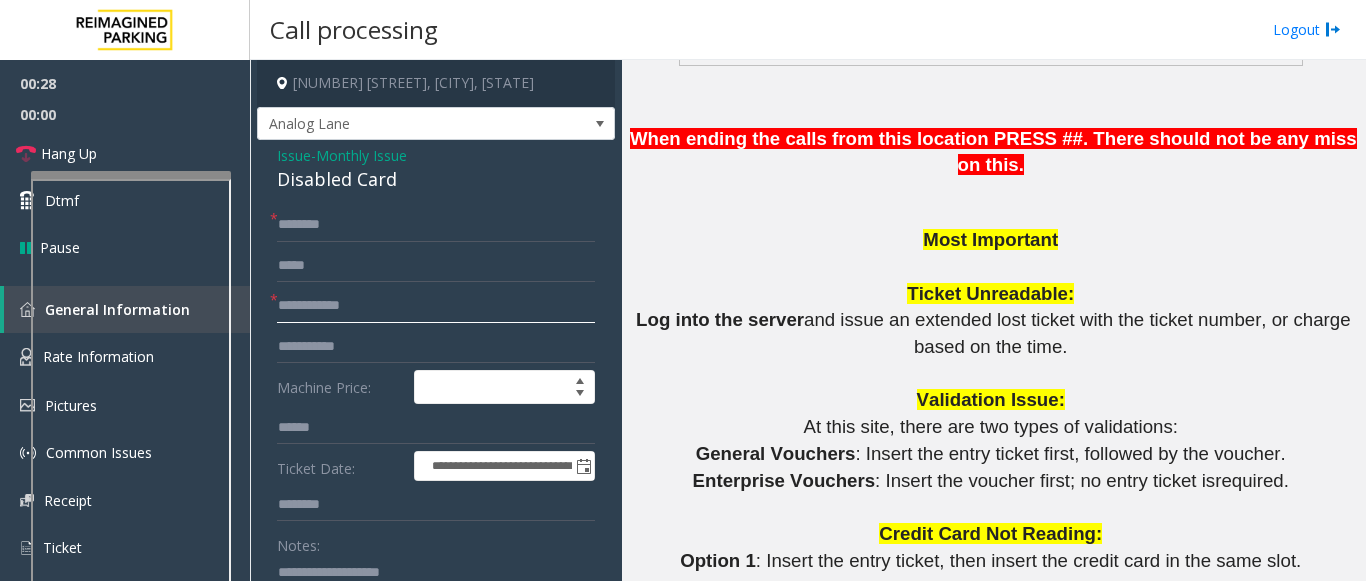 click 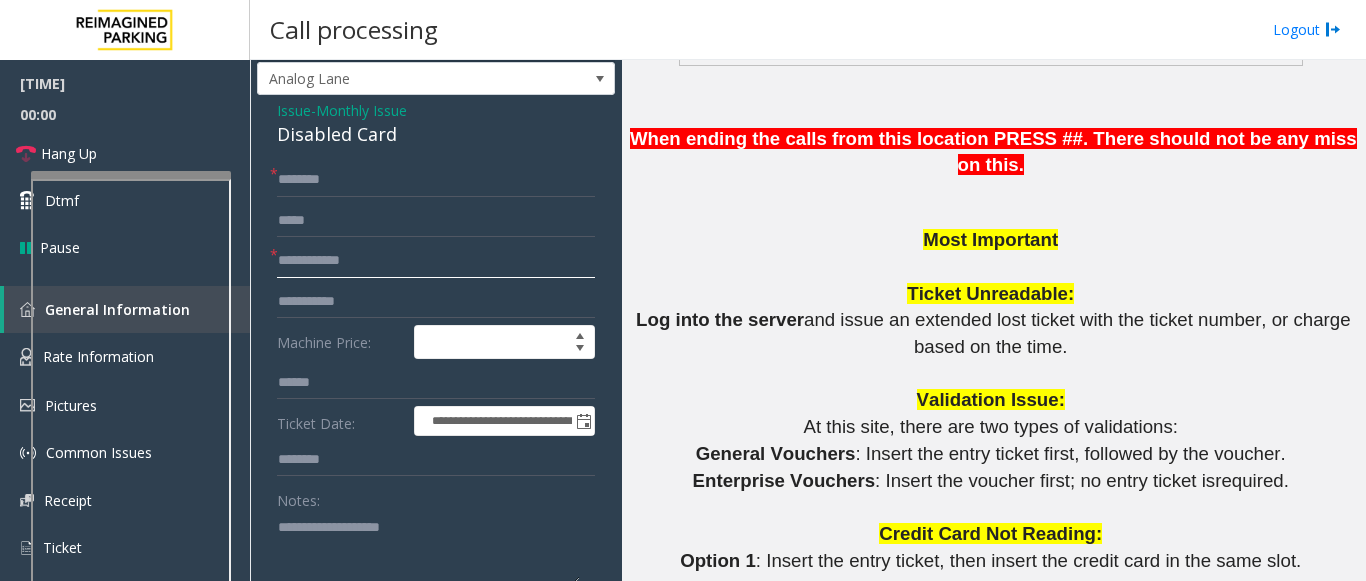 scroll, scrollTop: 0, scrollLeft: 0, axis: both 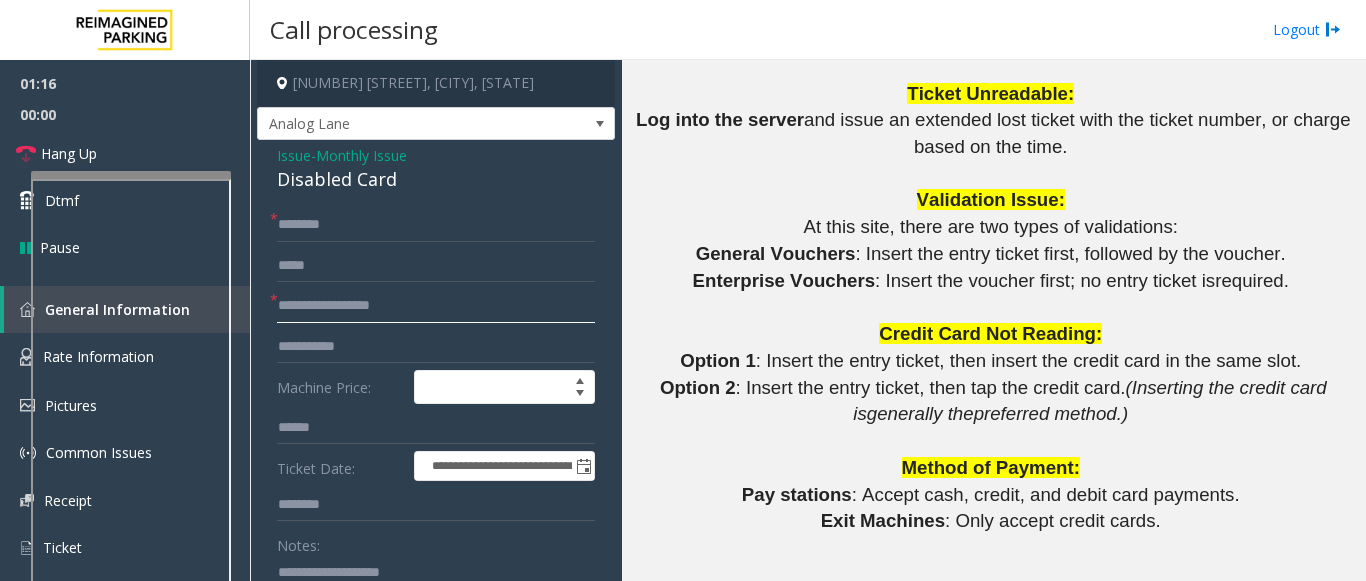 click on "**********" 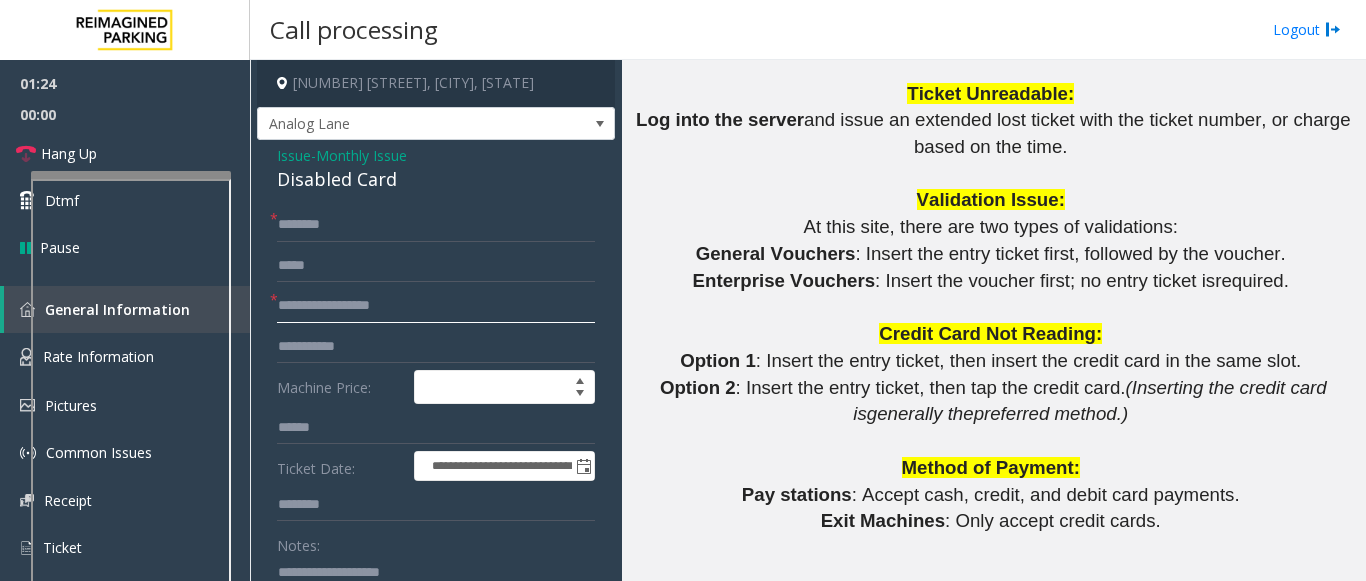 type on "**********" 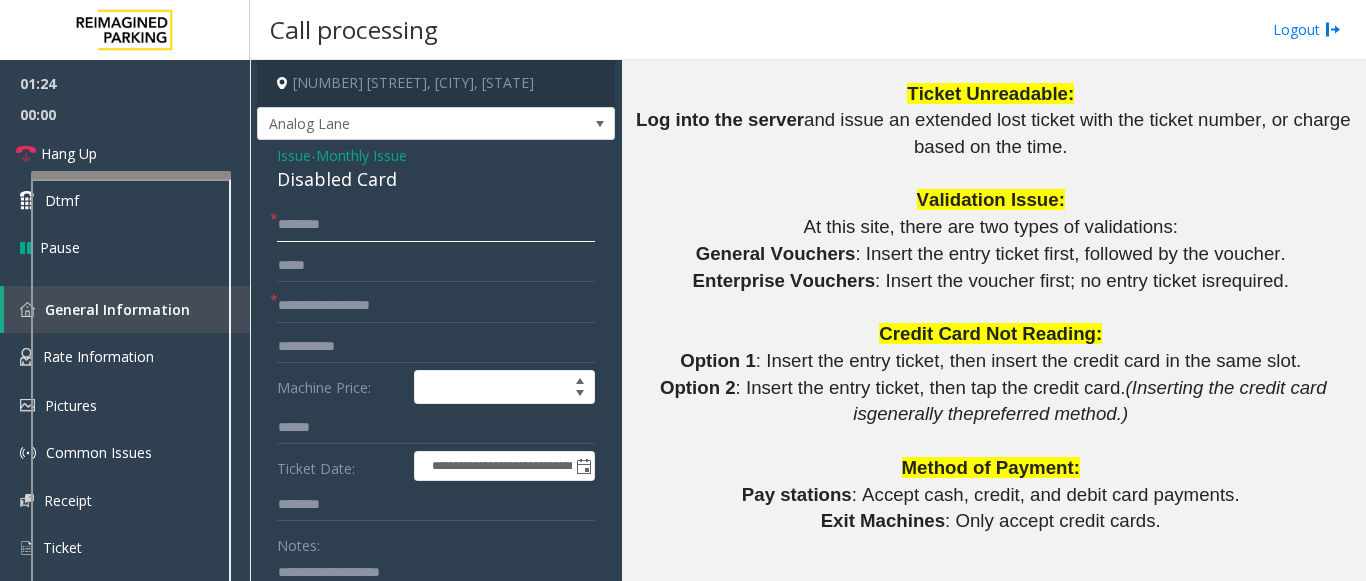 click 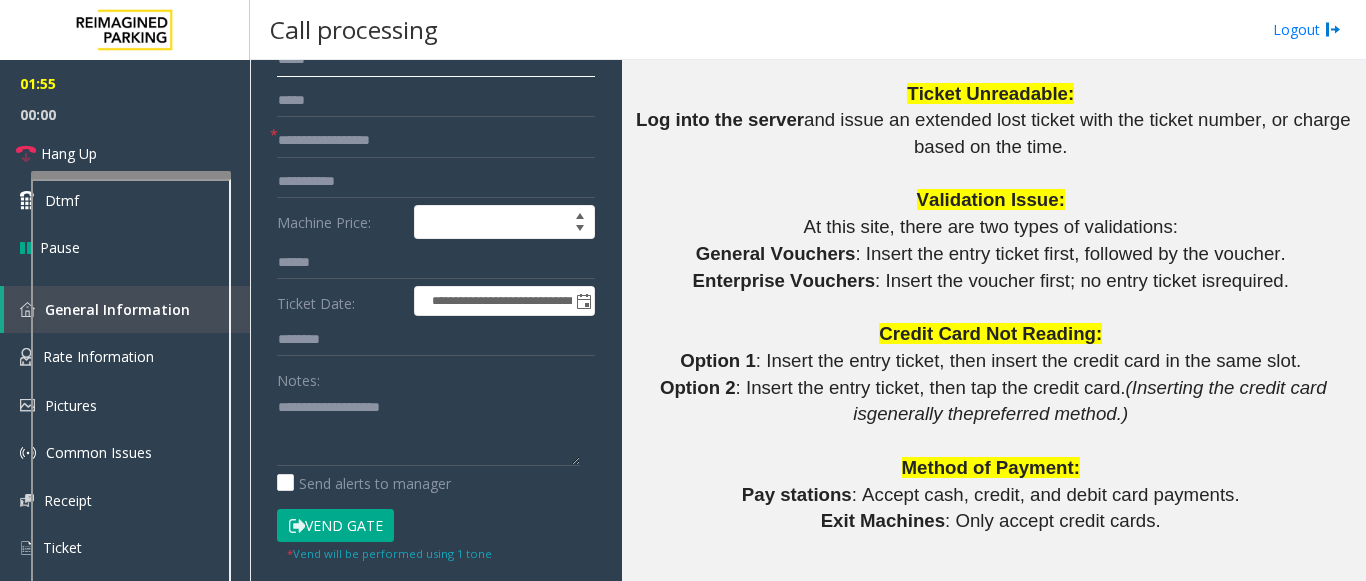 scroll, scrollTop: 200, scrollLeft: 0, axis: vertical 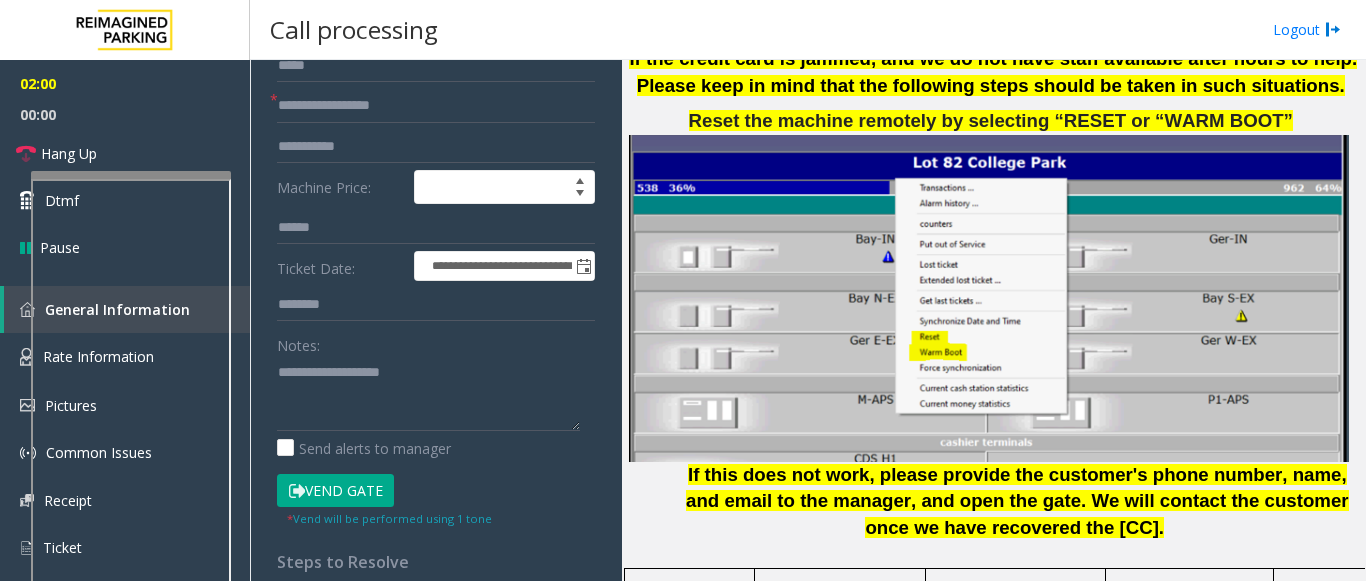 type on "*****" 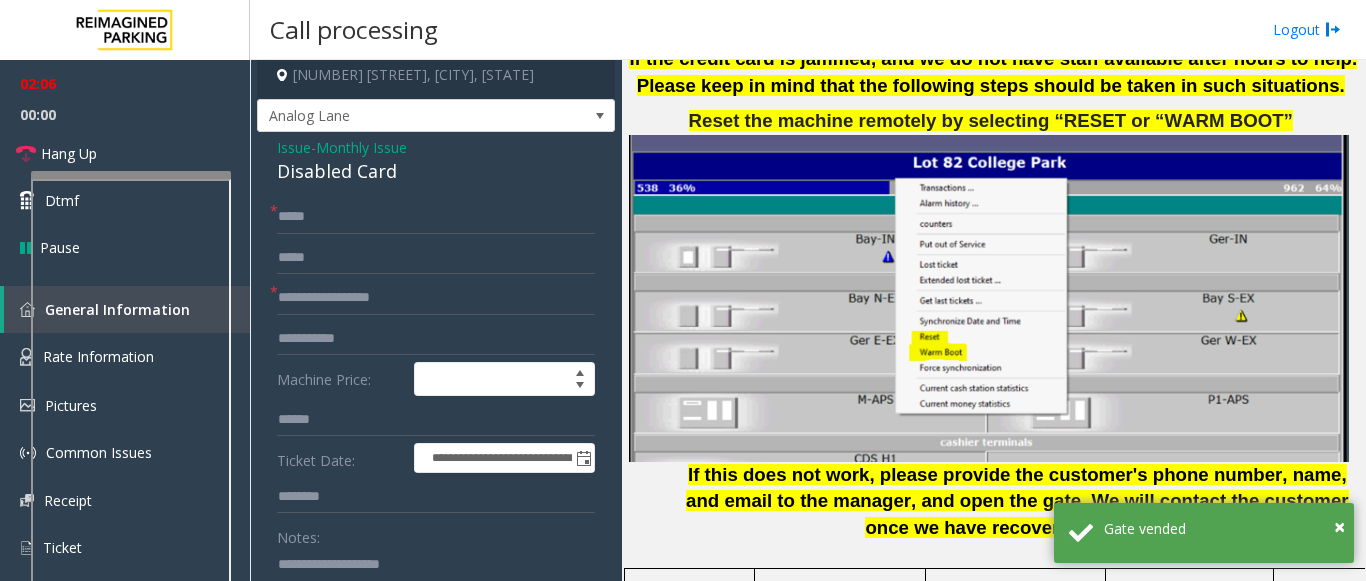 scroll, scrollTop: 0, scrollLeft: 0, axis: both 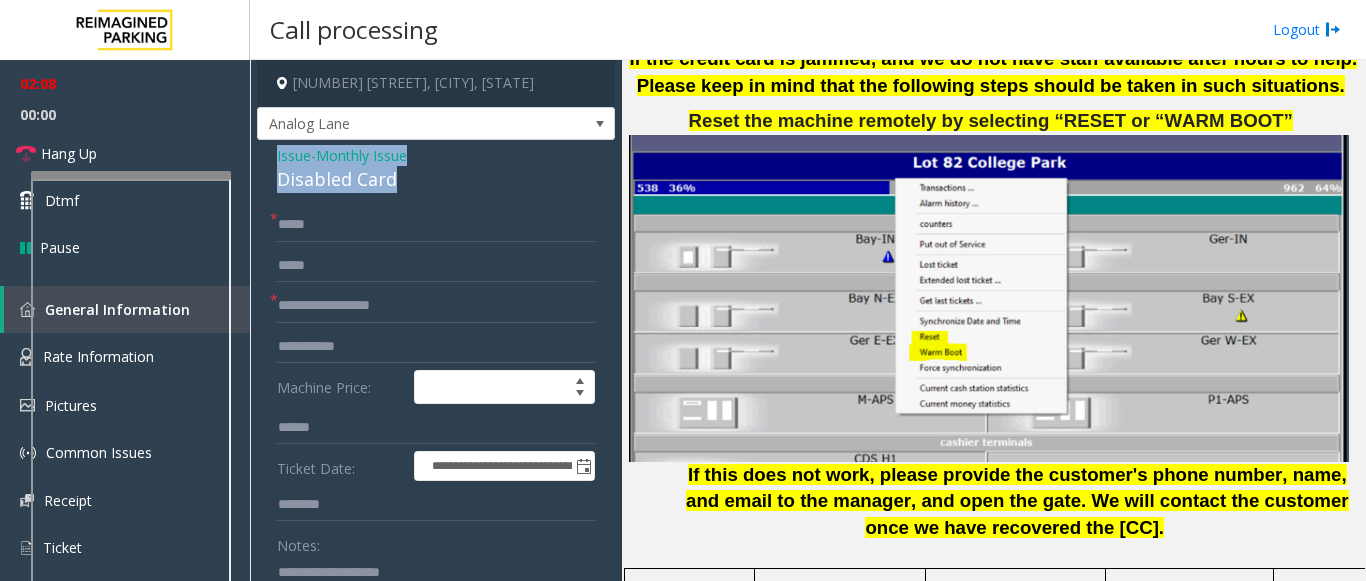 drag, startPoint x: 277, startPoint y: 145, endPoint x: 419, endPoint y: 184, distance: 147.25827 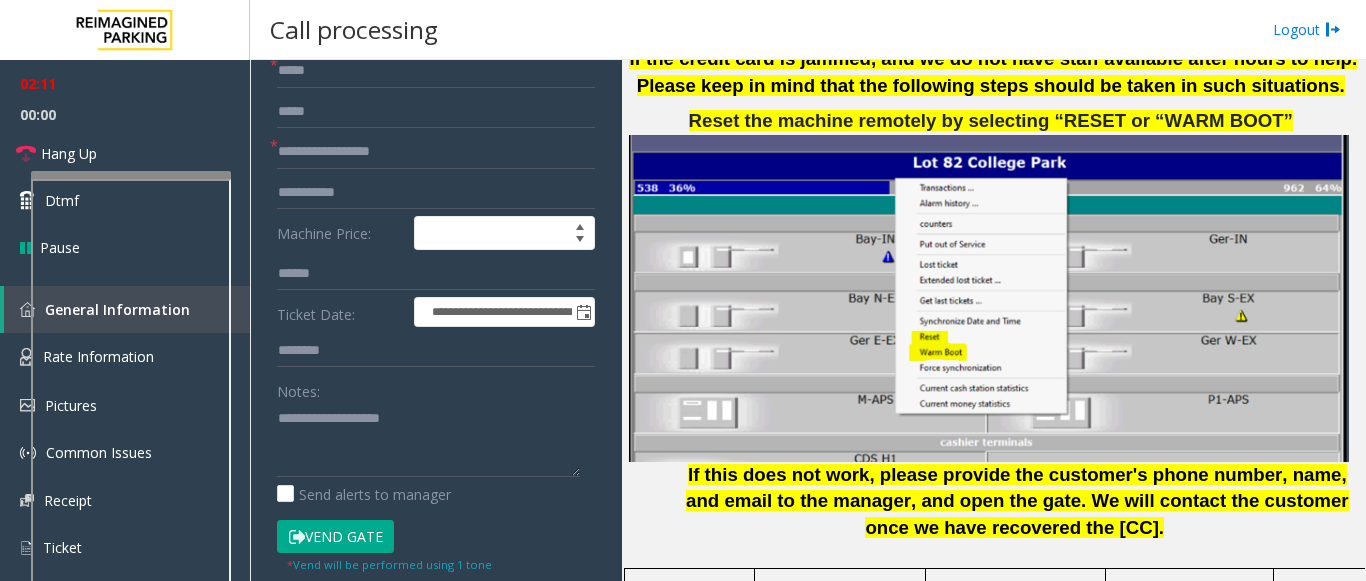 scroll, scrollTop: 196, scrollLeft: 0, axis: vertical 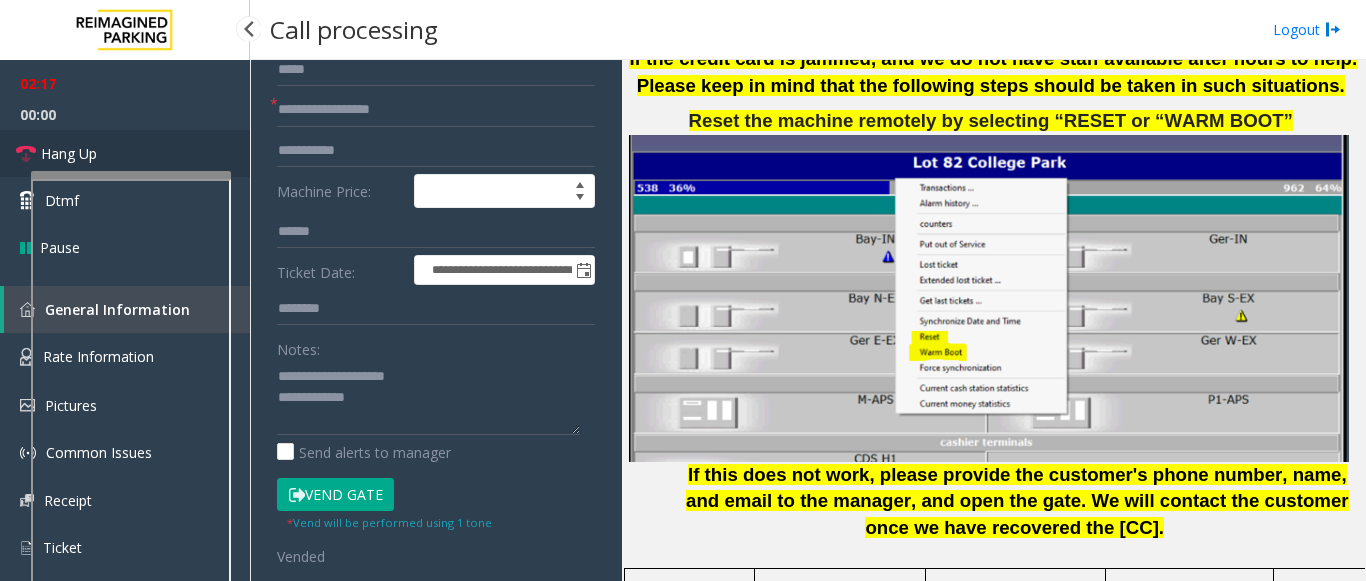 click on "Hang Up" at bounding box center [69, 153] 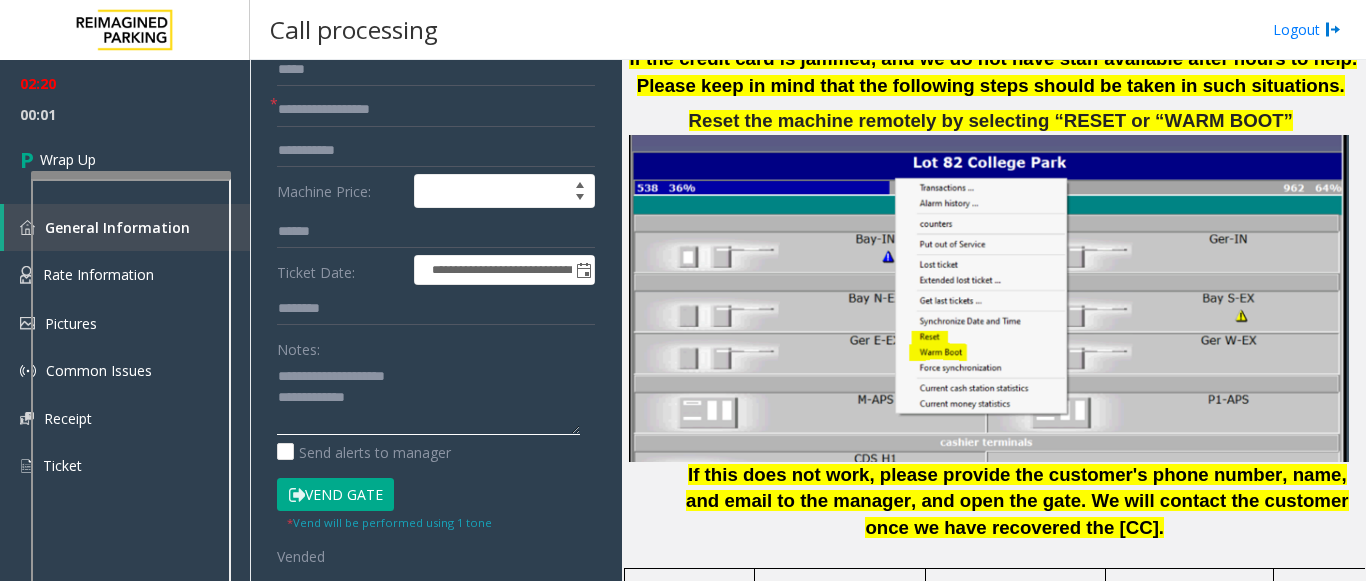 click 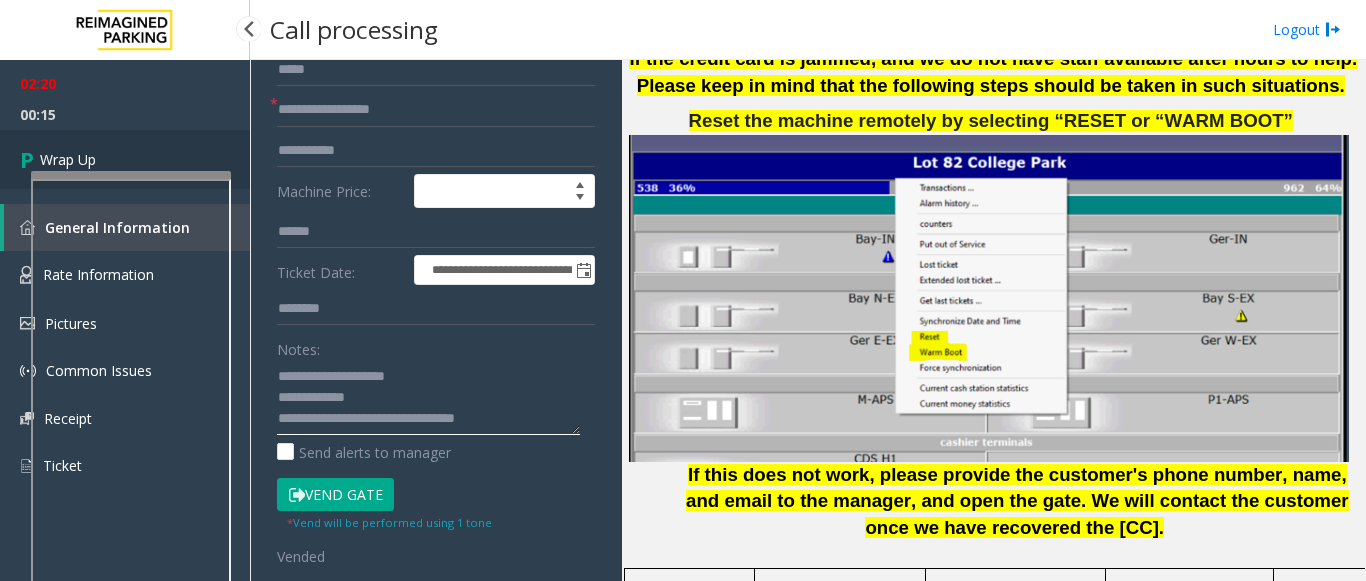 type on "**********" 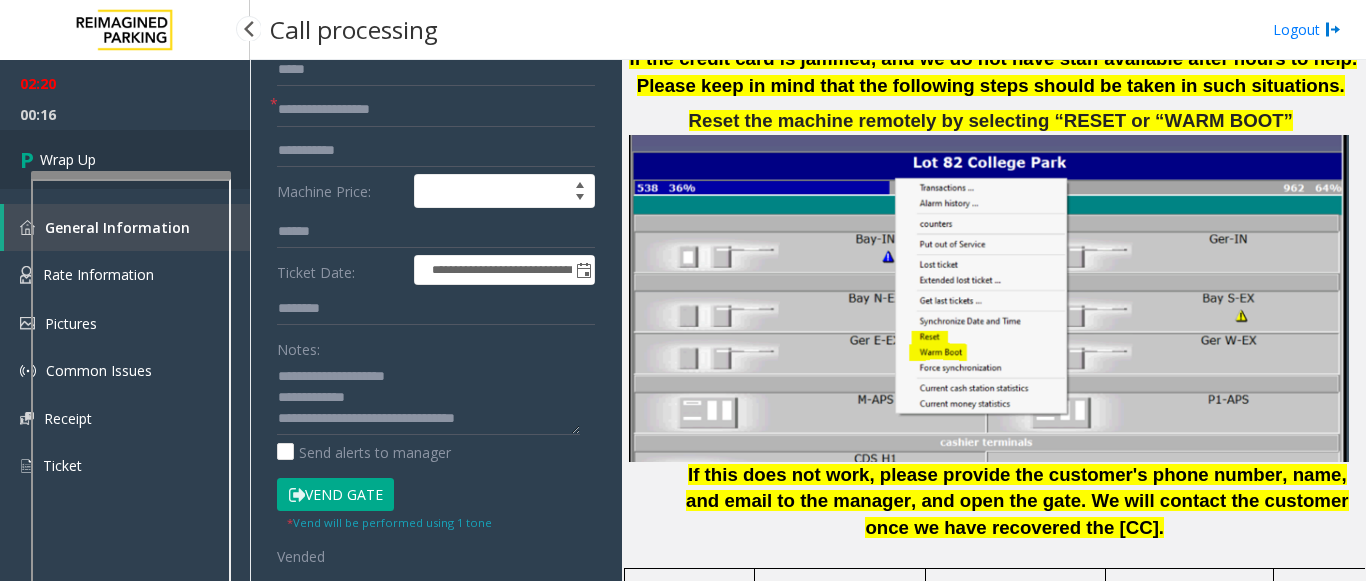 click on "Wrap Up" at bounding box center [125, 159] 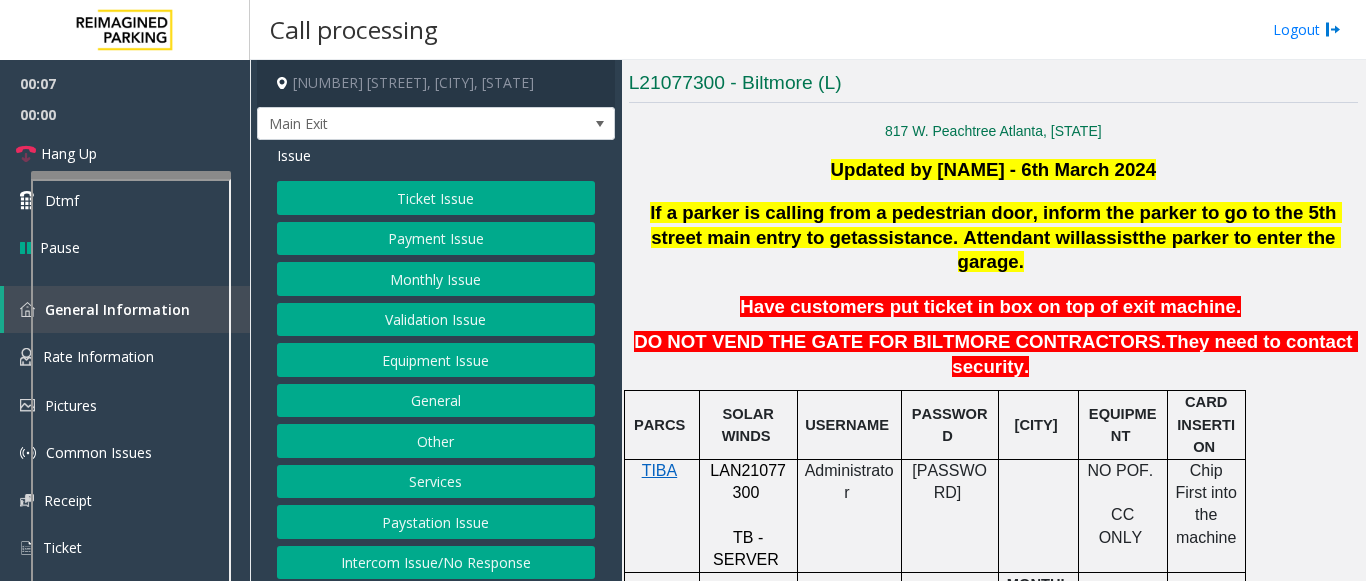 scroll, scrollTop: 500, scrollLeft: 0, axis: vertical 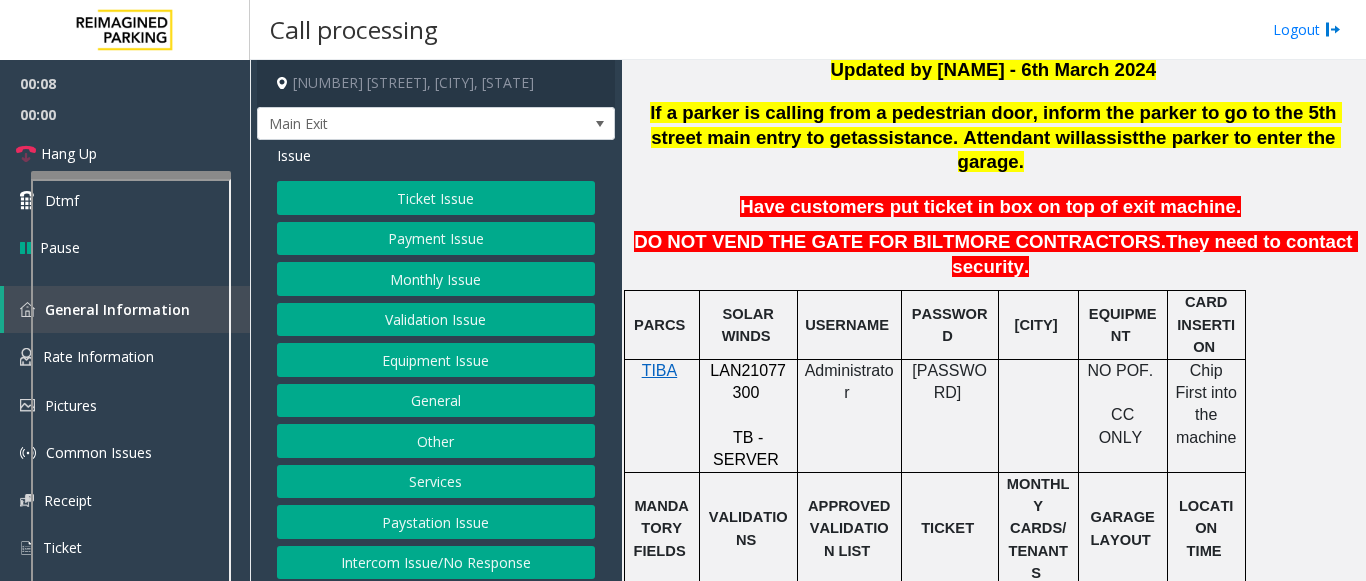 click on "LAN21077300" 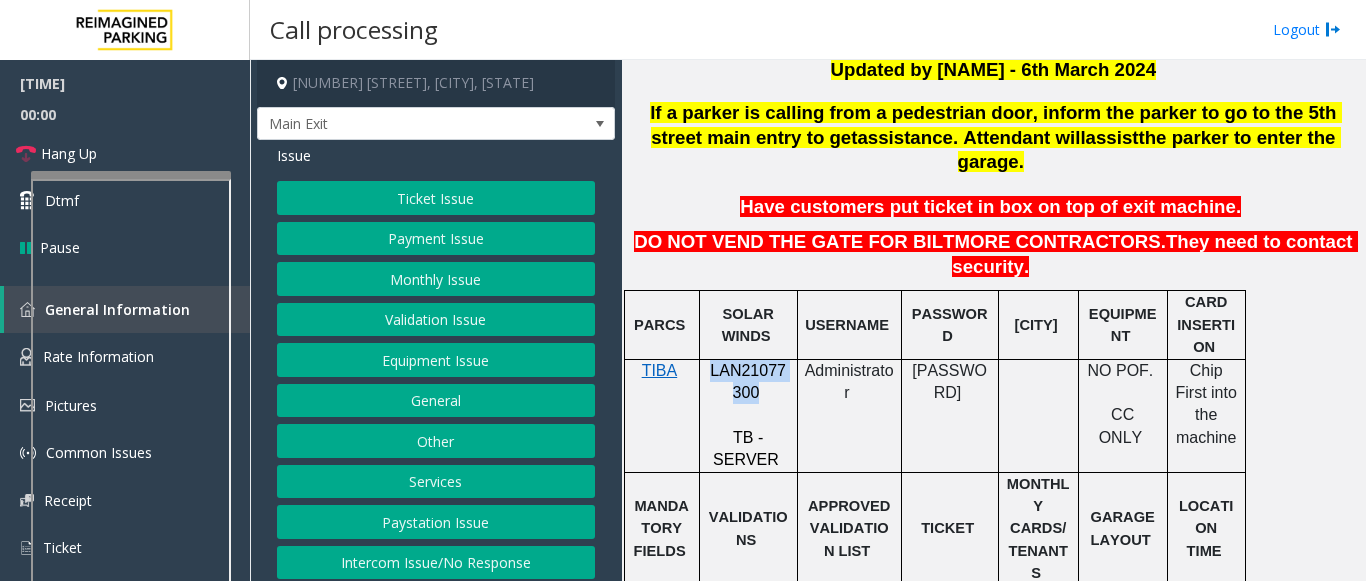 click on "LAN21077300" 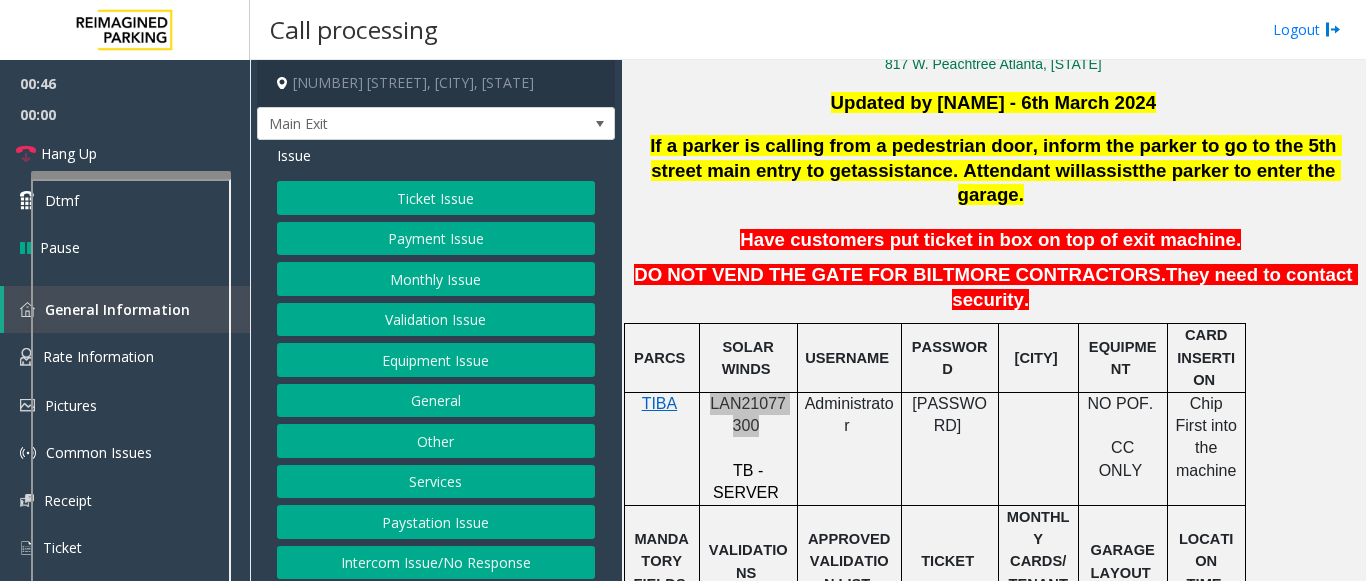 scroll, scrollTop: 500, scrollLeft: 0, axis: vertical 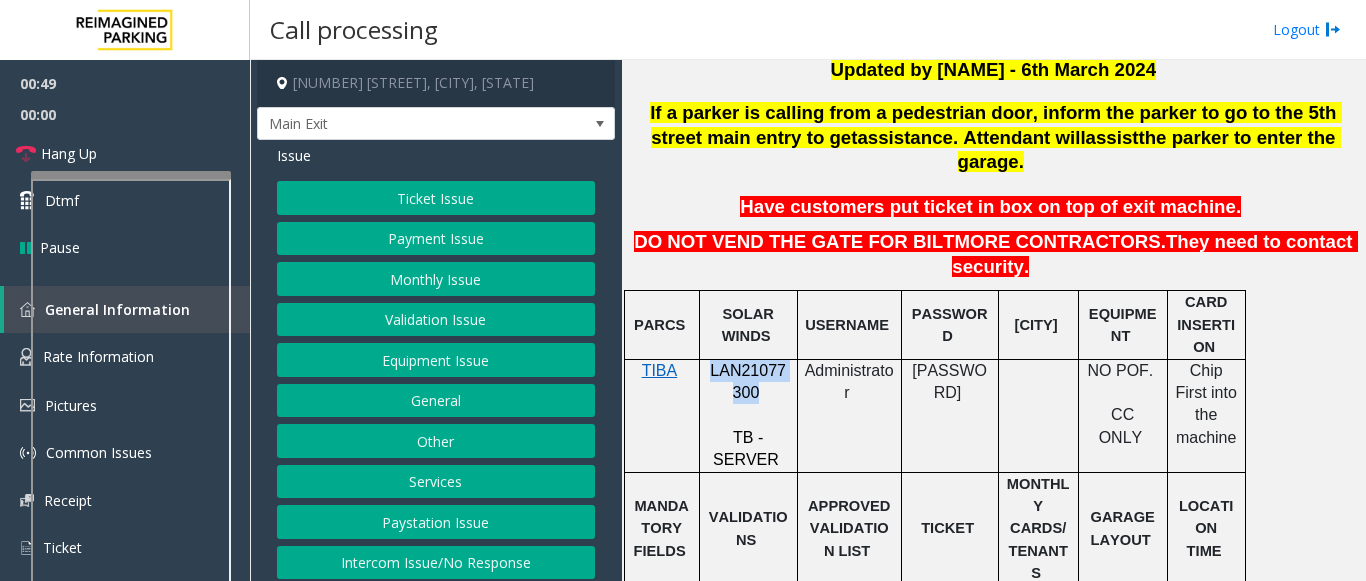 click on "Monthly Issue" 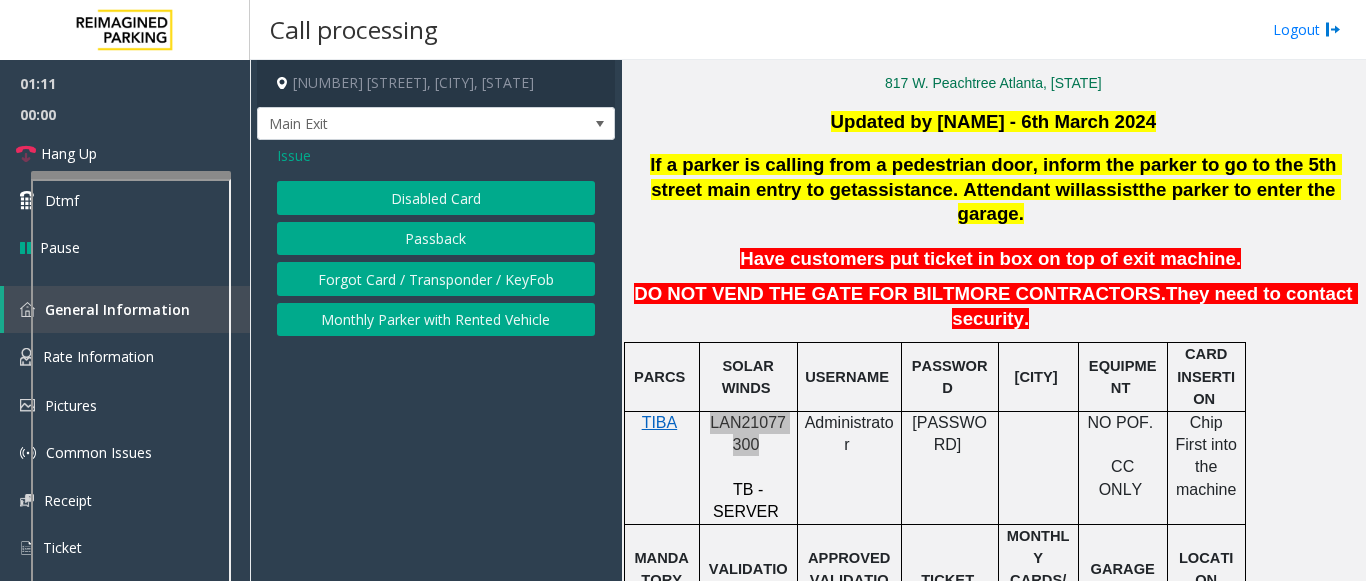 scroll, scrollTop: 400, scrollLeft: 0, axis: vertical 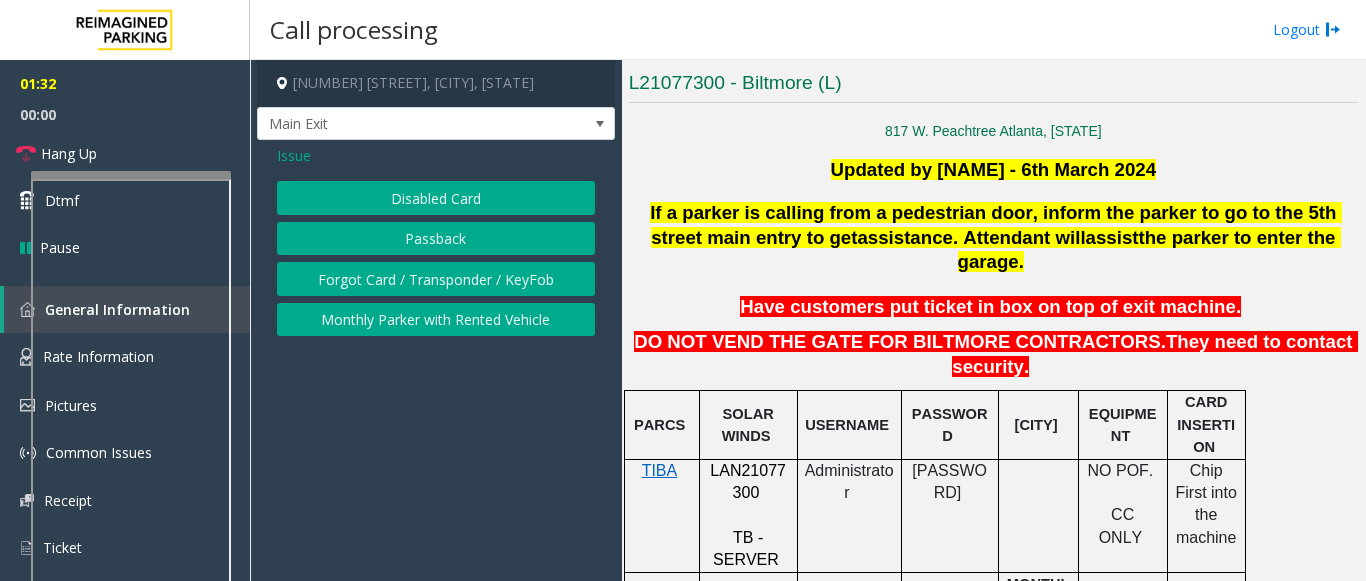 click on "Issue" 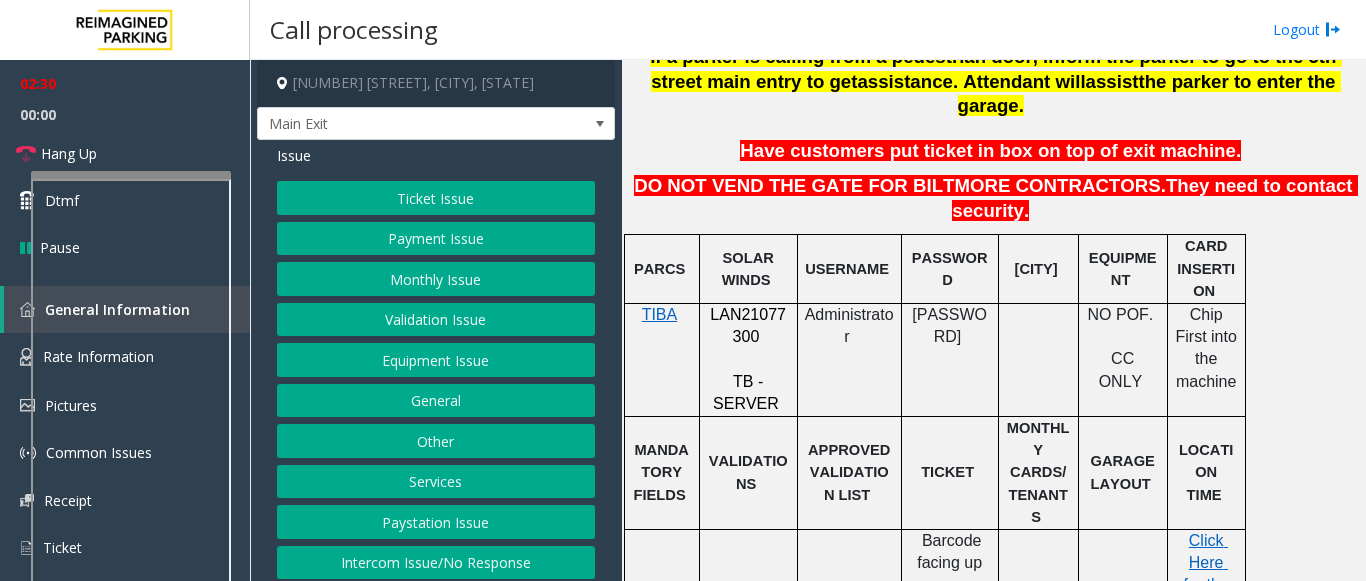 scroll, scrollTop: 500, scrollLeft: 0, axis: vertical 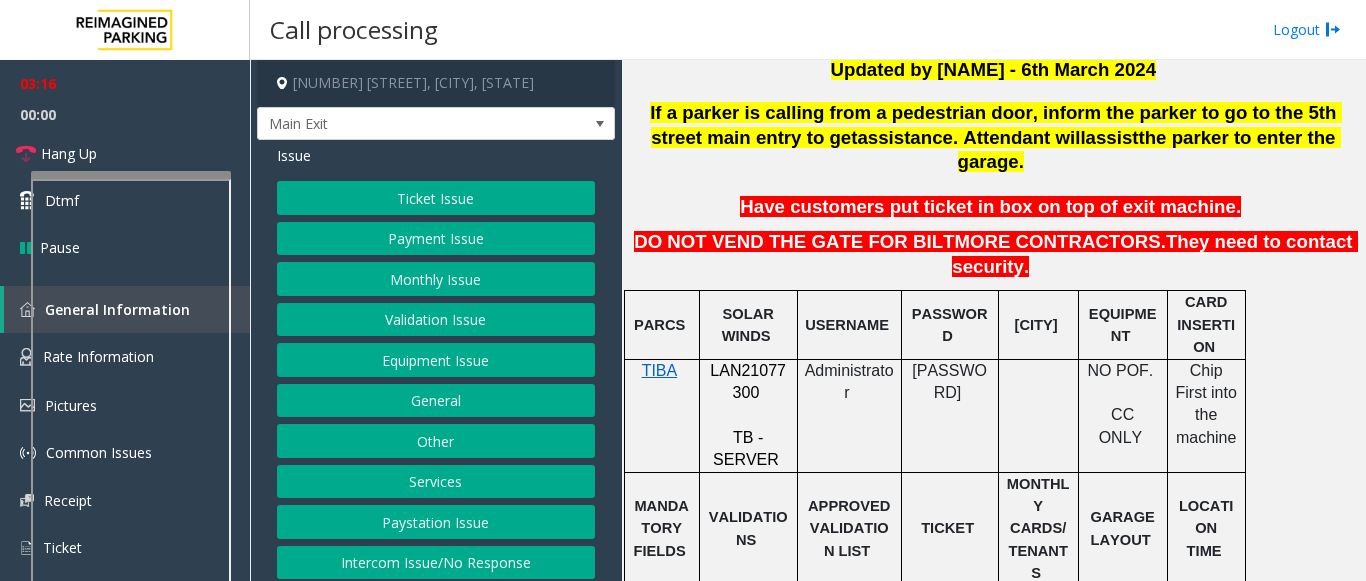 click on "Equipment Issue" 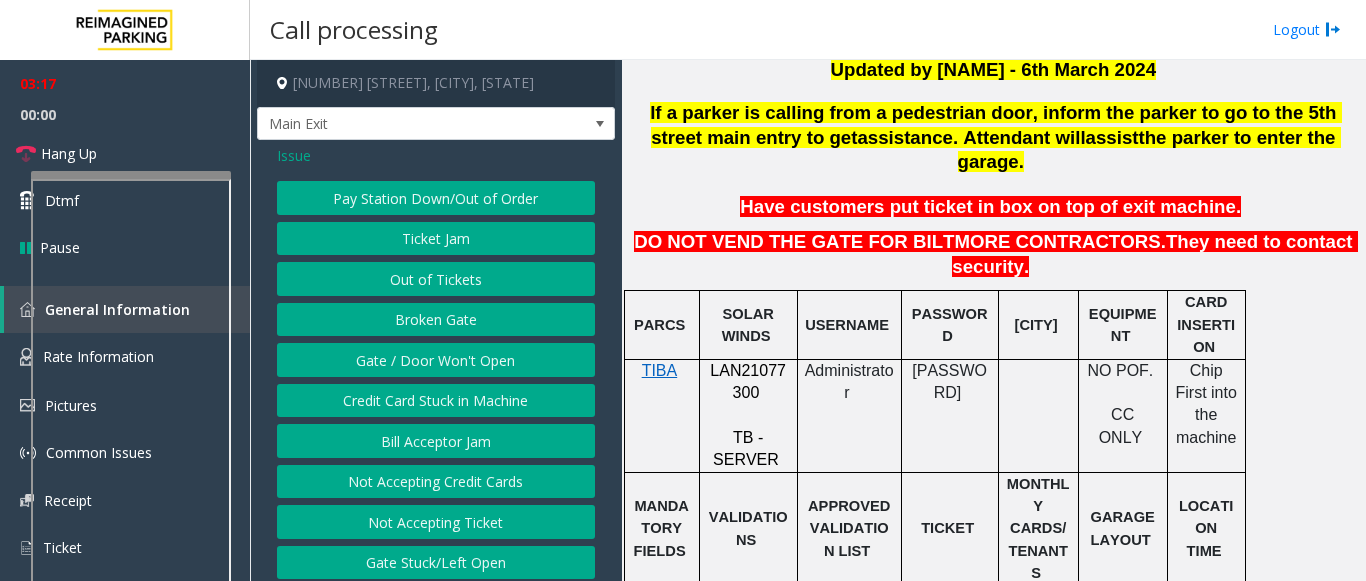 click on "Gate / Door Won't Open" 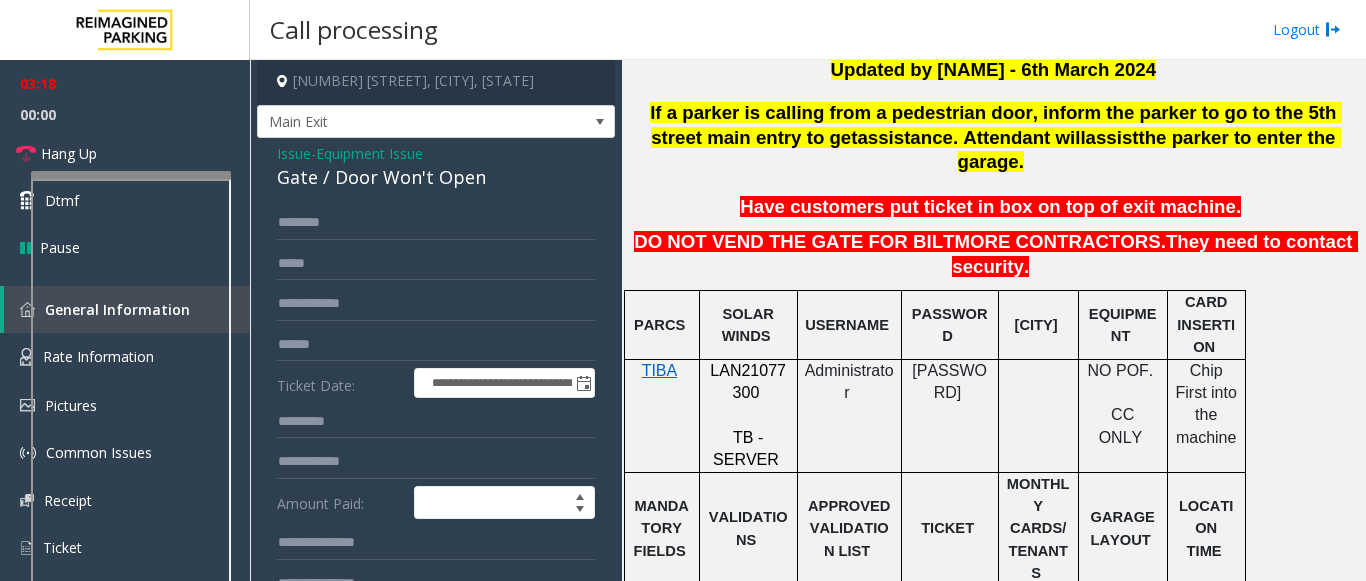 scroll, scrollTop: 0, scrollLeft: 0, axis: both 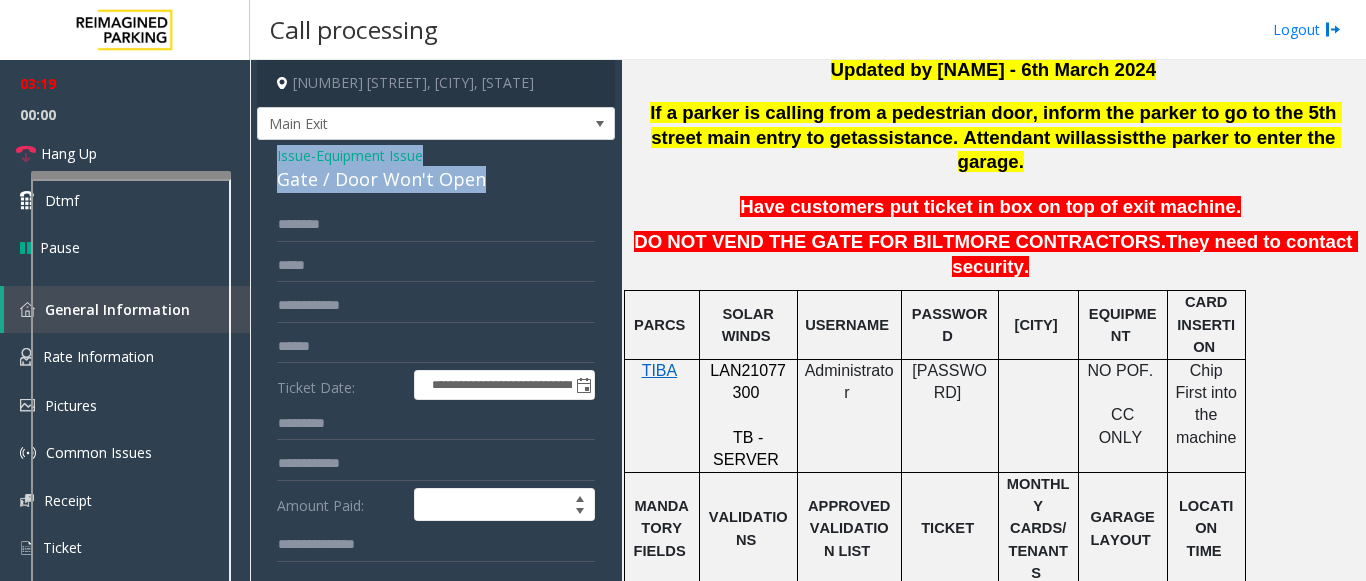 drag, startPoint x: 260, startPoint y: 172, endPoint x: 488, endPoint y: 206, distance: 230.52115 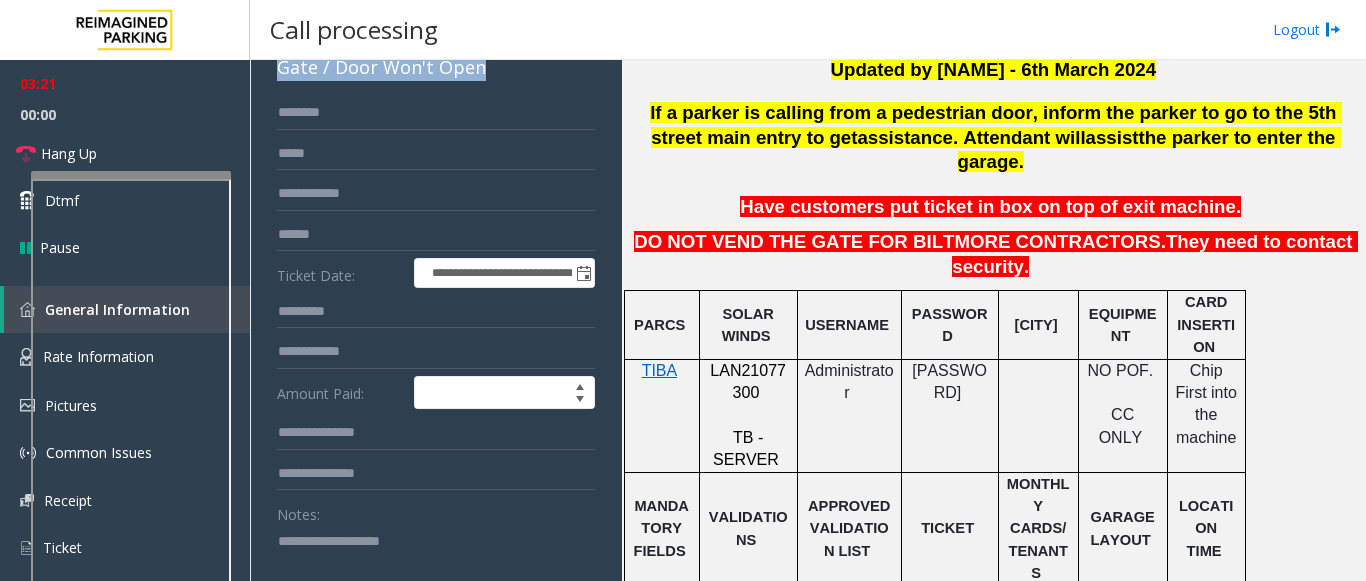 scroll, scrollTop: 152, scrollLeft: 0, axis: vertical 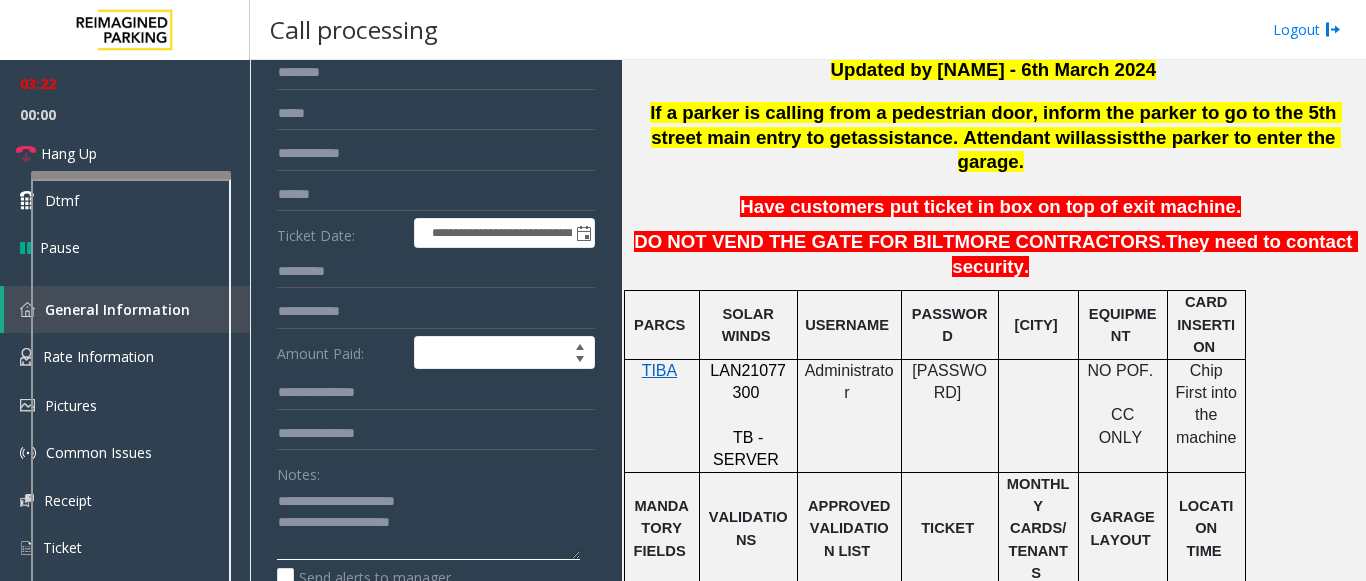 click 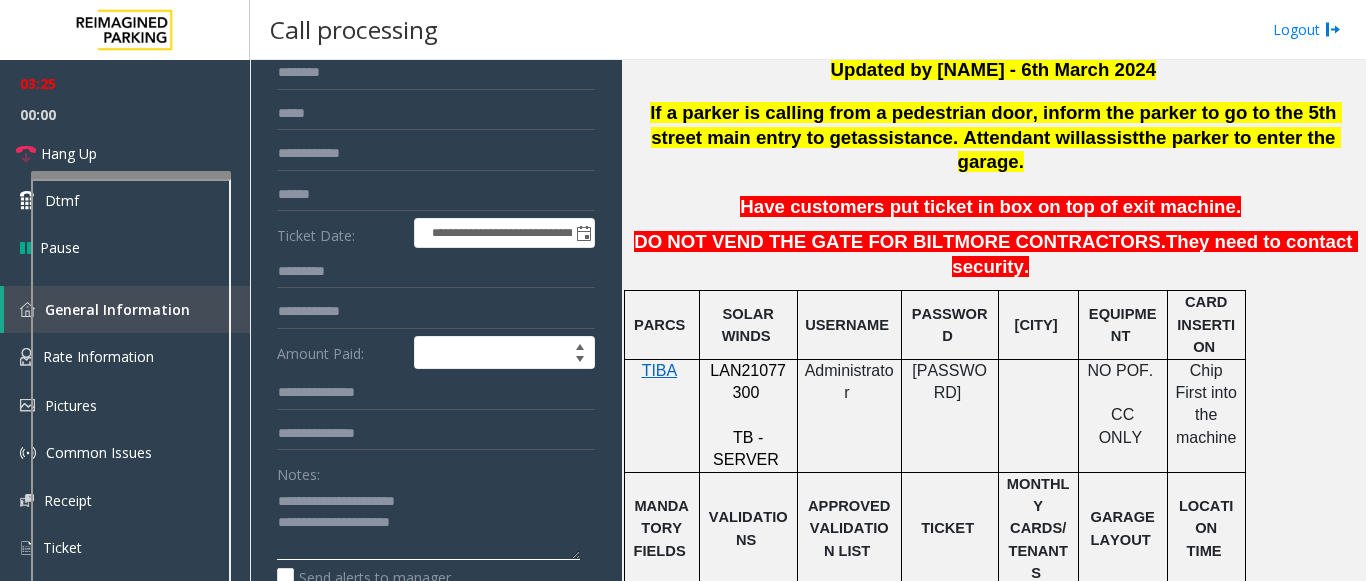 drag, startPoint x: 319, startPoint y: 513, endPoint x: 446, endPoint y: 540, distance: 129.83836 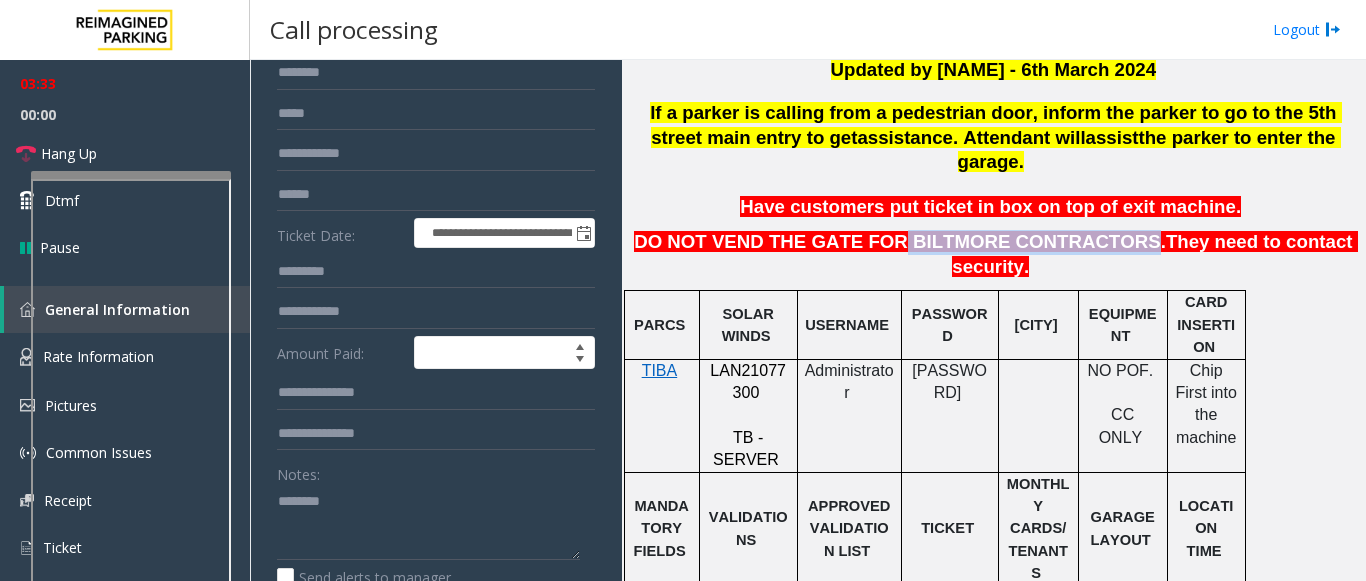 drag, startPoint x: 873, startPoint y: 213, endPoint x: 1081, endPoint y: 214, distance: 208.00241 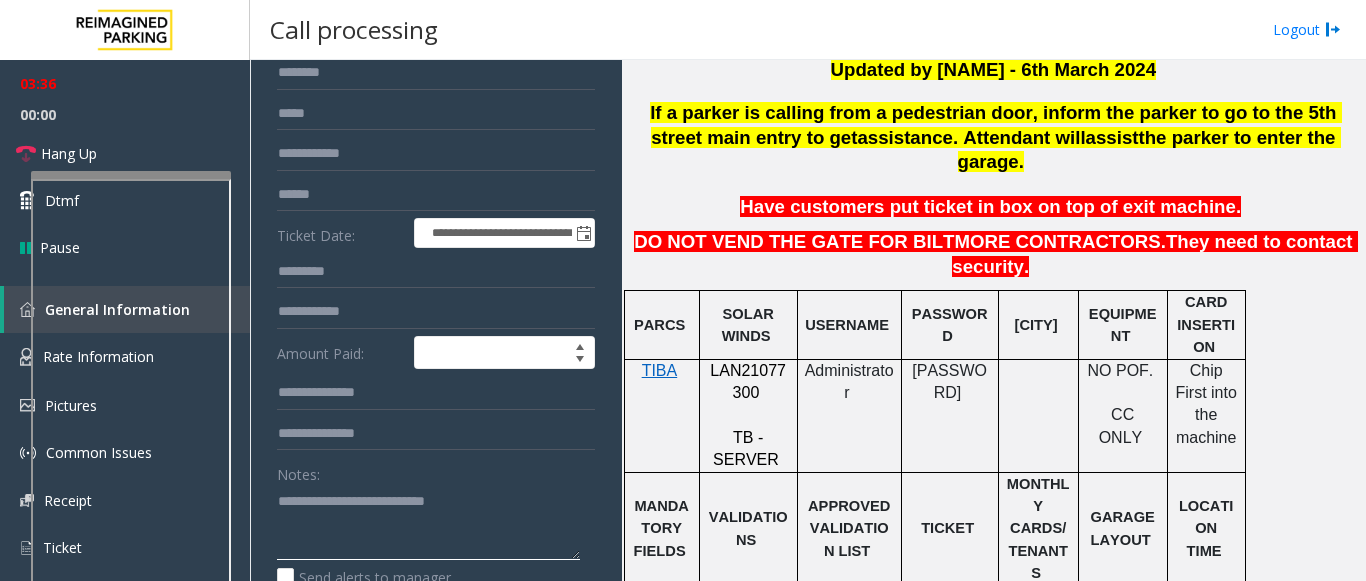 click 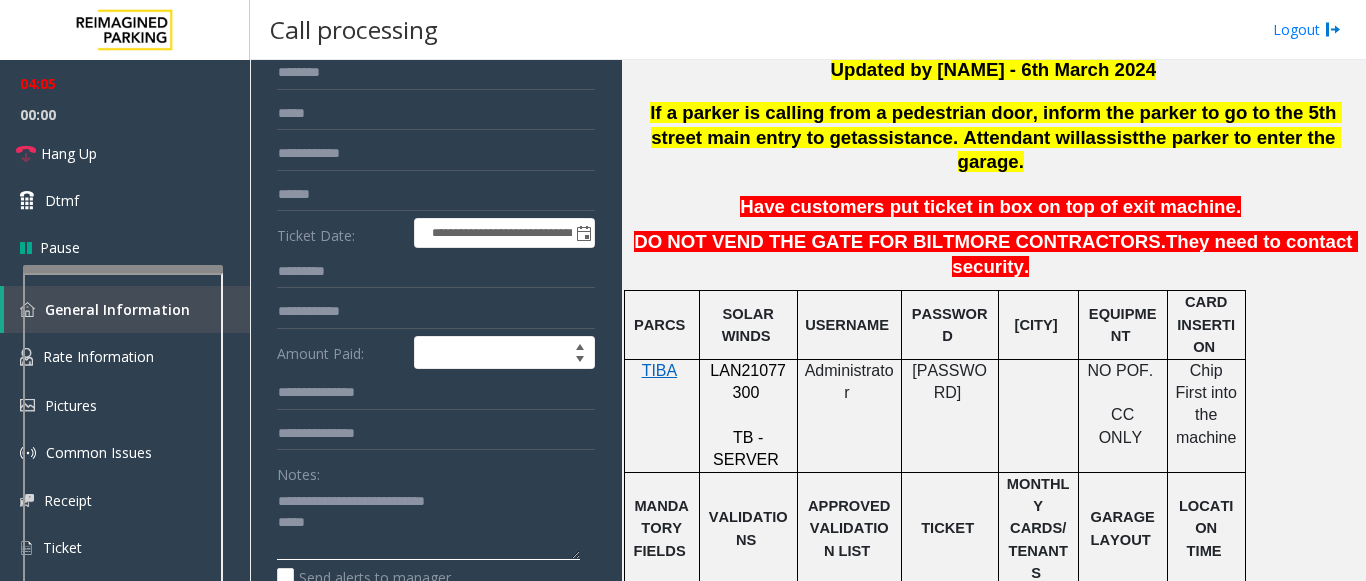 click at bounding box center (123, 499) 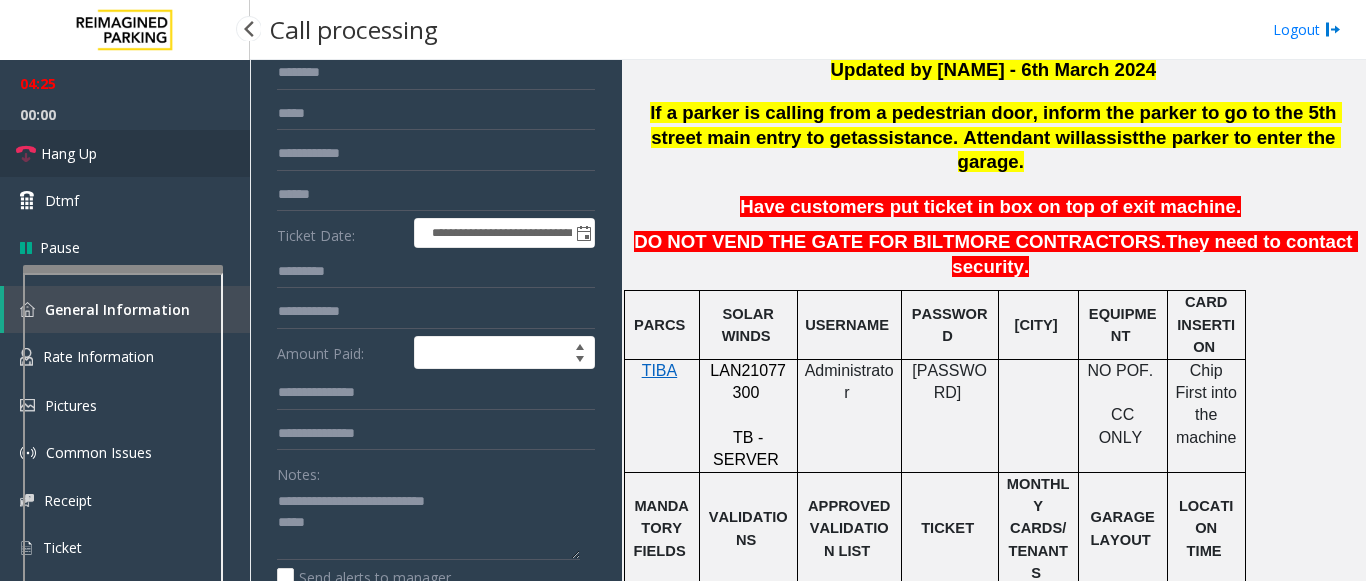 click on "Hang Up" at bounding box center [69, 153] 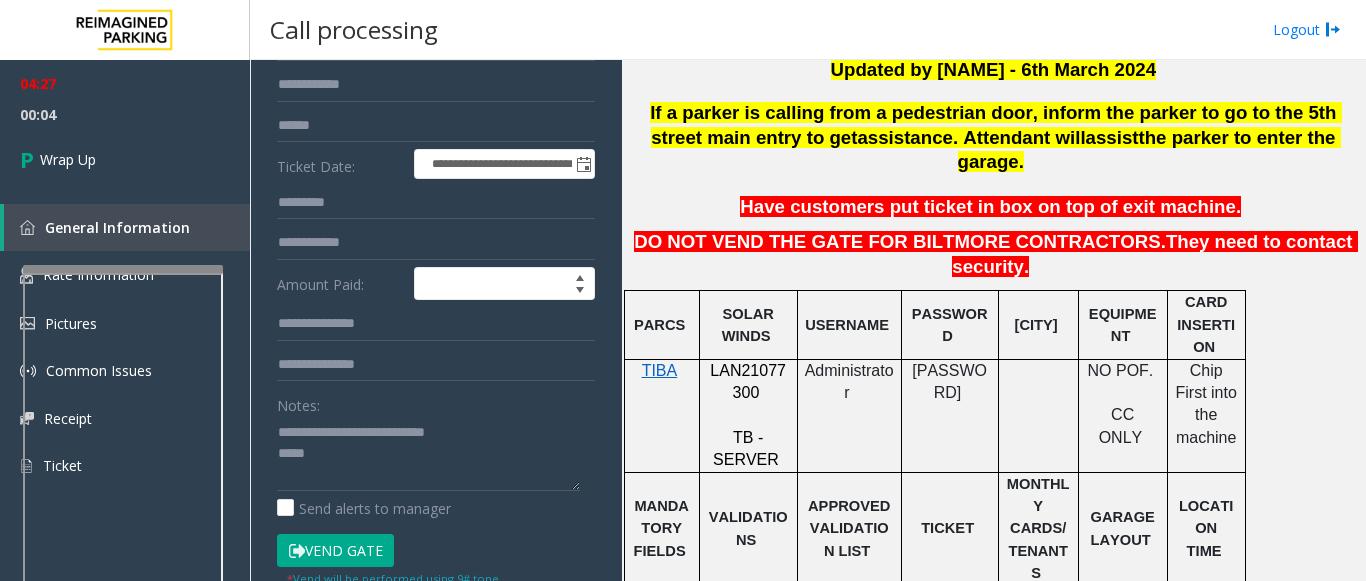 scroll, scrollTop: 252, scrollLeft: 0, axis: vertical 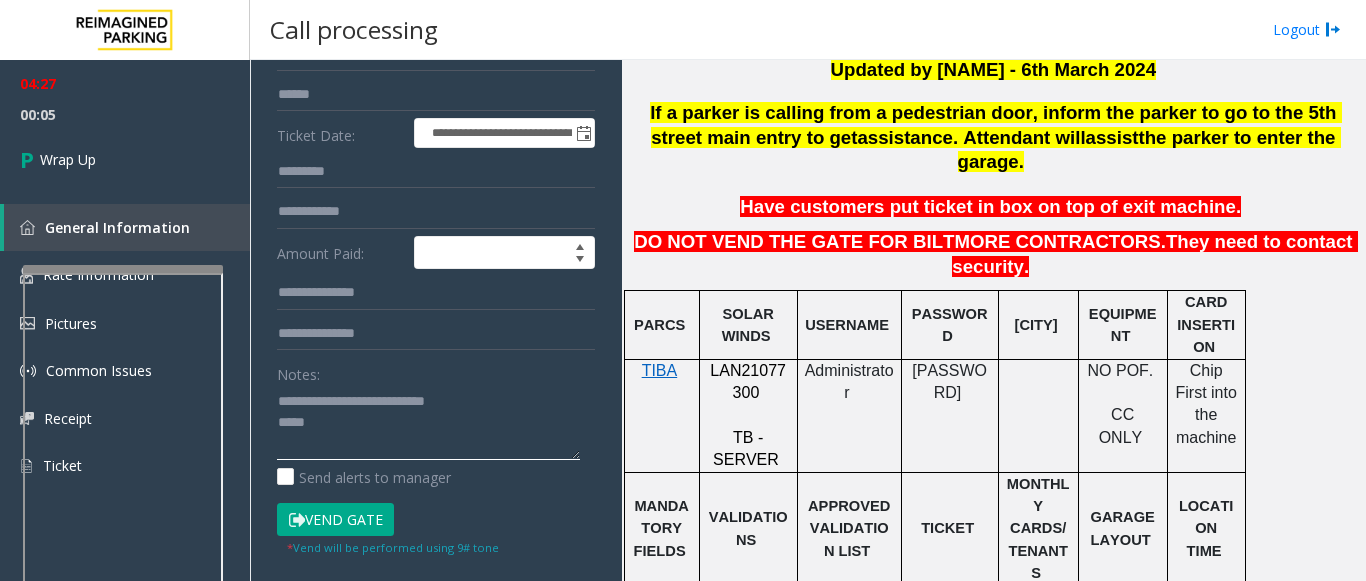 click 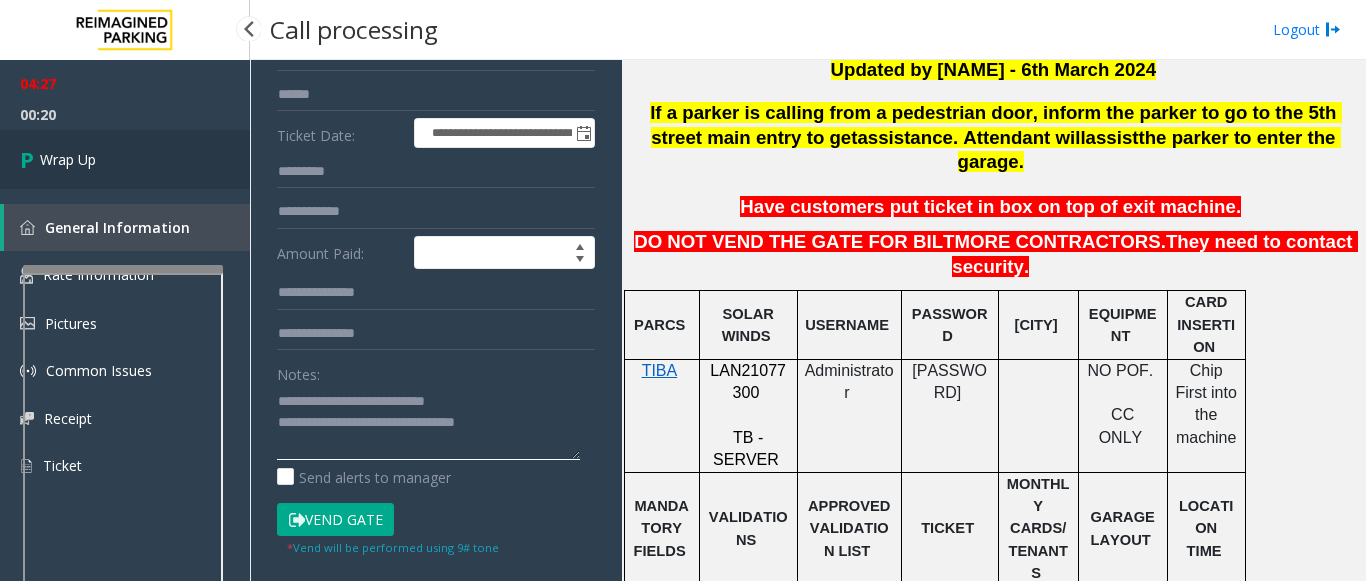 type on "**********" 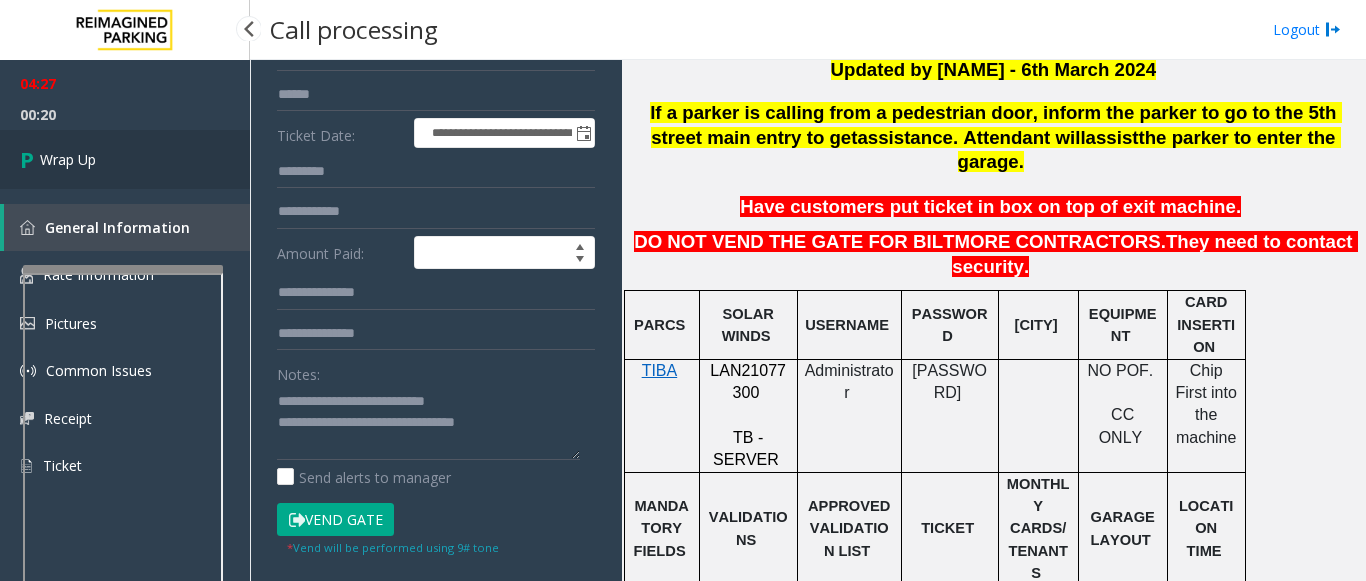 click on "Wrap Up" at bounding box center [68, 159] 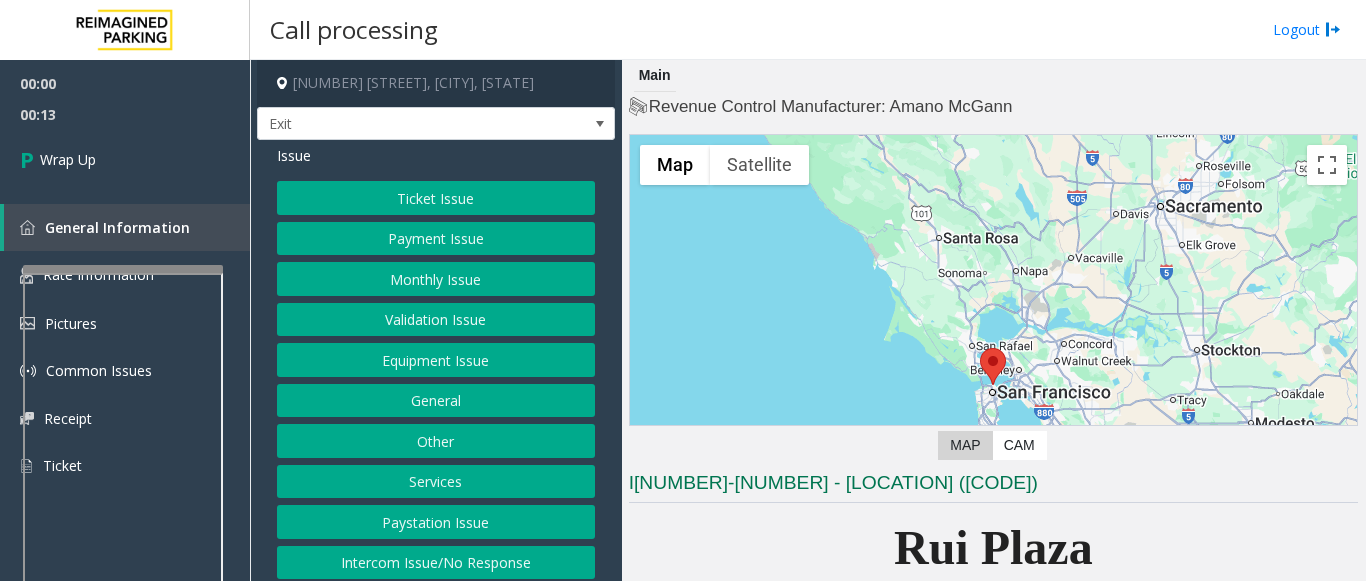 click on "Other" 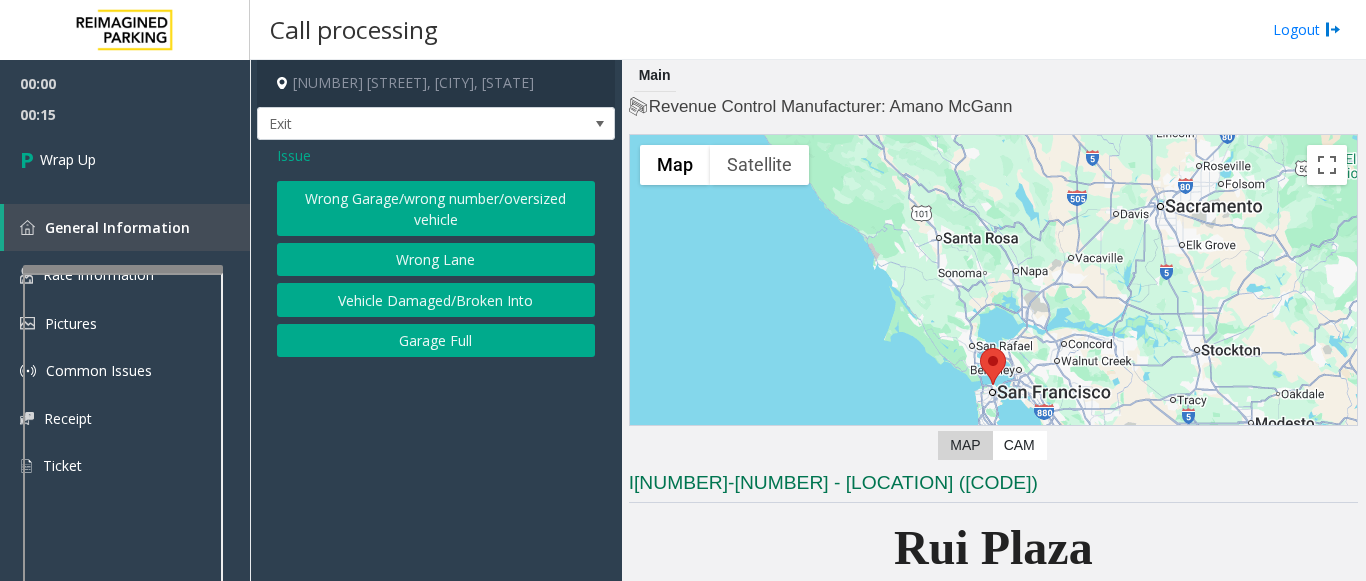 click on "Issue" 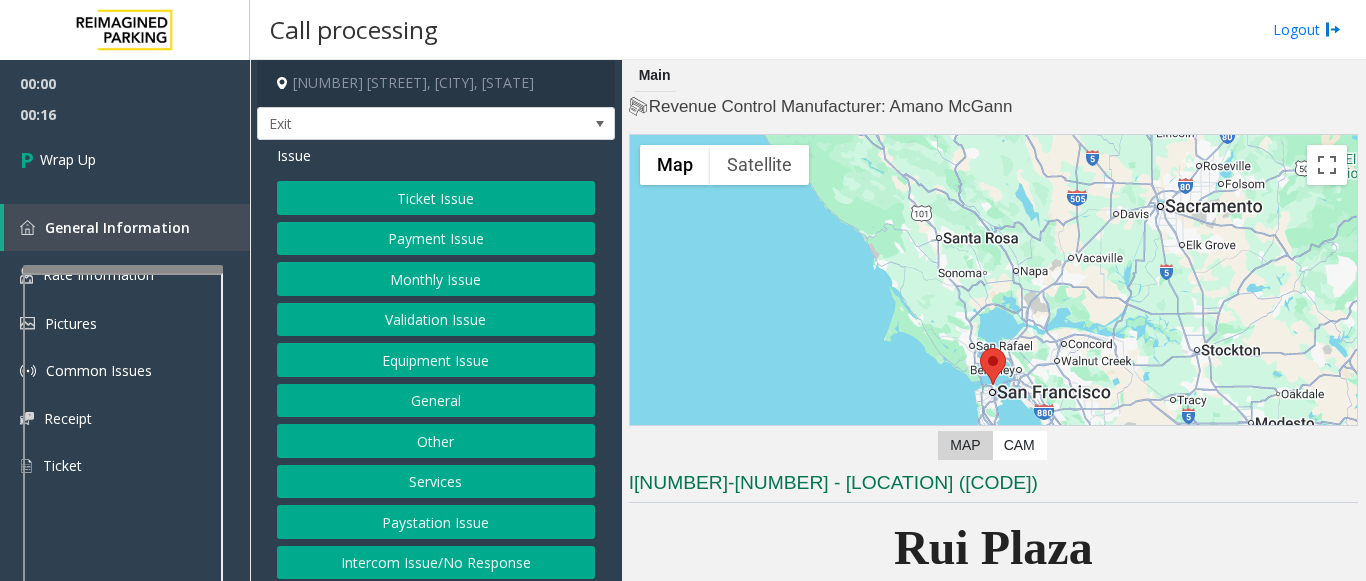 click on "Equipment Issue" 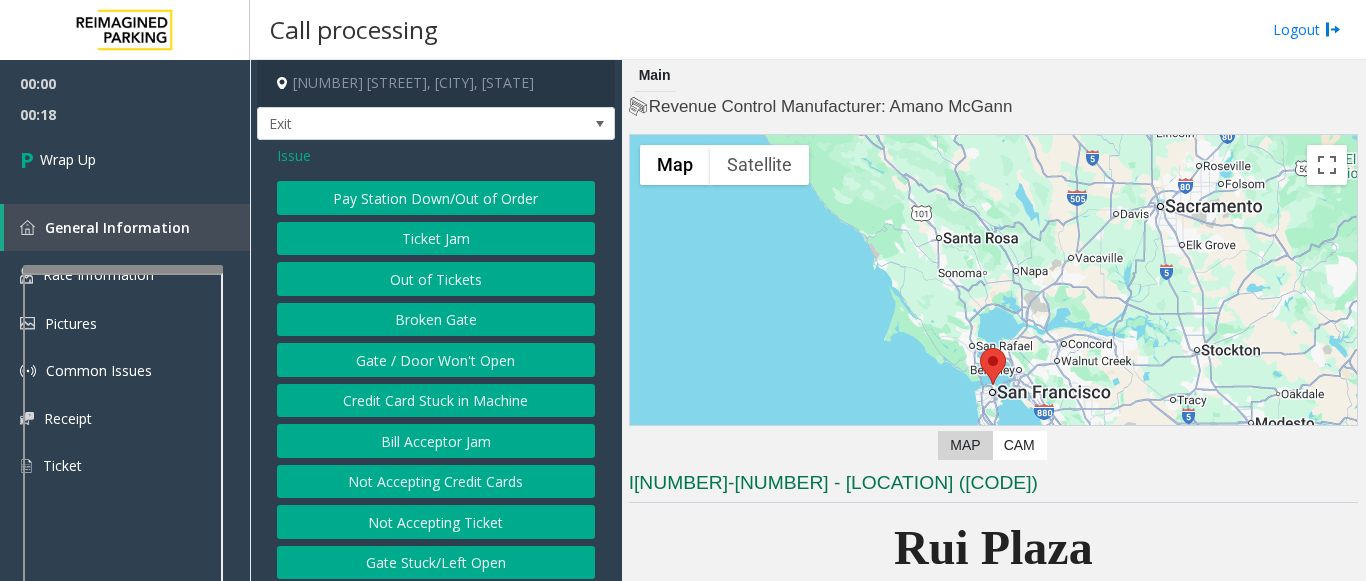 click on "Issue" 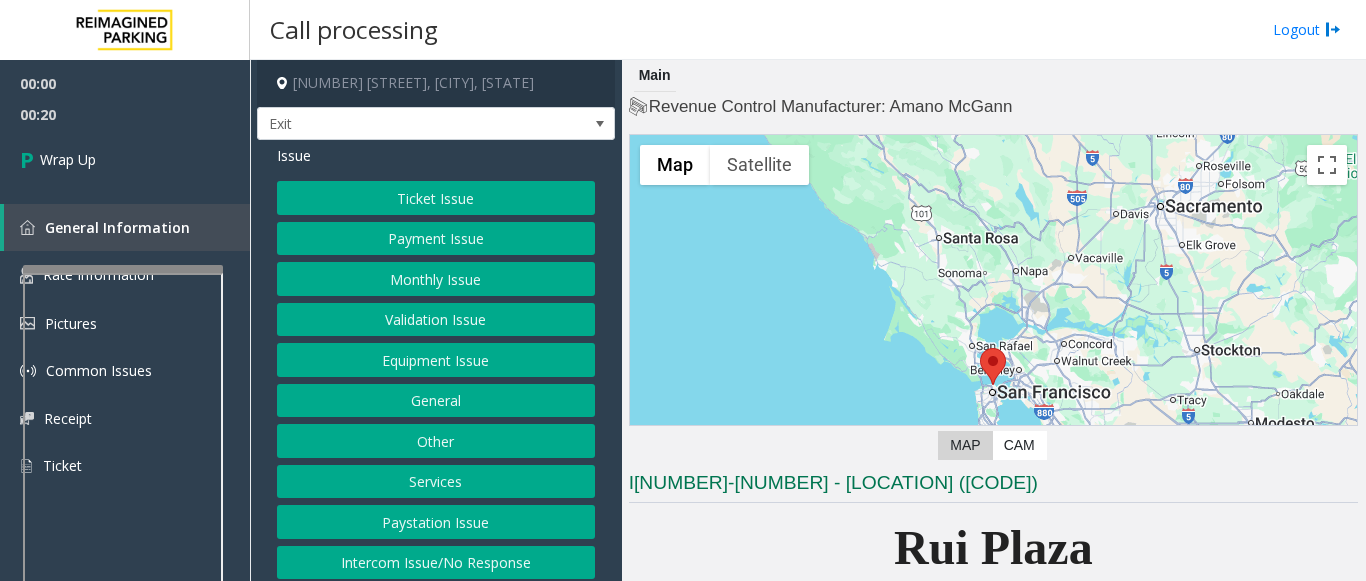 scroll, scrollTop: 49, scrollLeft: 0, axis: vertical 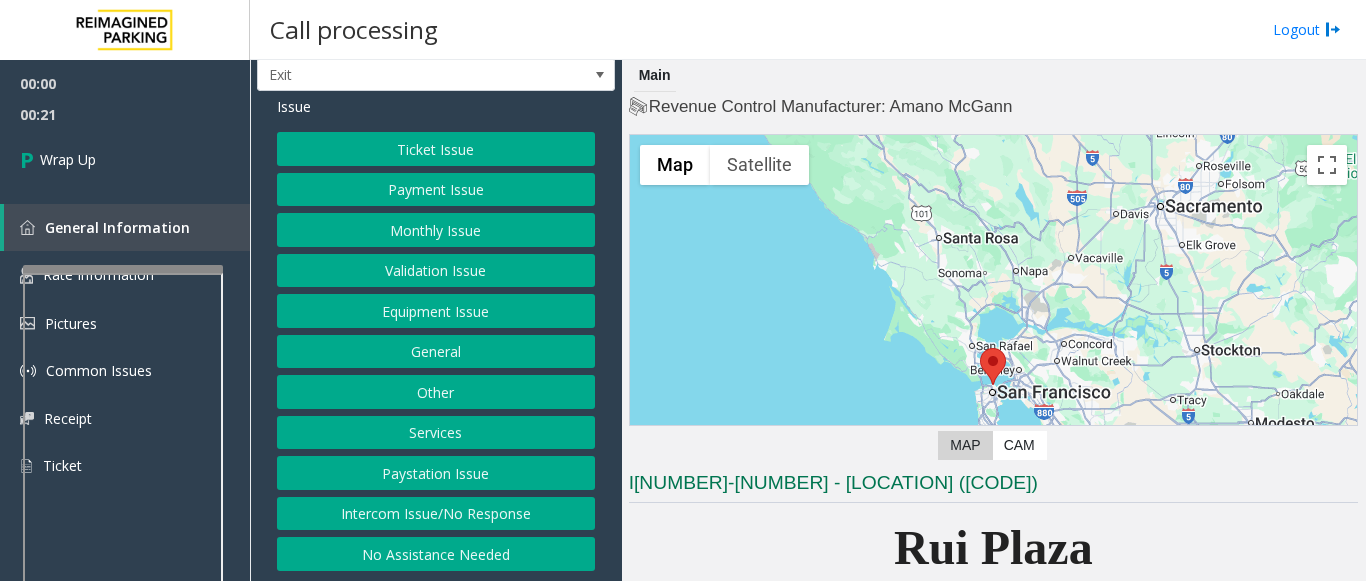 click on "Ticket Issue   Payment Issue   Monthly Issue   Validation Issue   Equipment Issue   General   Other   Services   Paystation Issue   Intercom Issue/No Response   No Assistance Needed" 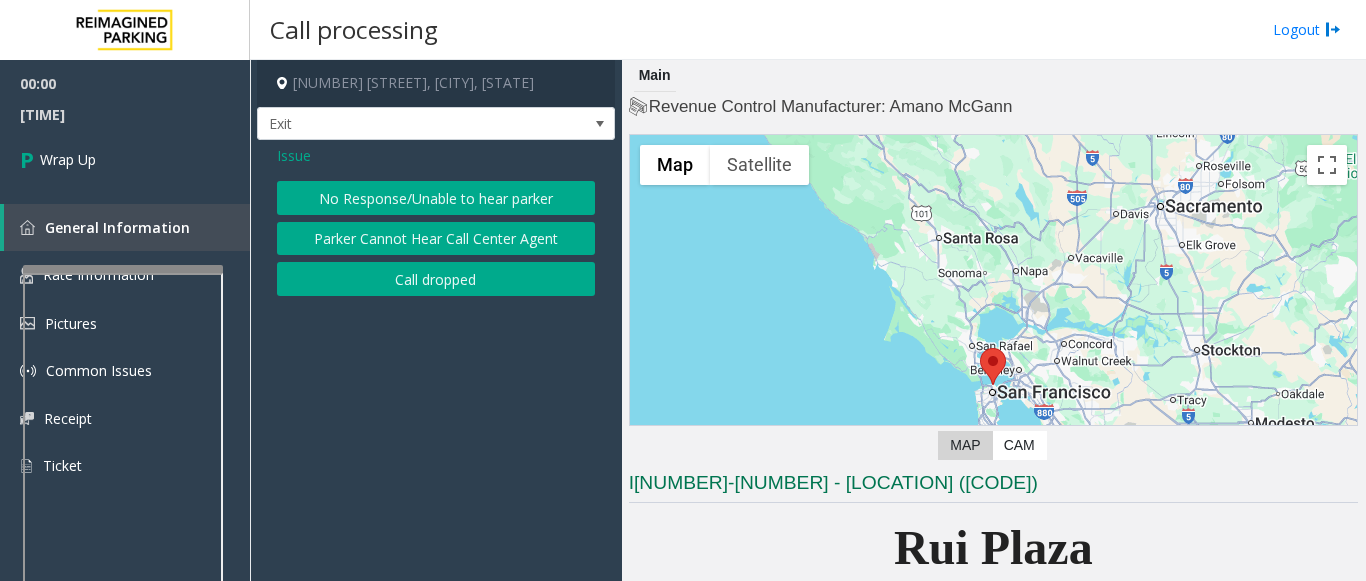 drag, startPoint x: 401, startPoint y: 257, endPoint x: 394, endPoint y: 278, distance: 22.135944 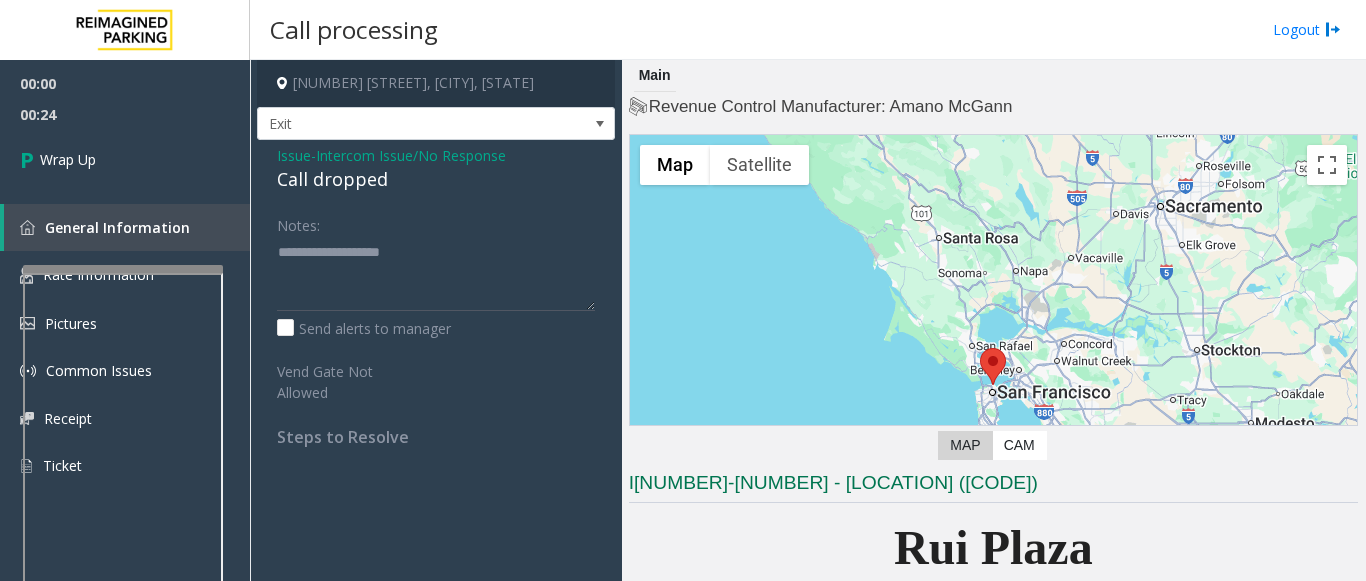 click on "Call dropped" 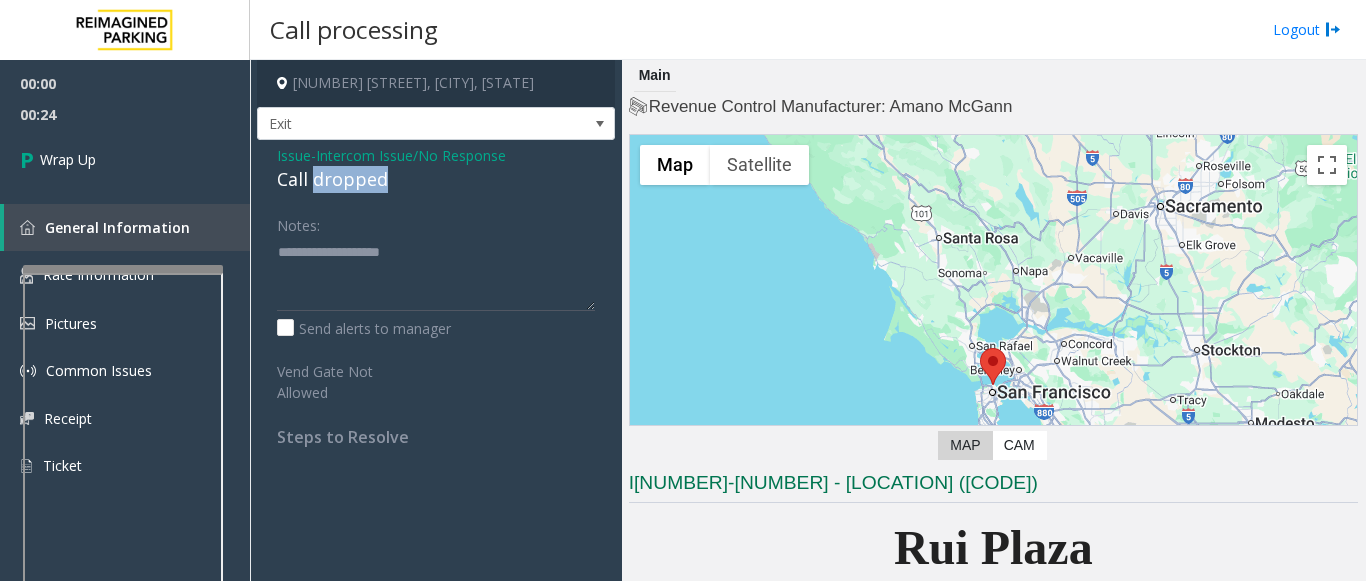 click on "Call dropped" 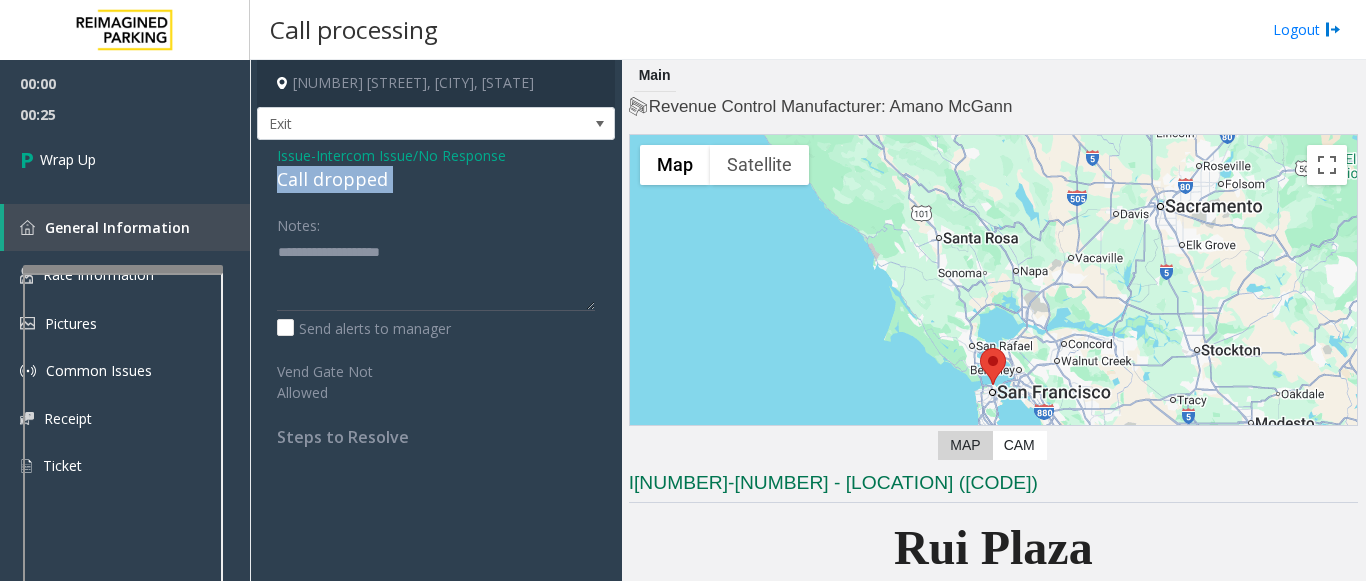 click on "Call dropped" 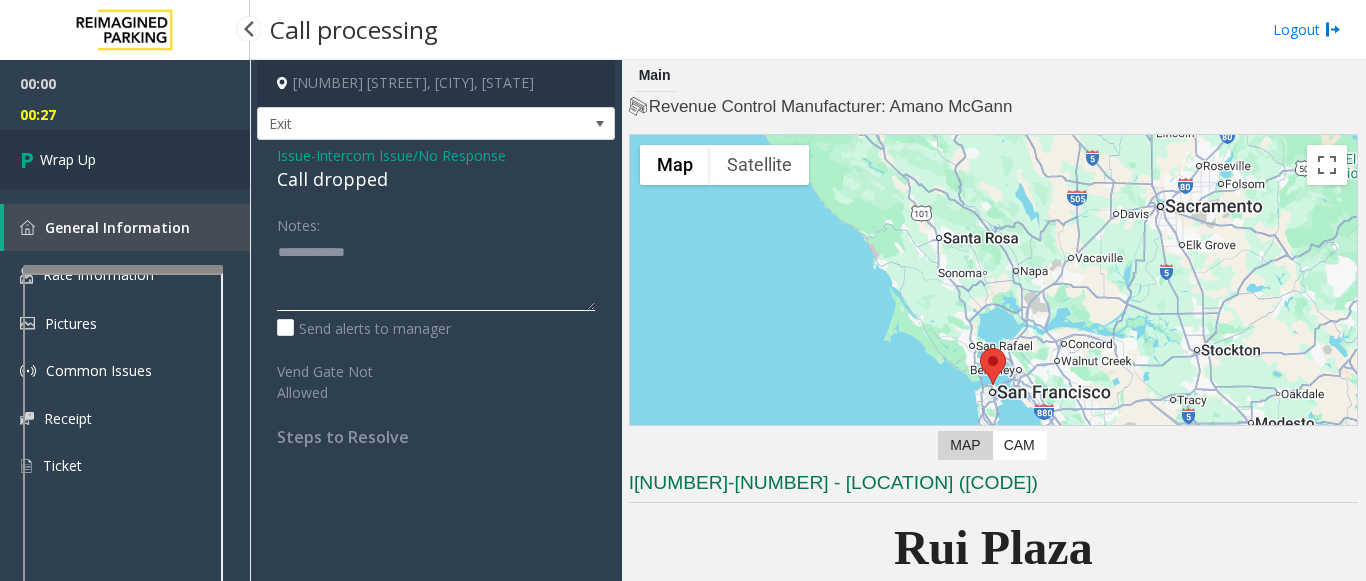 type on "**********" 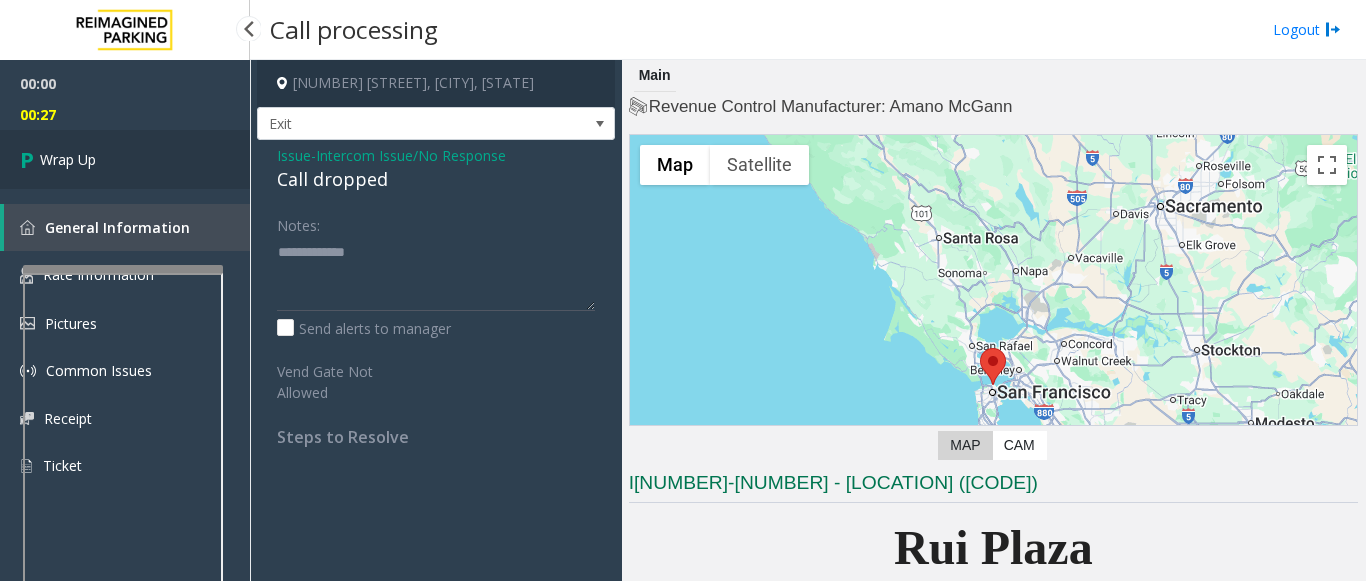 click on "Wrap Up" at bounding box center (125, 159) 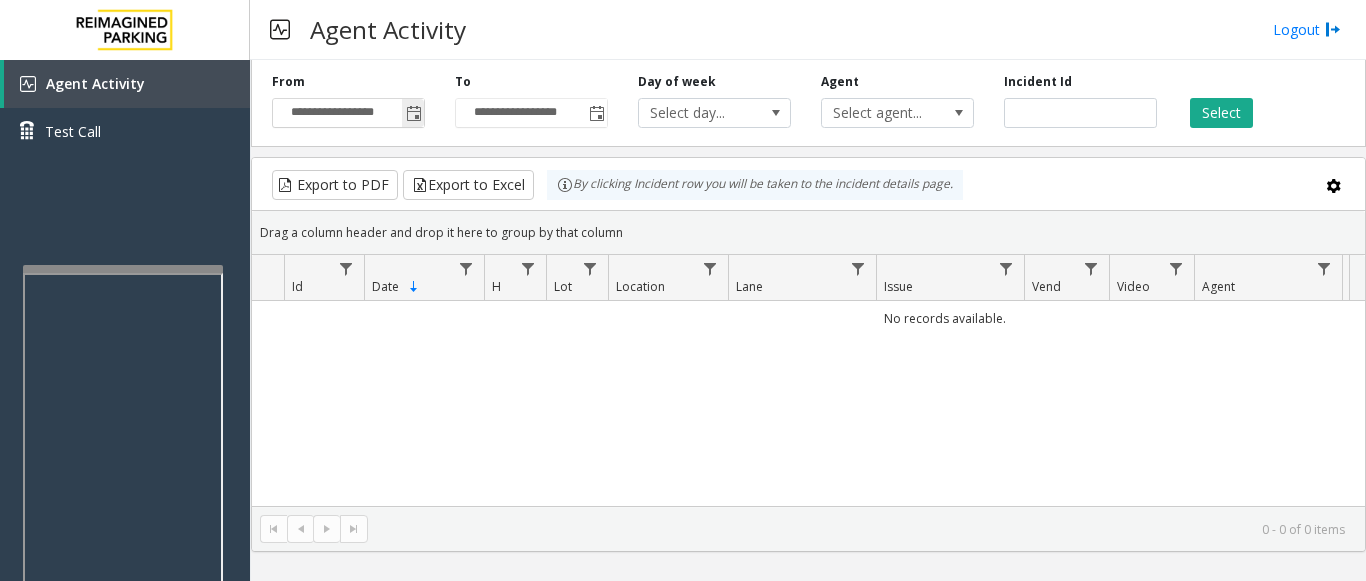 click 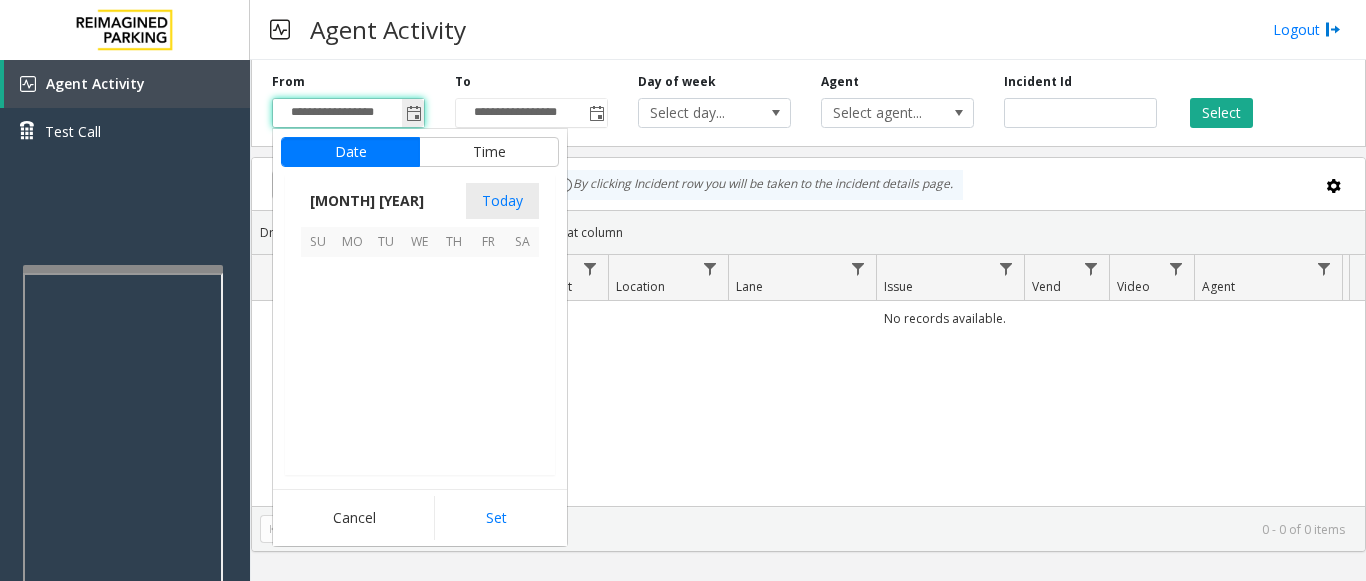 scroll, scrollTop: 358666, scrollLeft: 0, axis: vertical 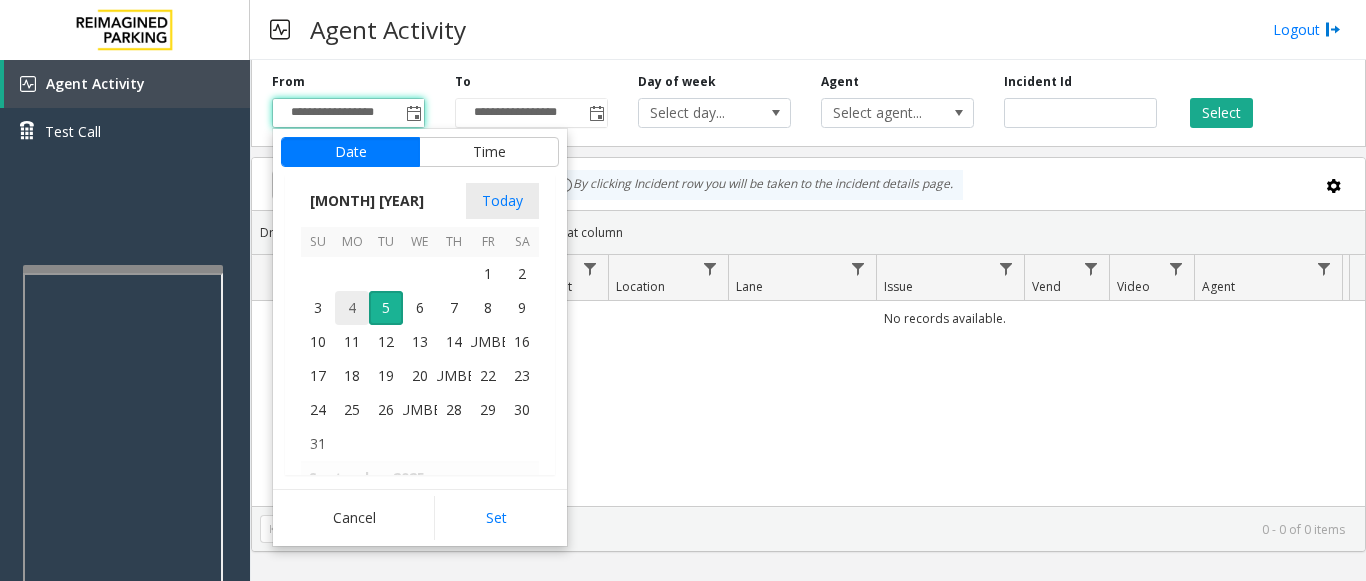 click on "4" at bounding box center (352, 308) 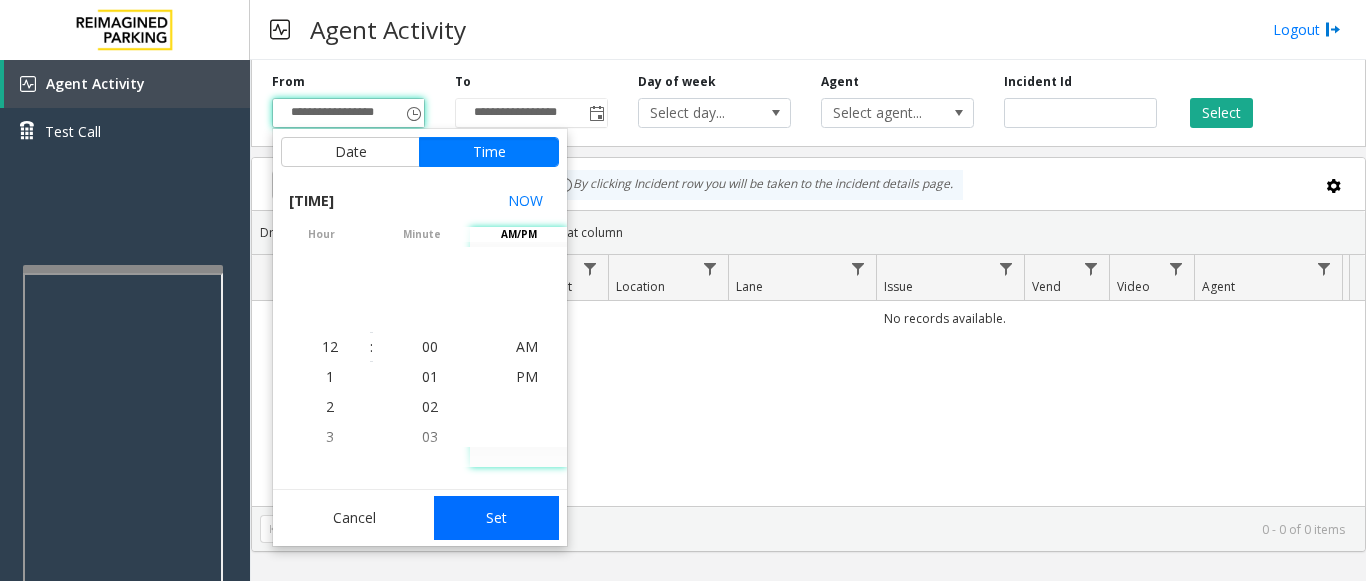 click on "Set" 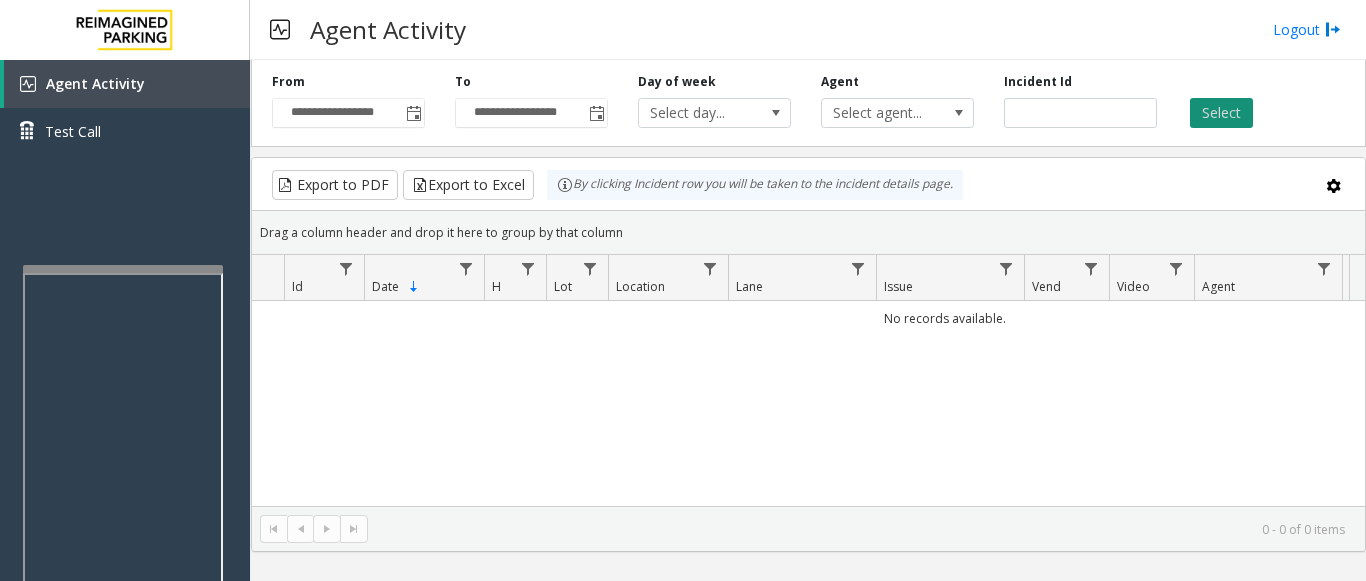 click on "Select" 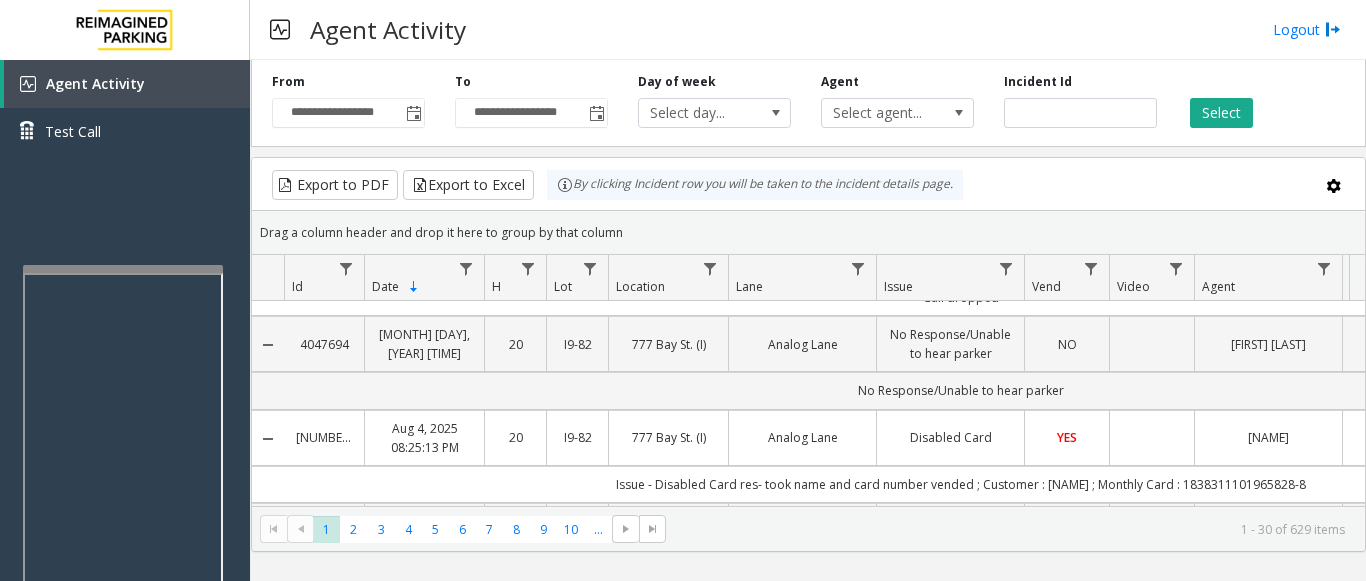 scroll, scrollTop: 300, scrollLeft: 0, axis: vertical 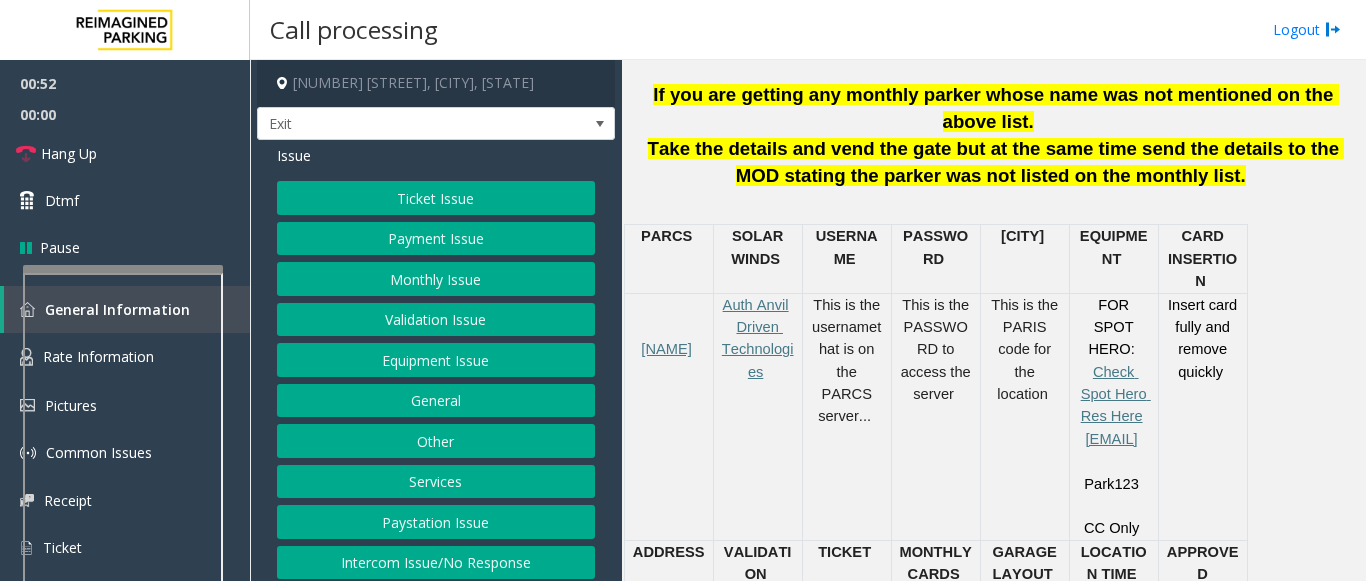 click on "Monthly Issue" 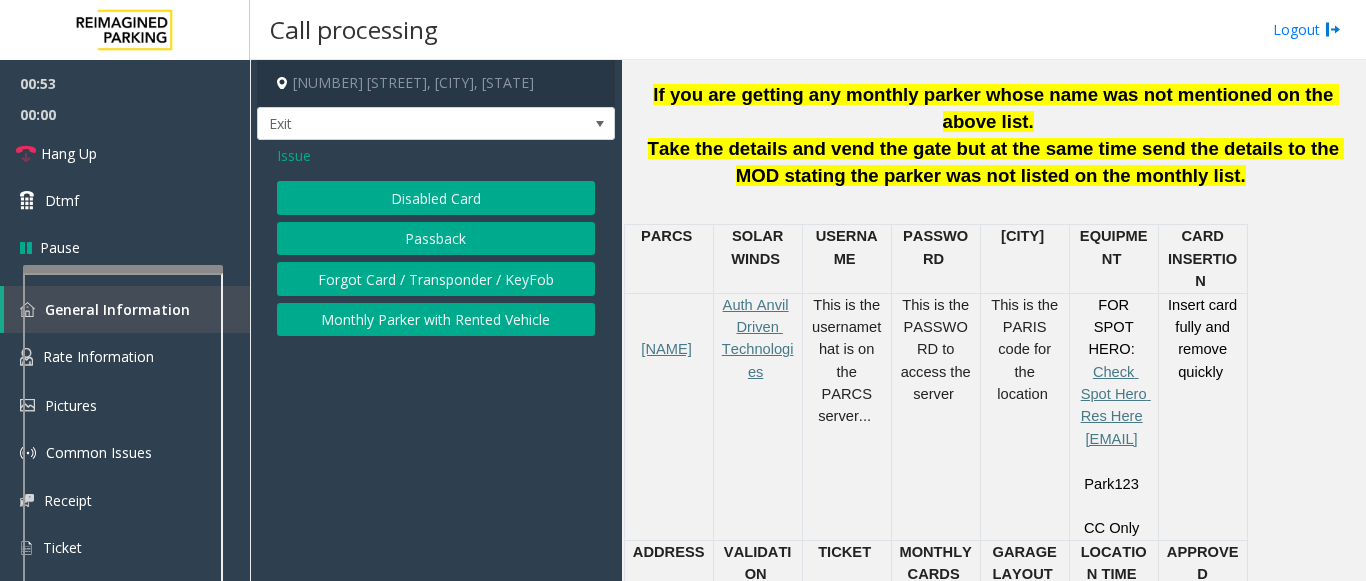 click on "Disabled Card" 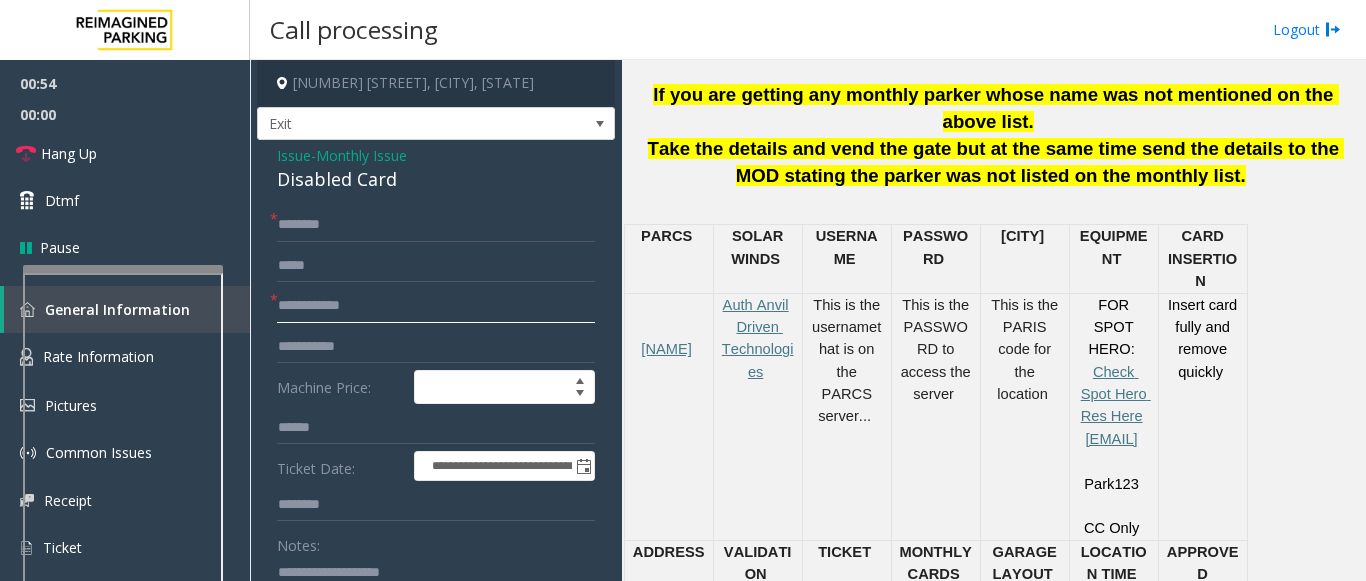 click 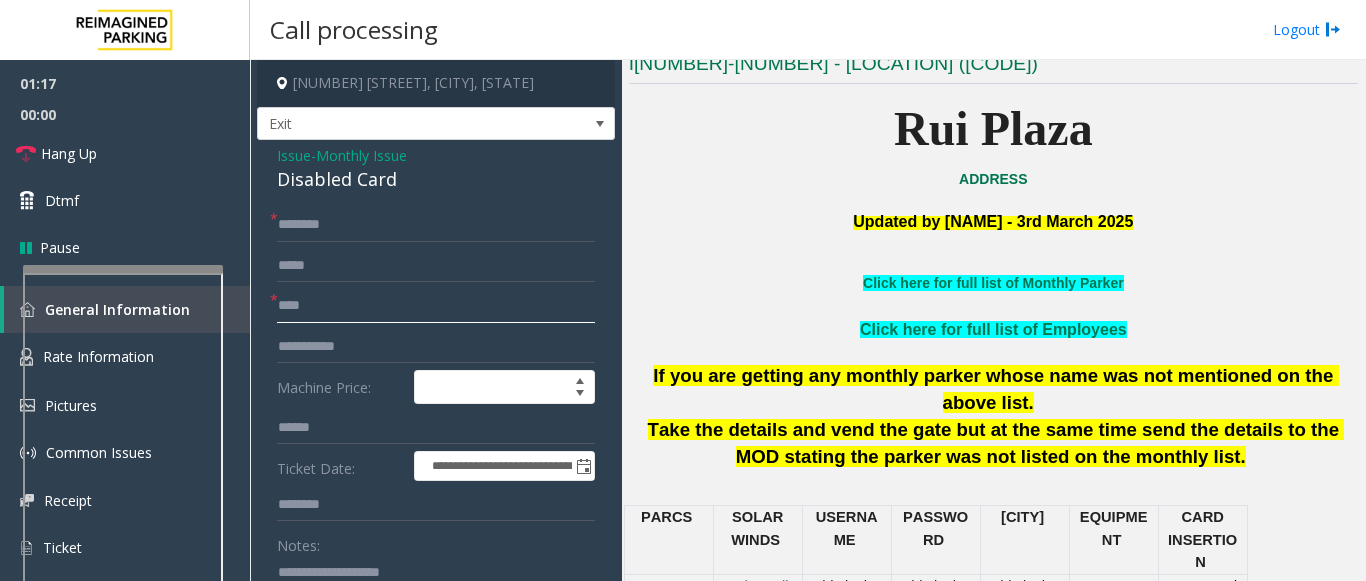 scroll, scrollTop: 400, scrollLeft: 0, axis: vertical 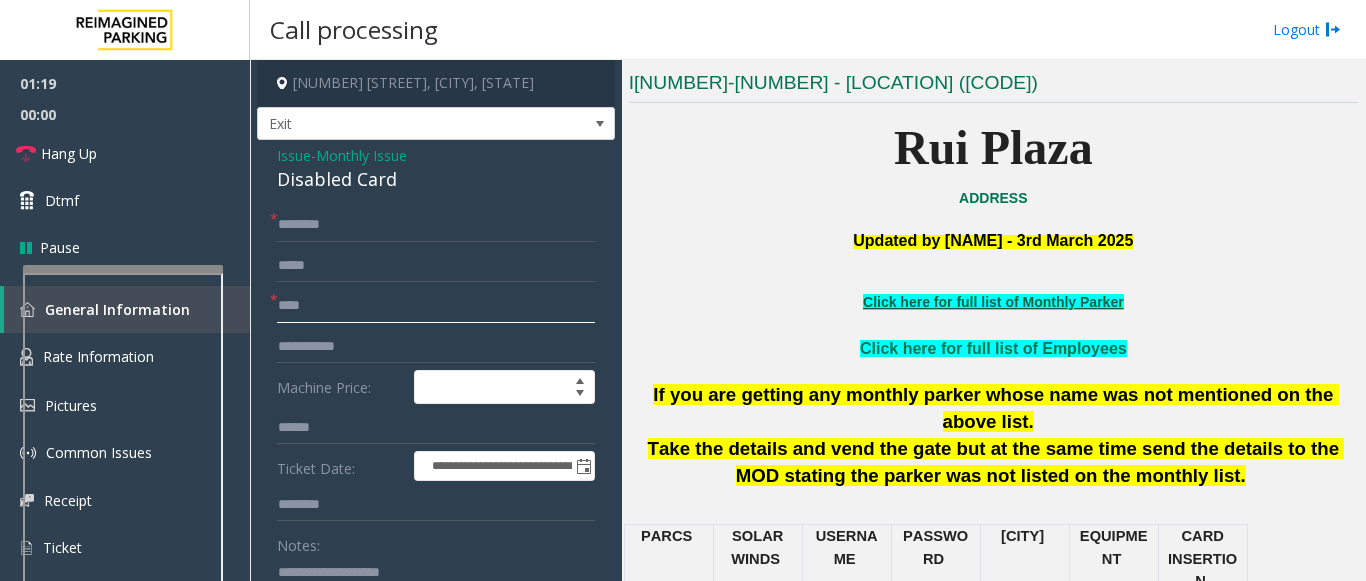 type on "****" 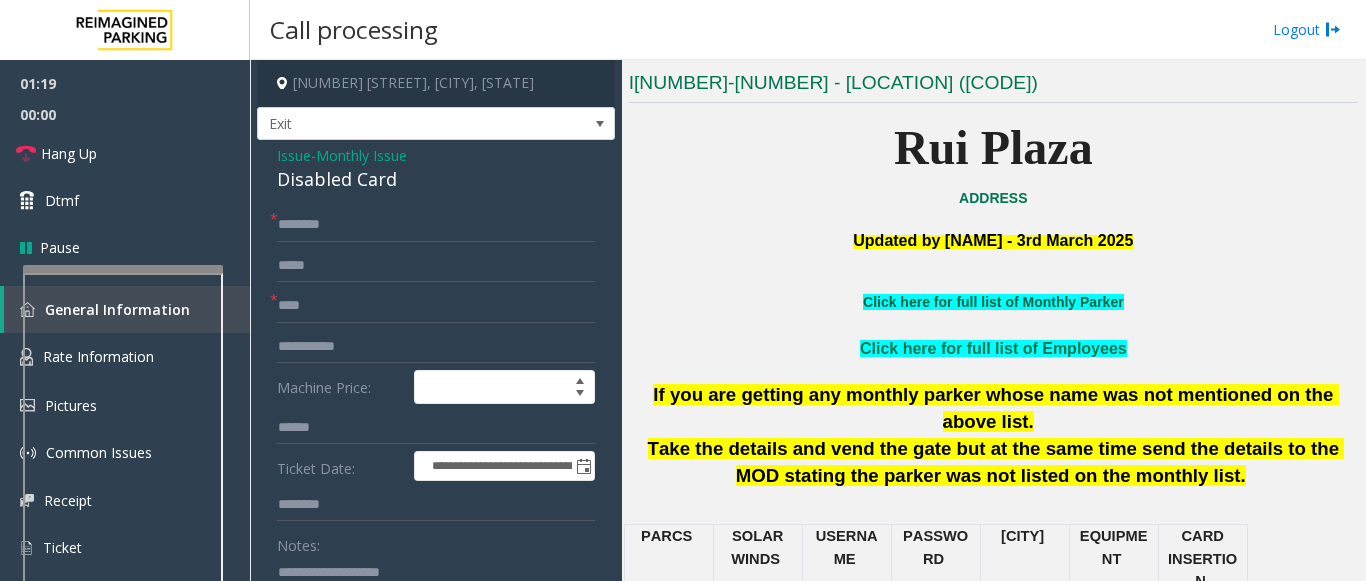 click on "Click here for full list of Monthly Parker" 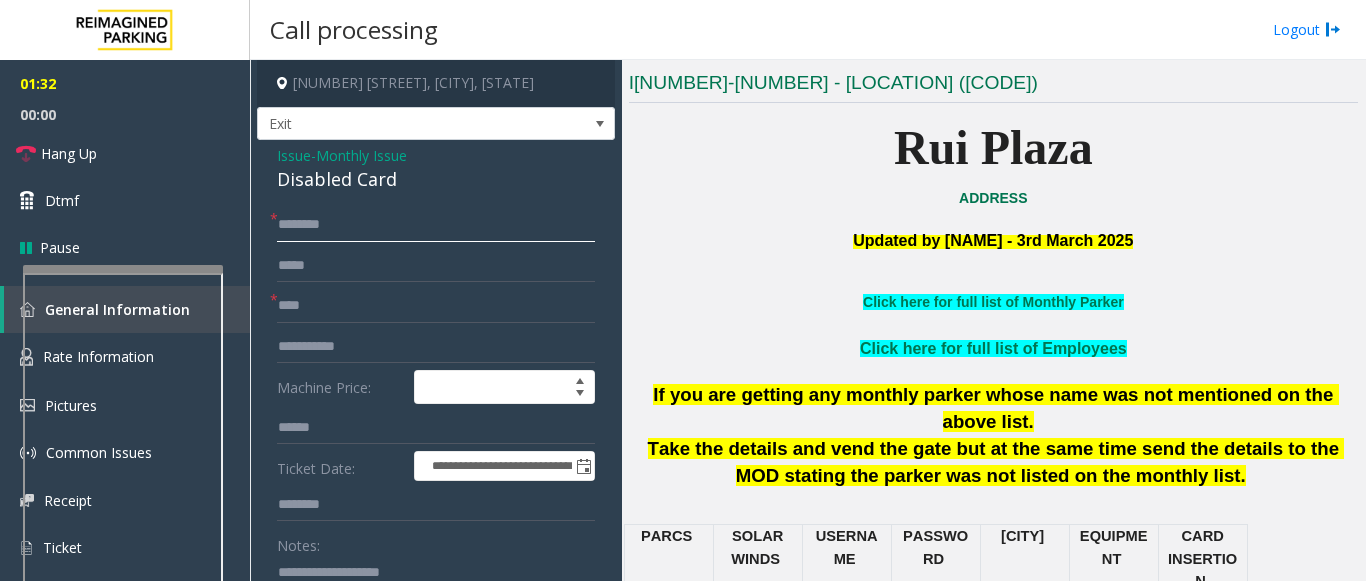 click 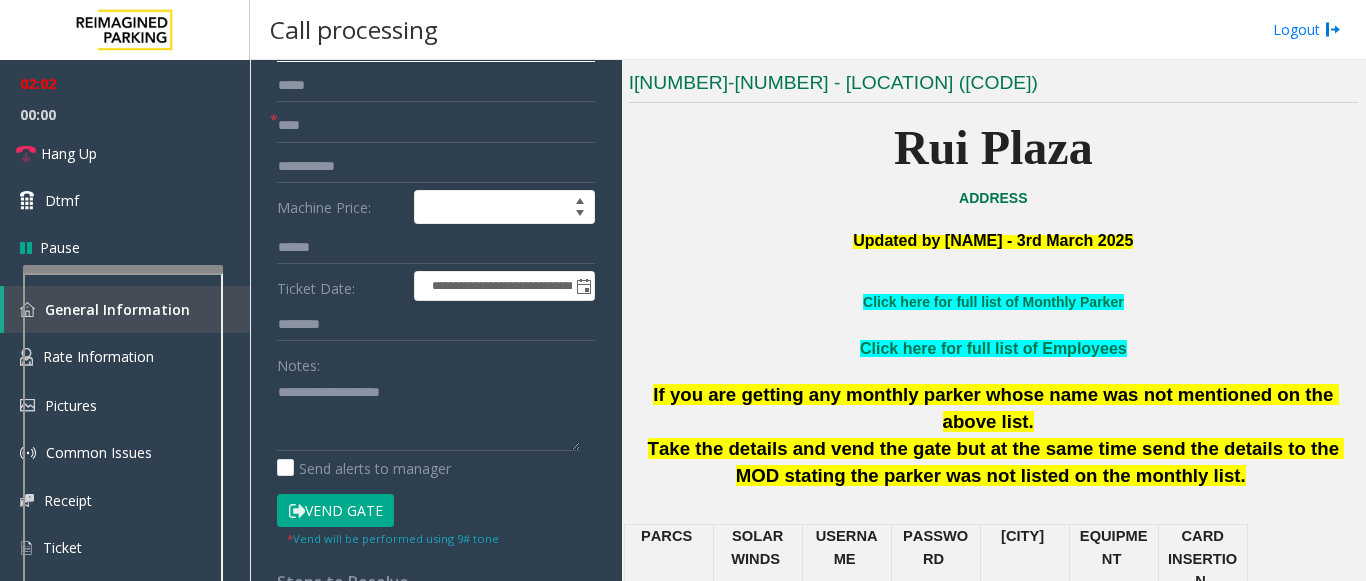 scroll, scrollTop: 200, scrollLeft: 0, axis: vertical 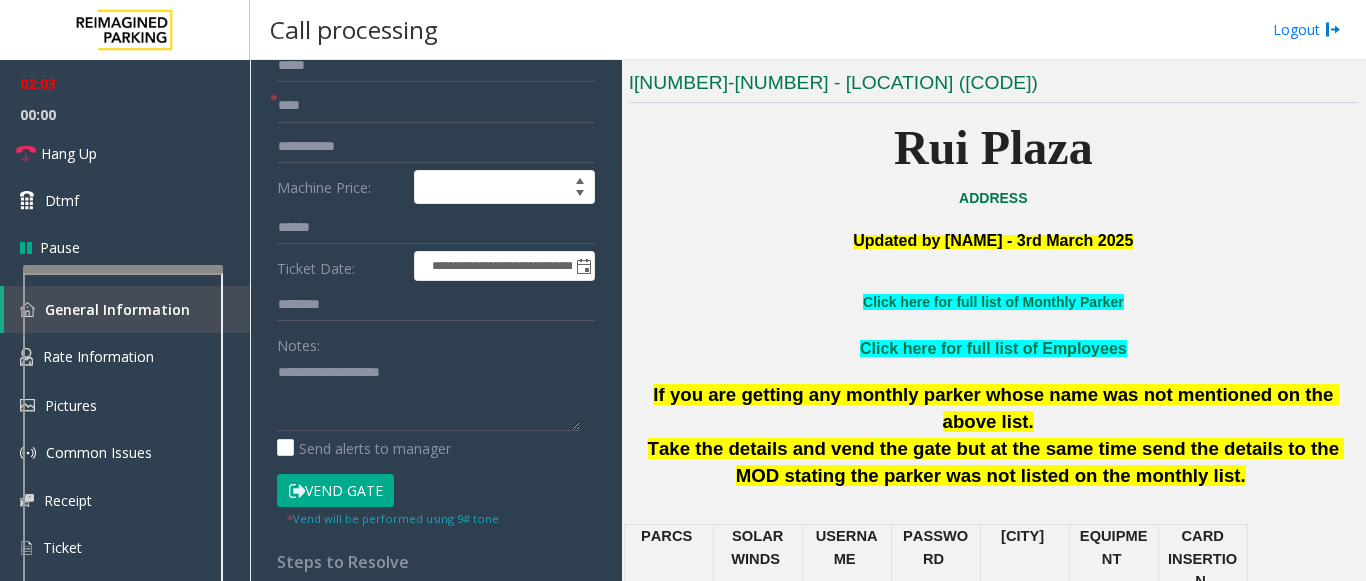 type on "******" 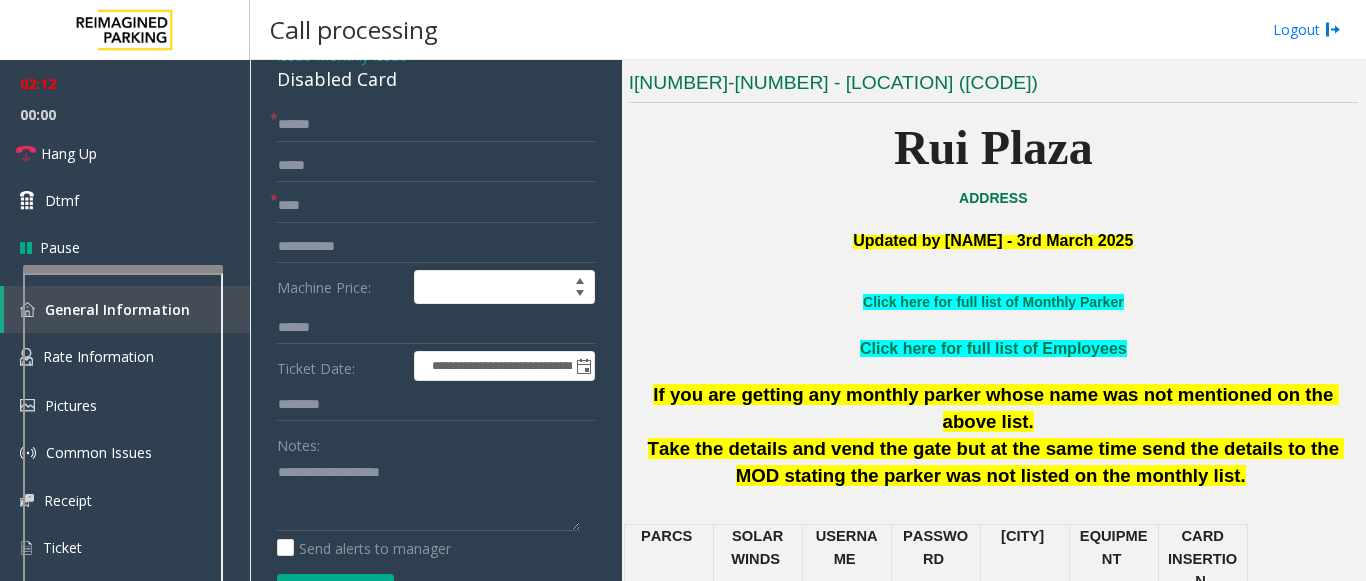 scroll, scrollTop: 0, scrollLeft: 0, axis: both 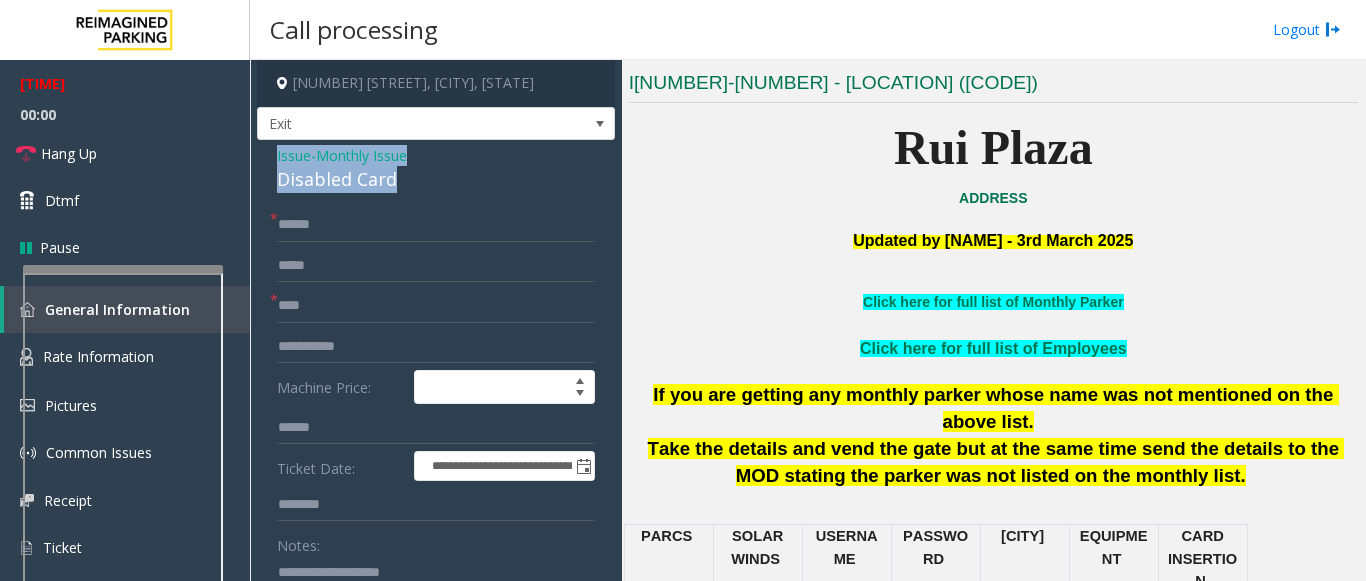 drag, startPoint x: 274, startPoint y: 150, endPoint x: 408, endPoint y: 179, distance: 137.10216 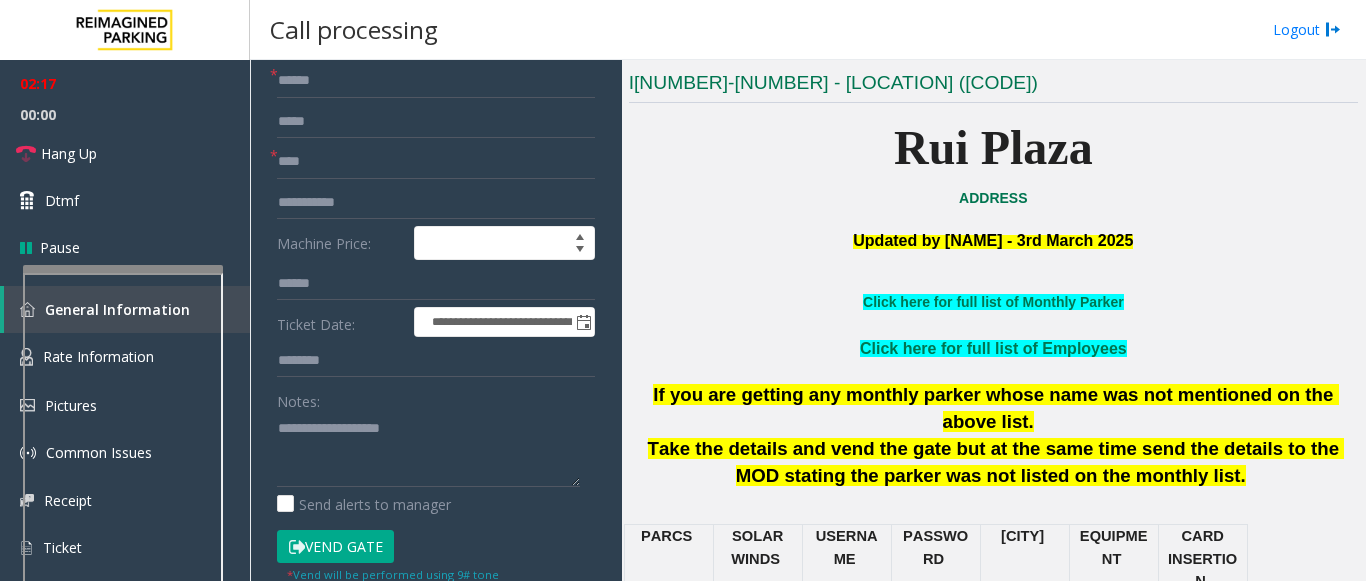 scroll, scrollTop: 224, scrollLeft: 0, axis: vertical 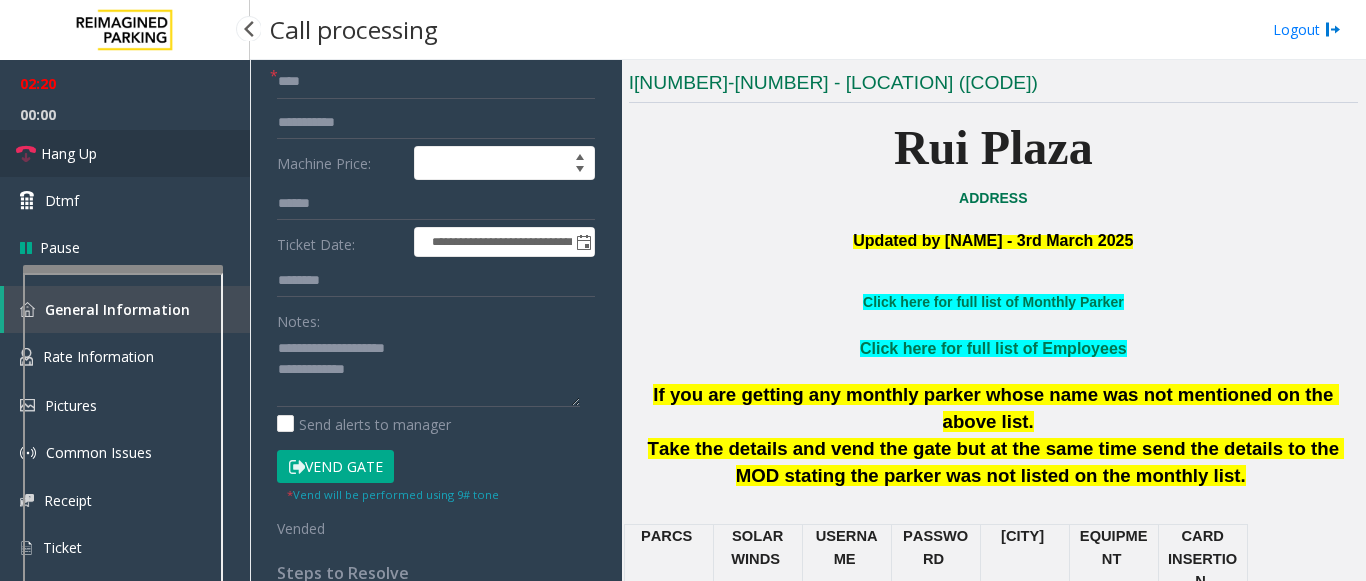 click on "Hang Up" at bounding box center [125, 153] 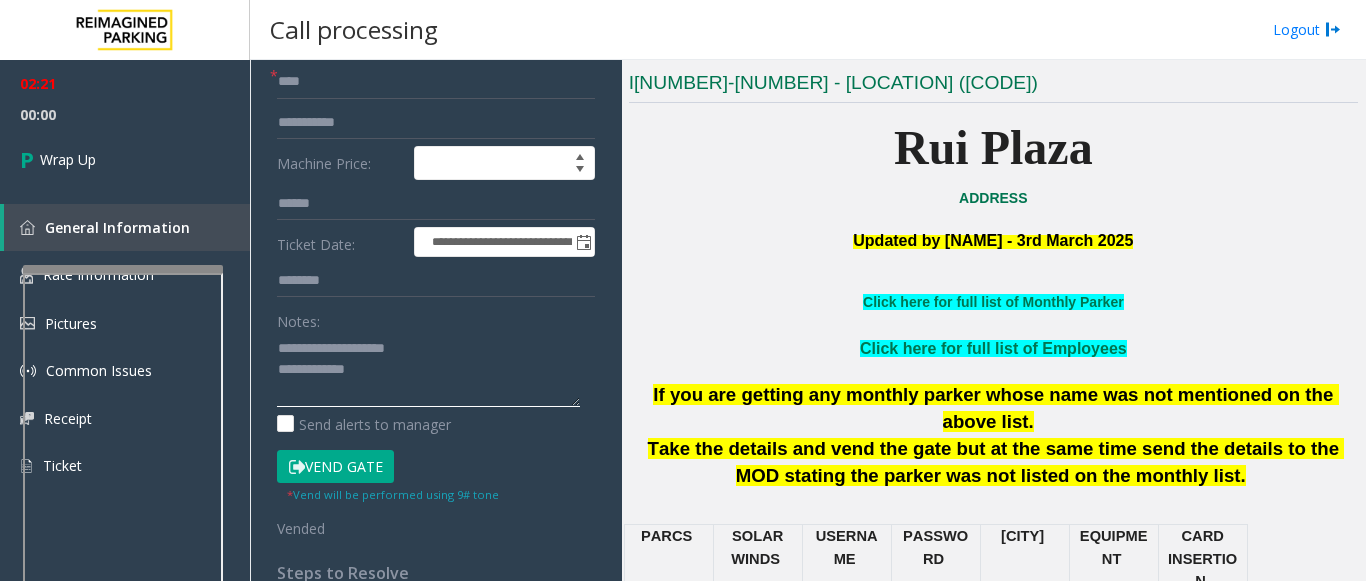 click 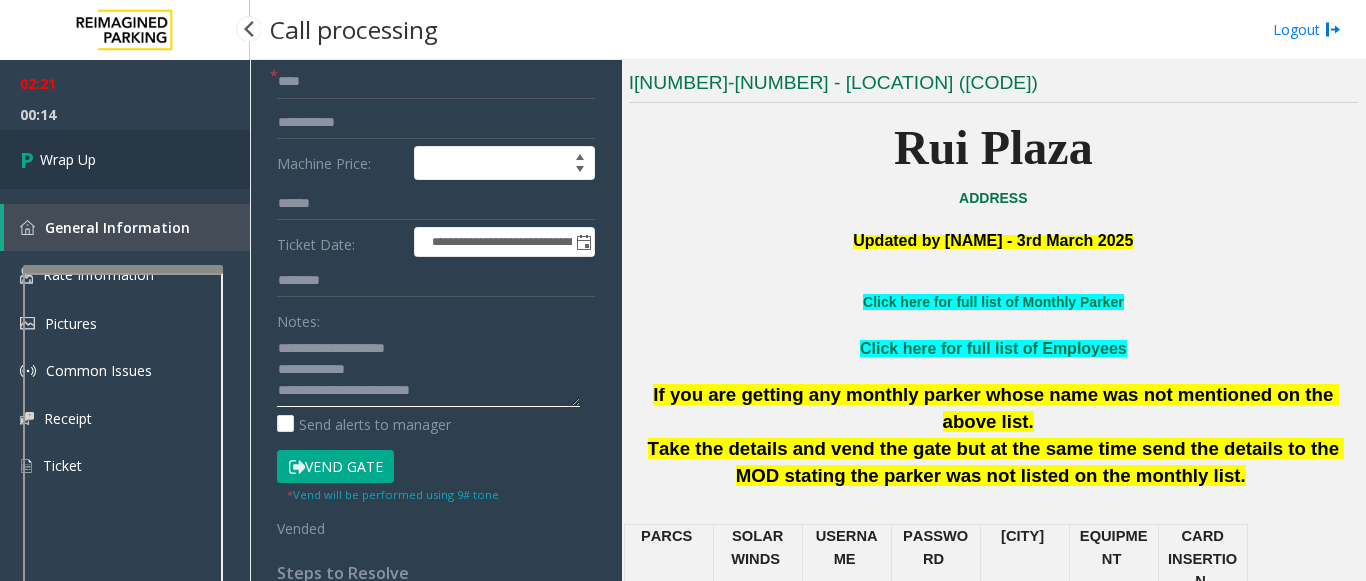 type on "**********" 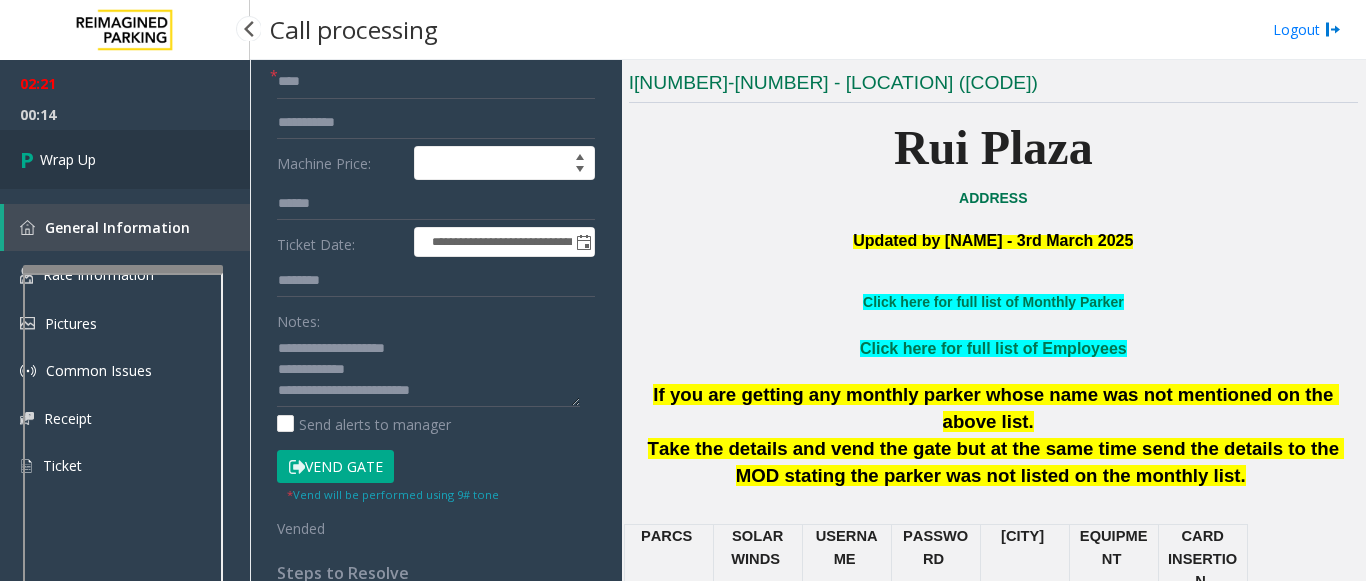 click on "Wrap Up" at bounding box center (68, 159) 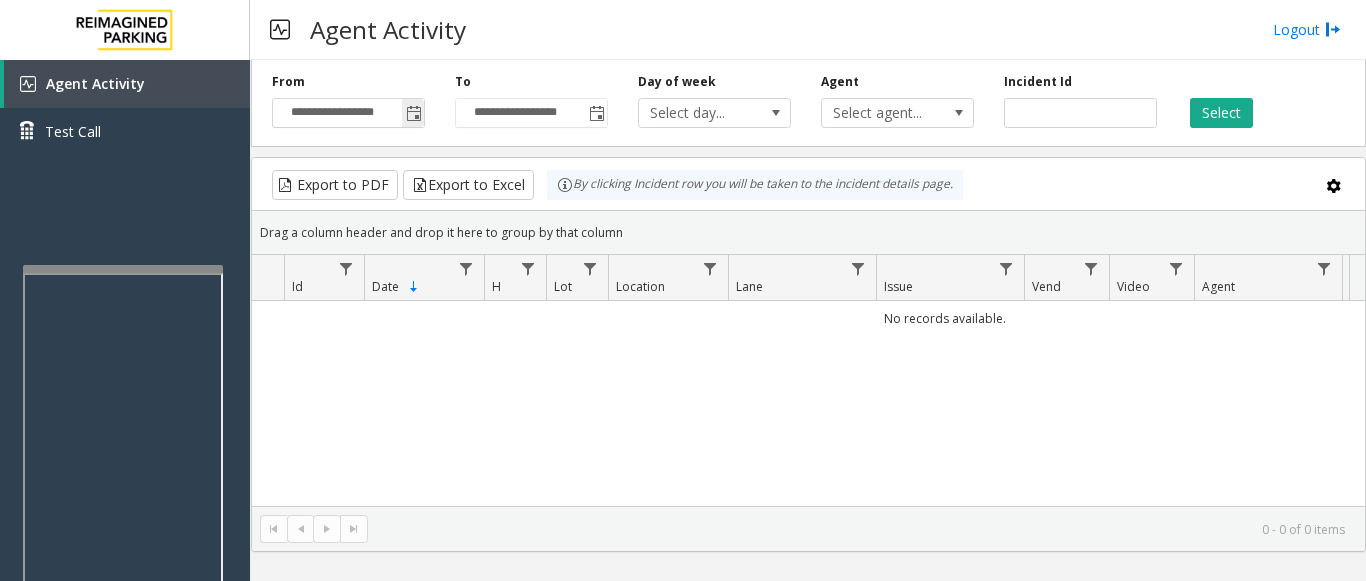 click 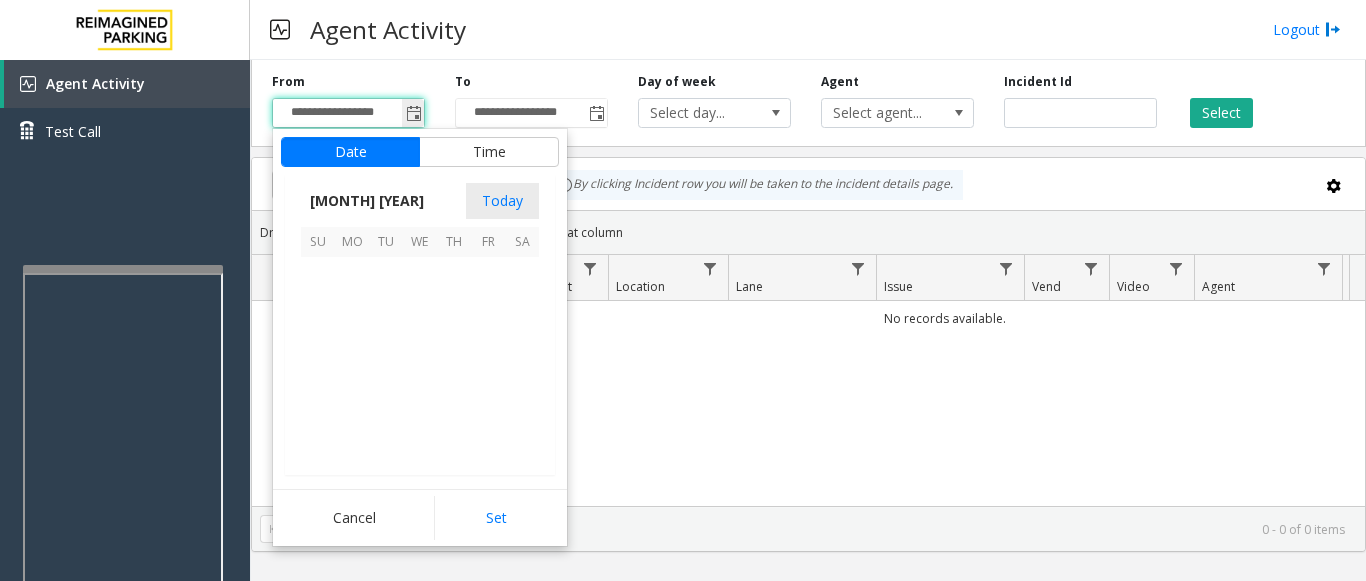 scroll, scrollTop: 358666, scrollLeft: 0, axis: vertical 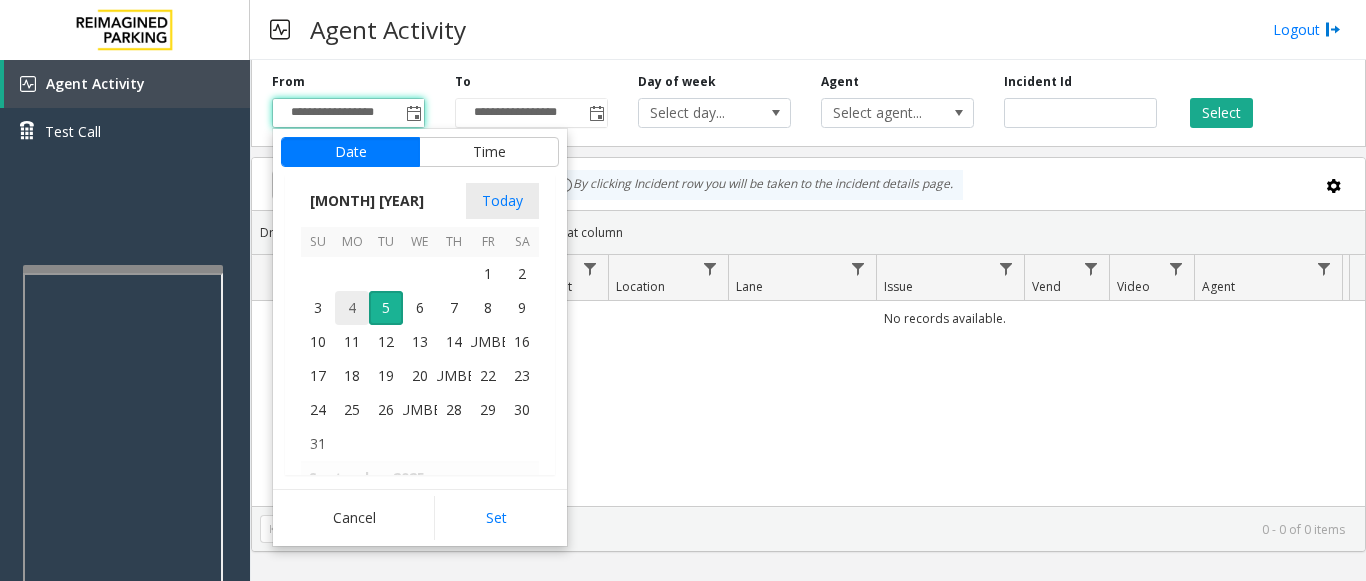 click on "4" at bounding box center [352, 308] 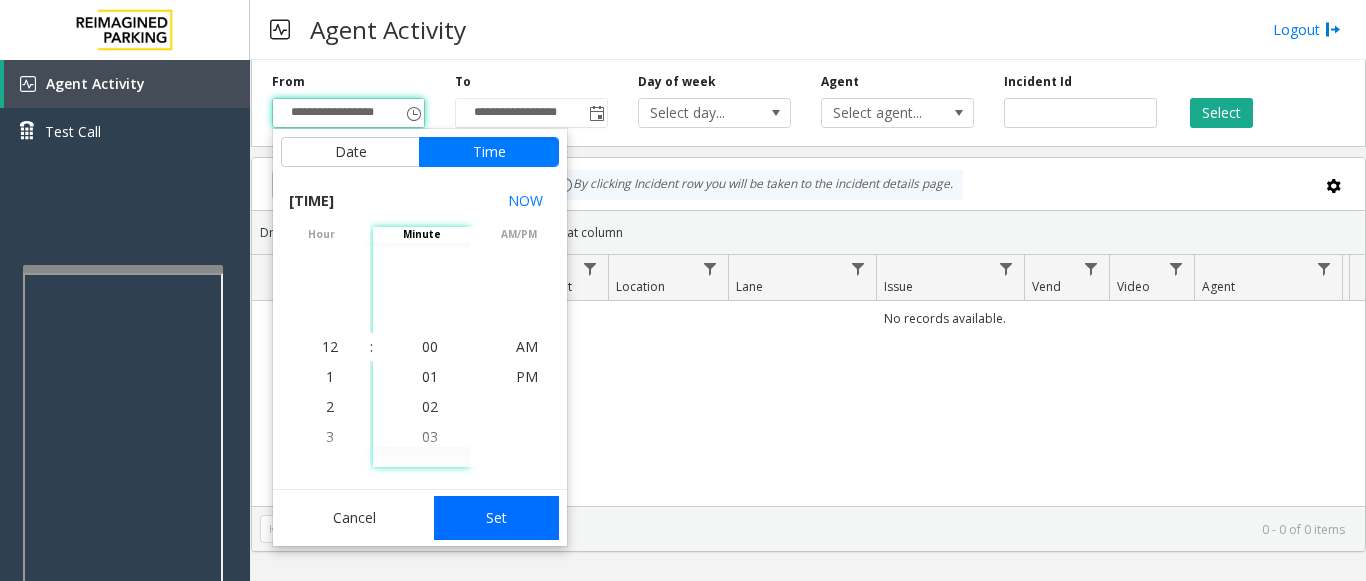 click on "Set" 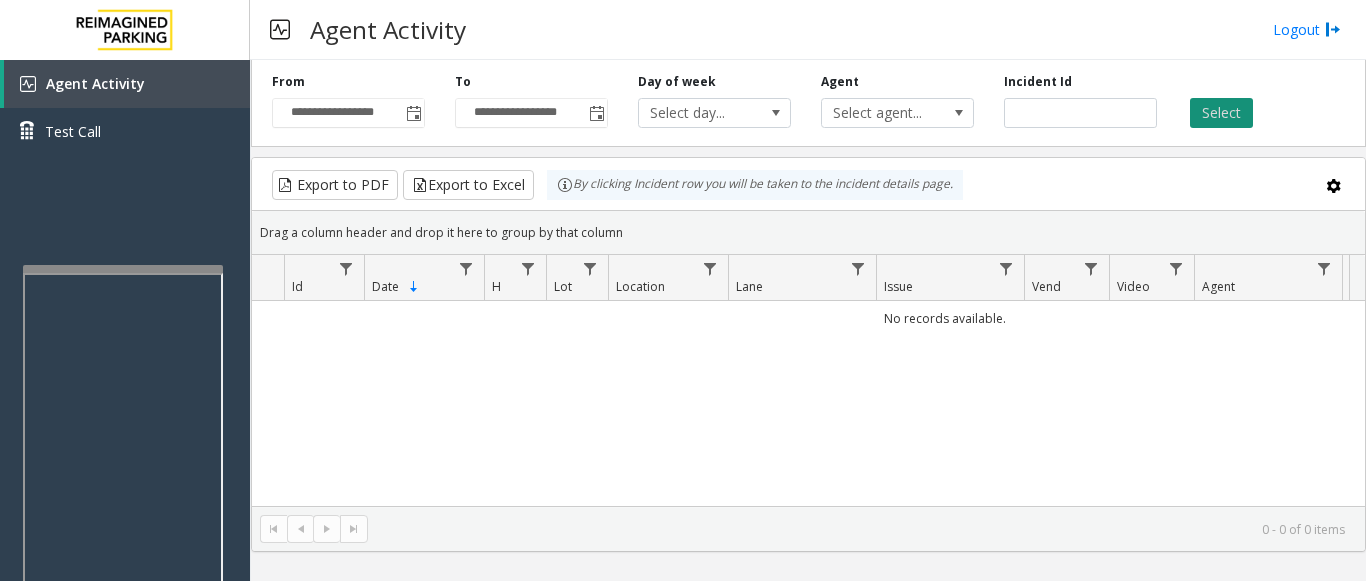click on "Select" 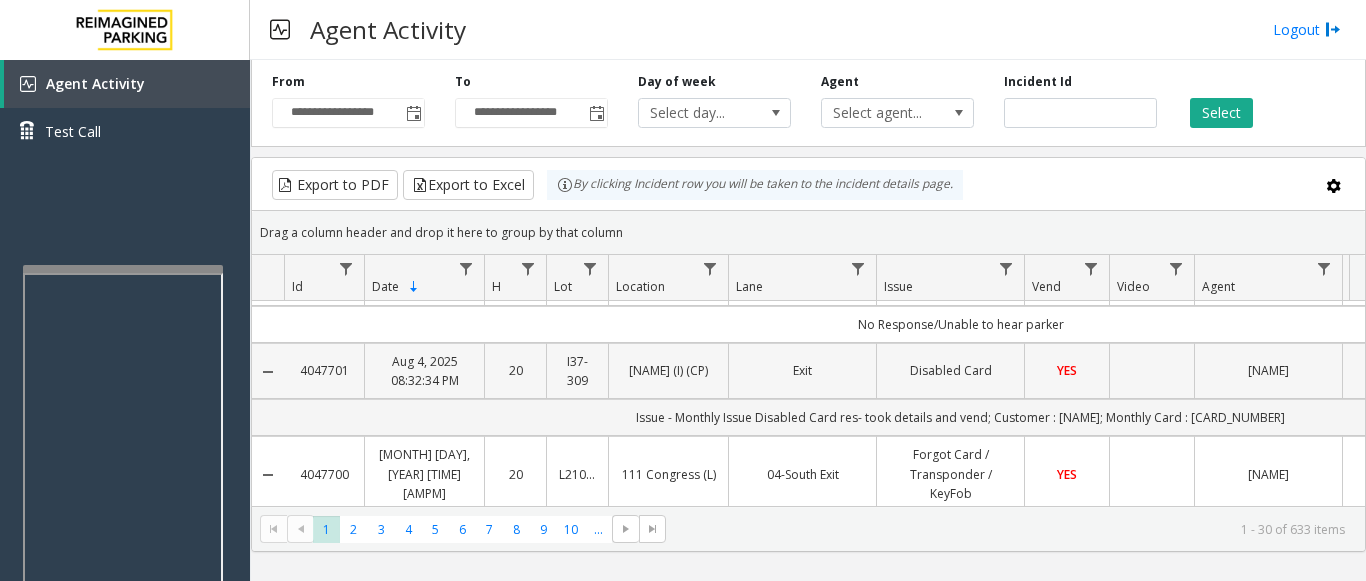 scroll, scrollTop: 100, scrollLeft: 0, axis: vertical 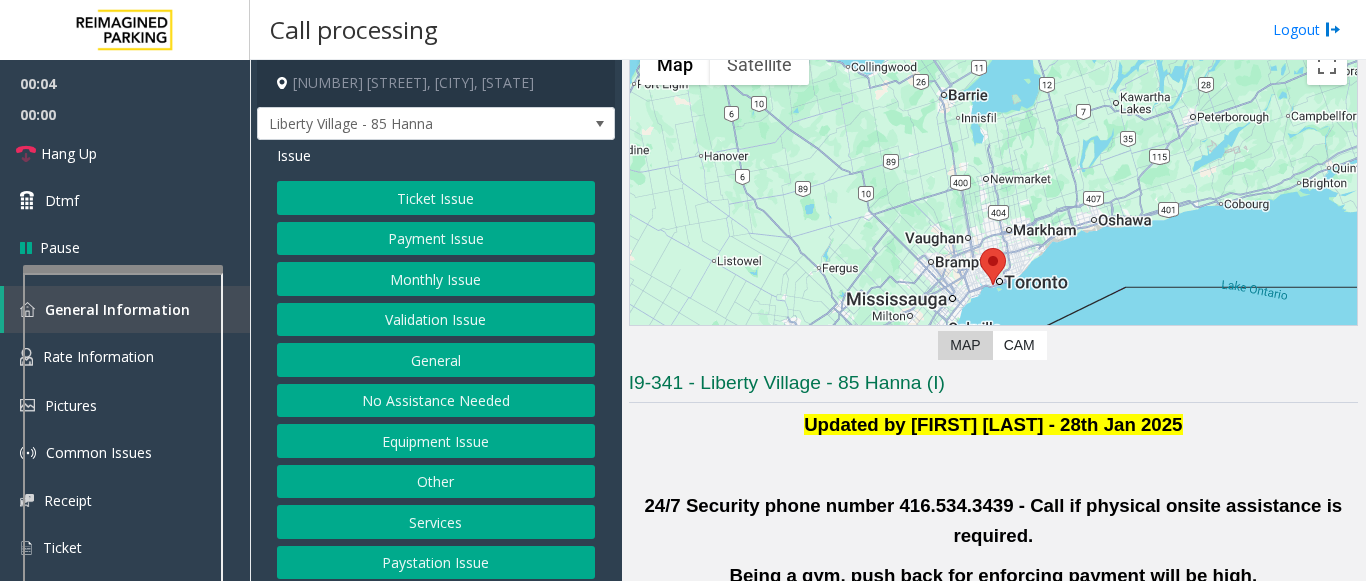 click on "Validation Issue" 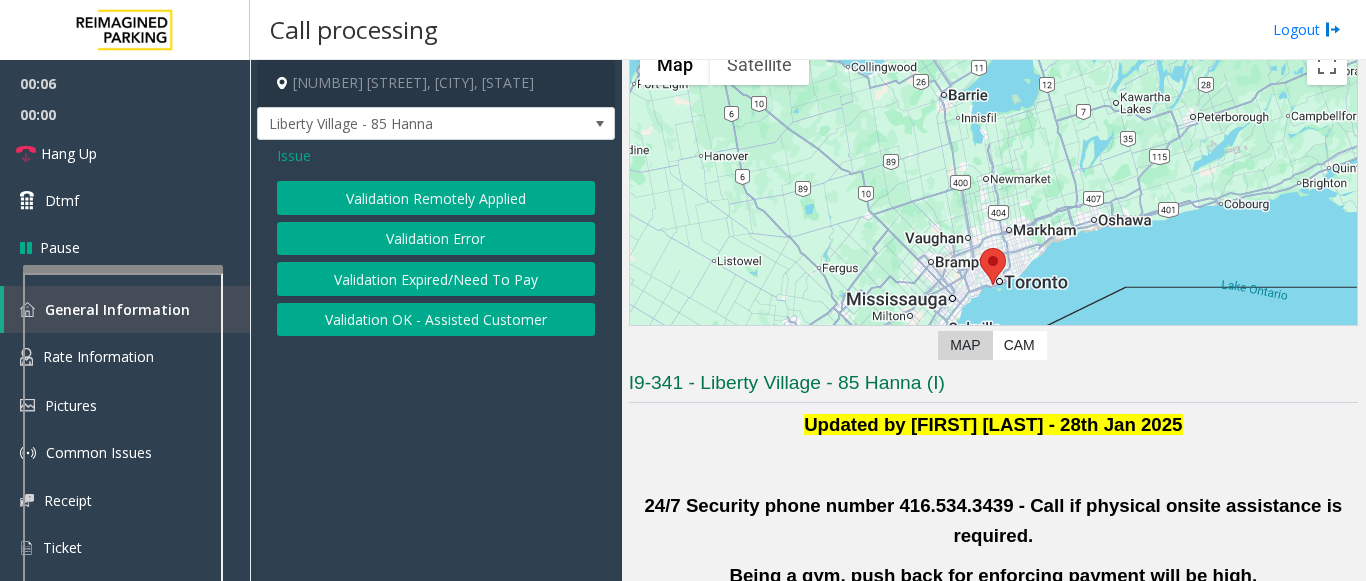 click on "Validation Error" 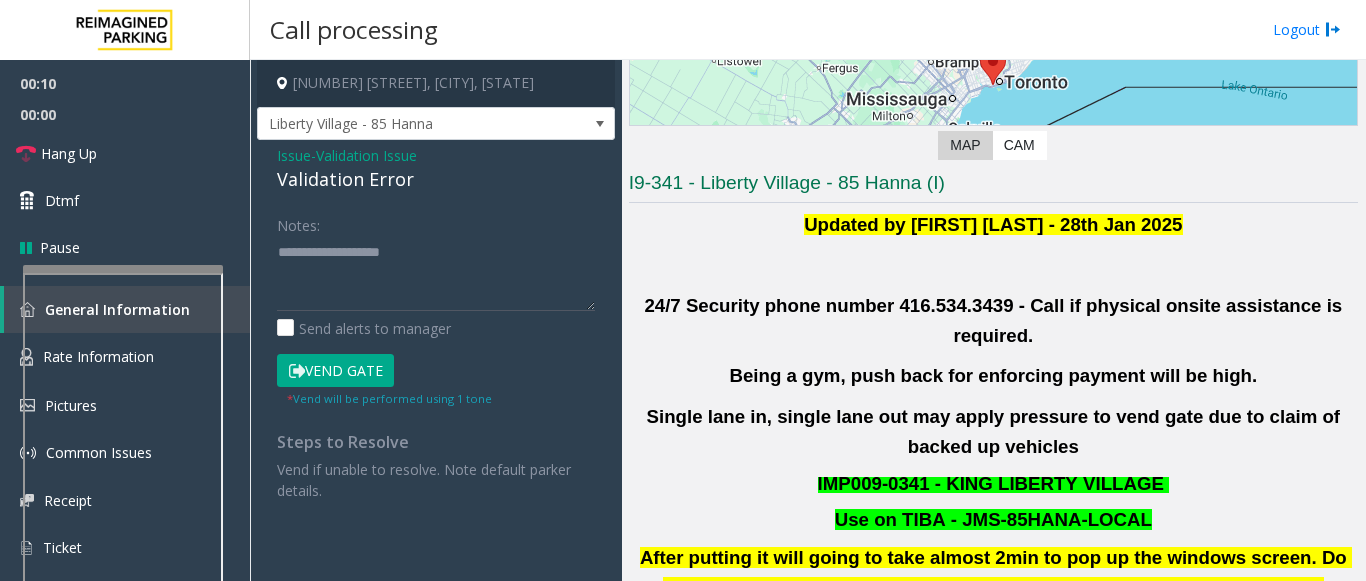 scroll, scrollTop: 400, scrollLeft: 0, axis: vertical 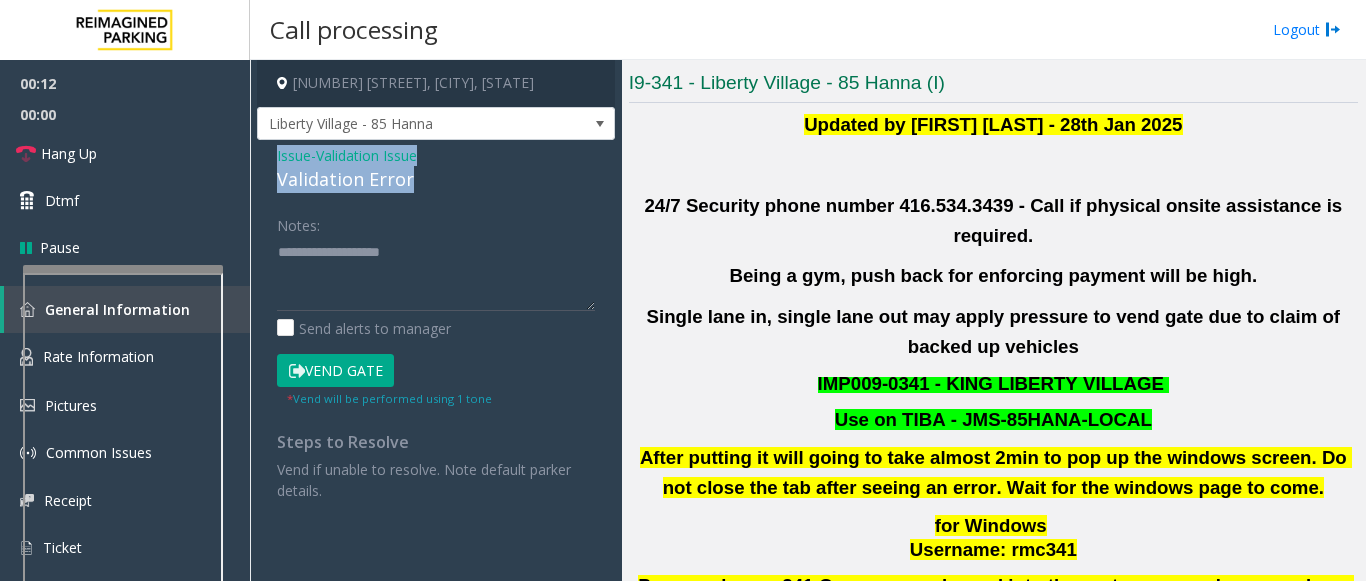 drag, startPoint x: 275, startPoint y: 153, endPoint x: 444, endPoint y: 177, distance: 170.69563 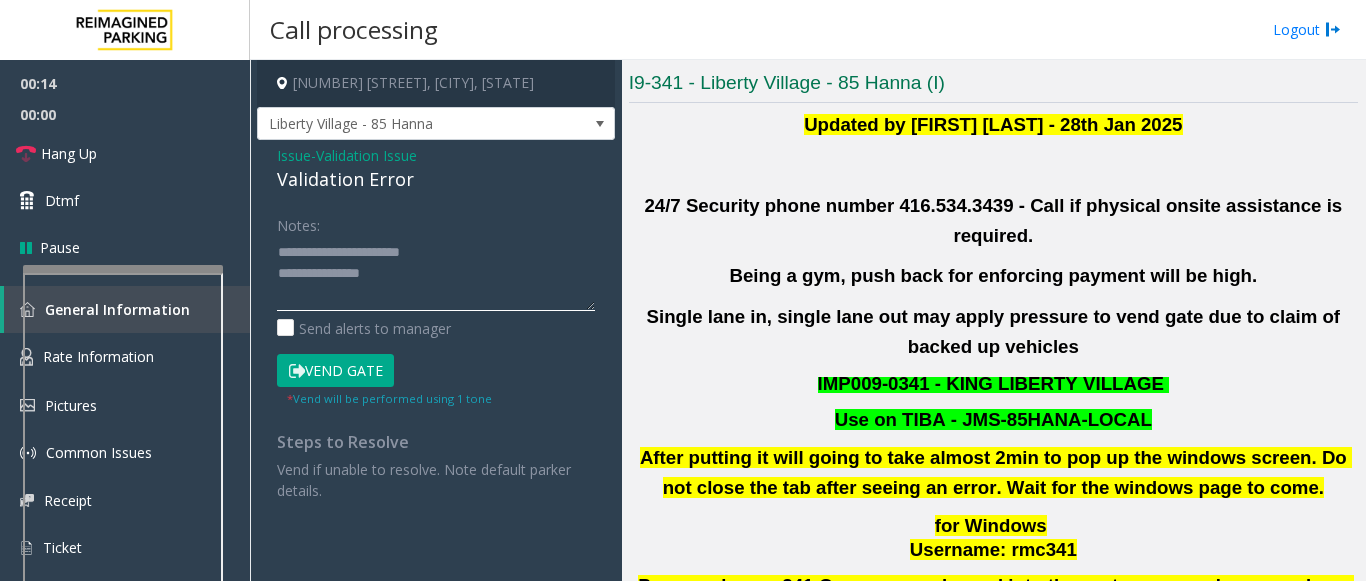 click 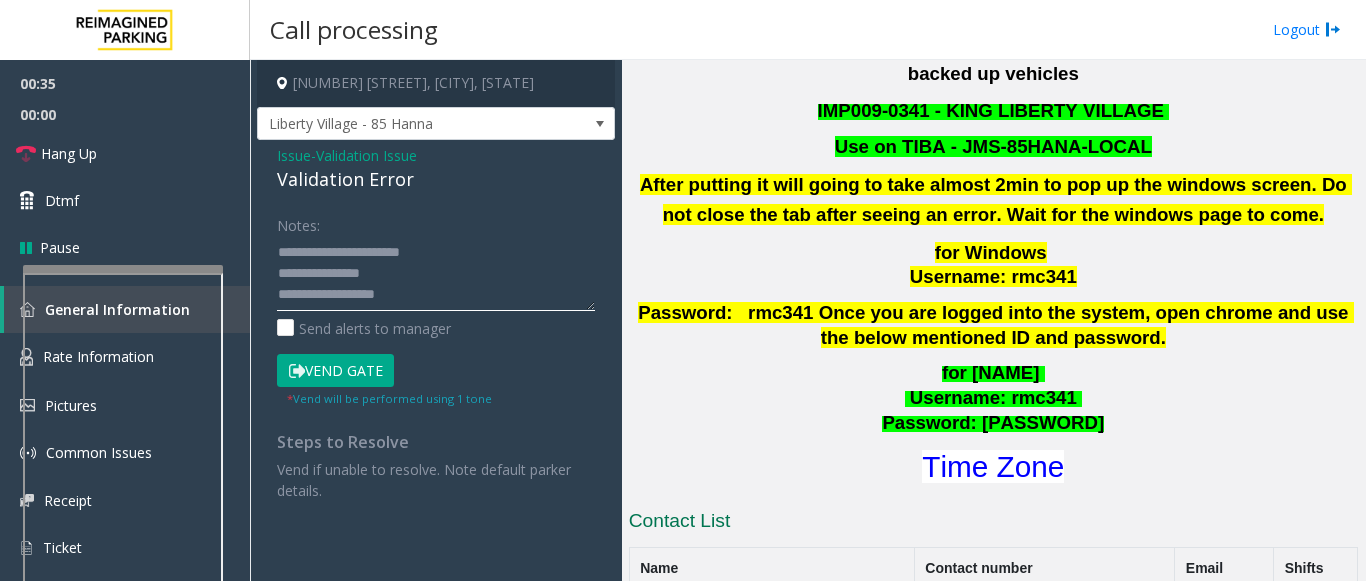 scroll, scrollTop: 800, scrollLeft: 0, axis: vertical 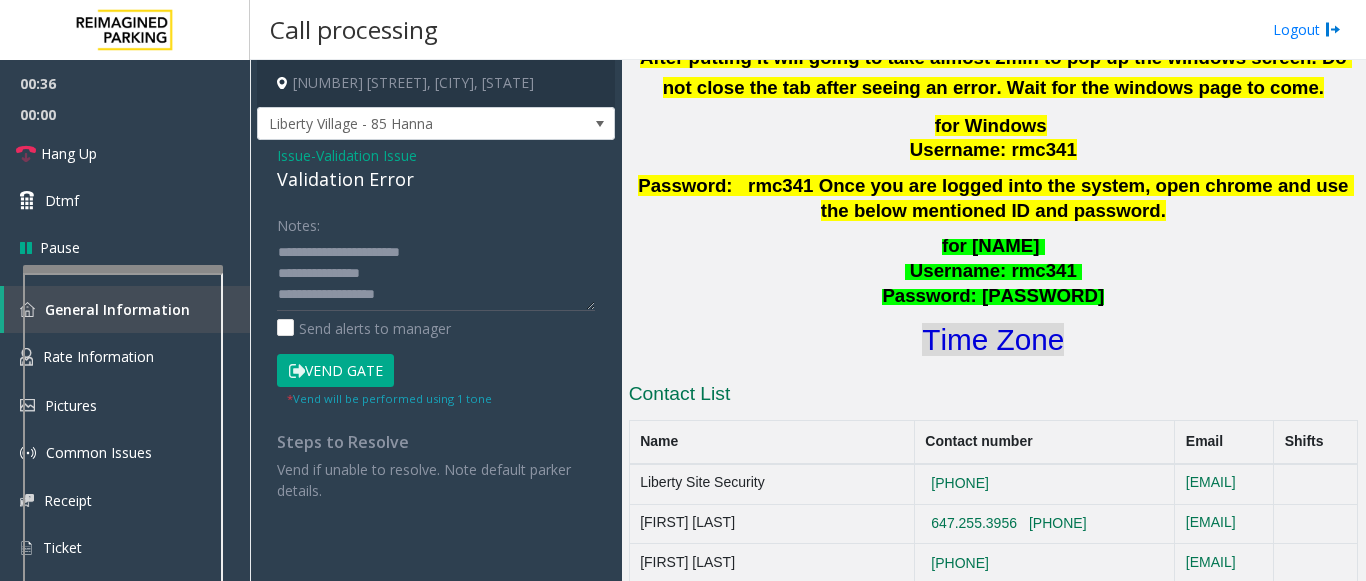 click on "Time Zone" 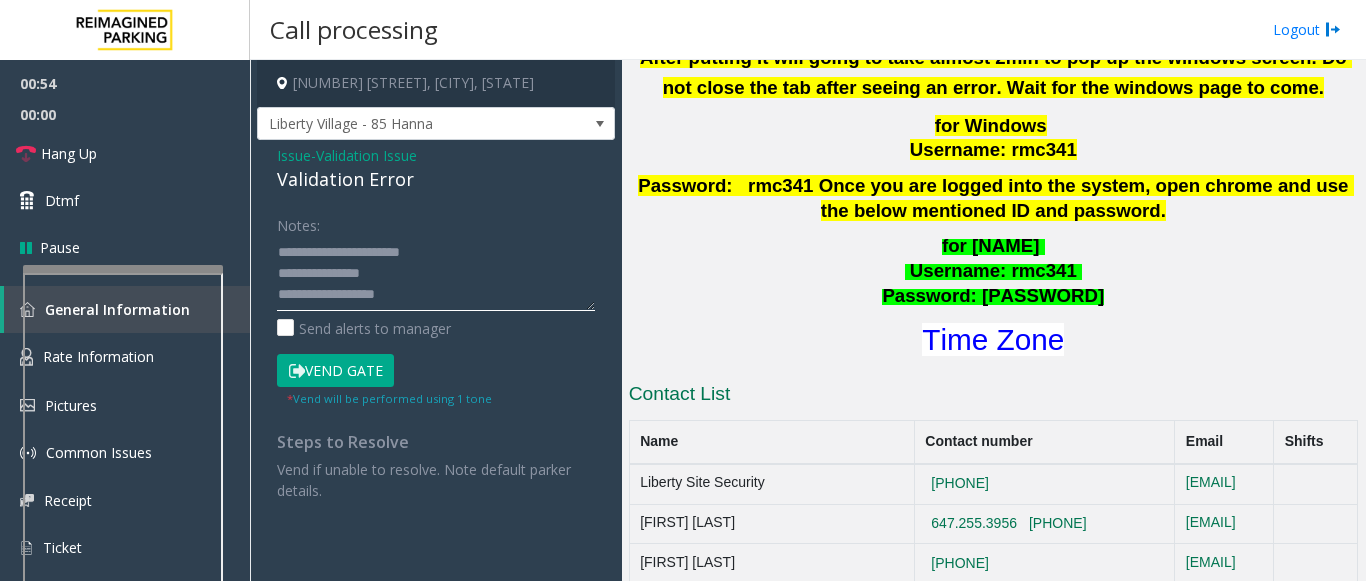 click 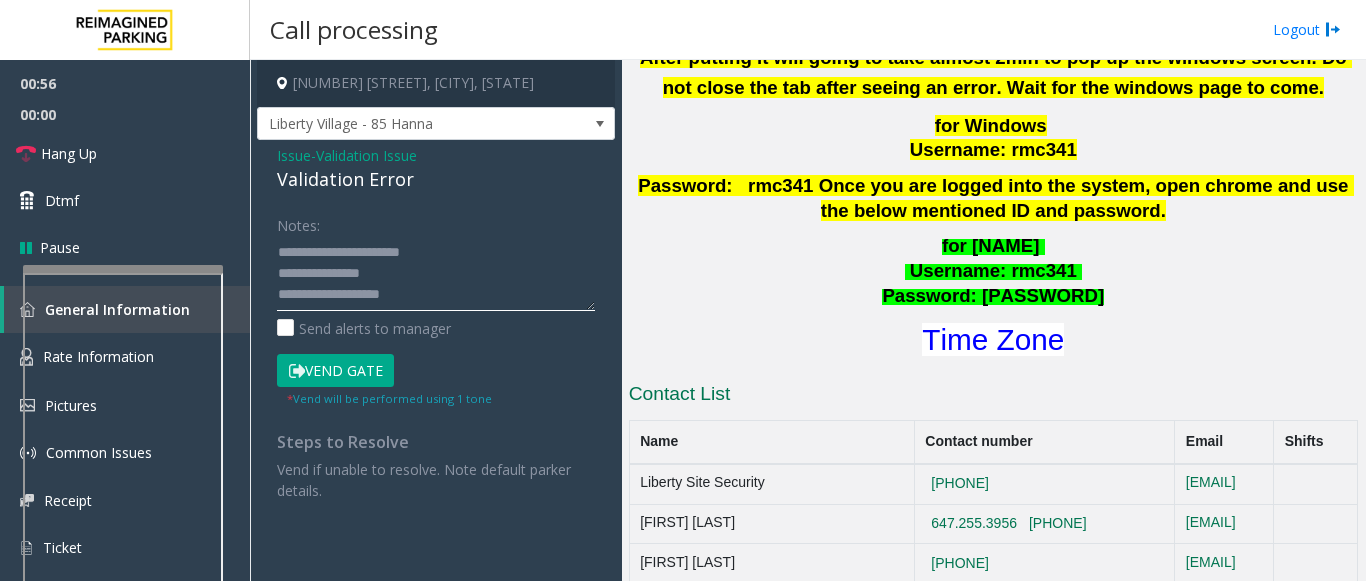 scroll, scrollTop: 15, scrollLeft: 0, axis: vertical 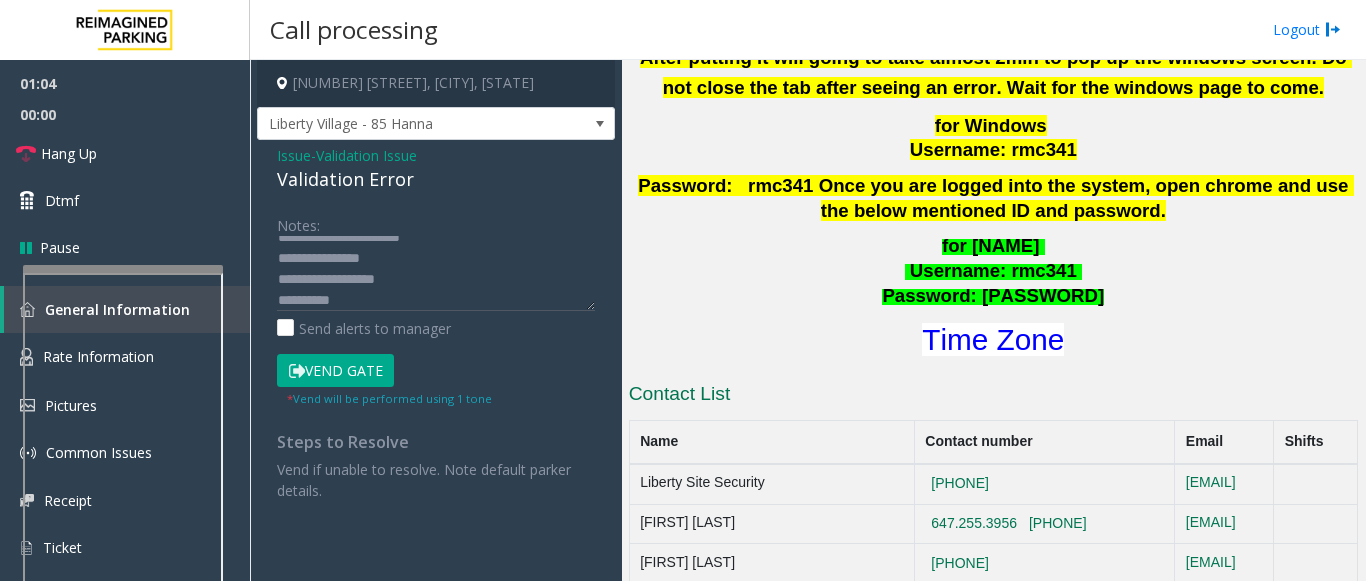 click on "Vend Gate" 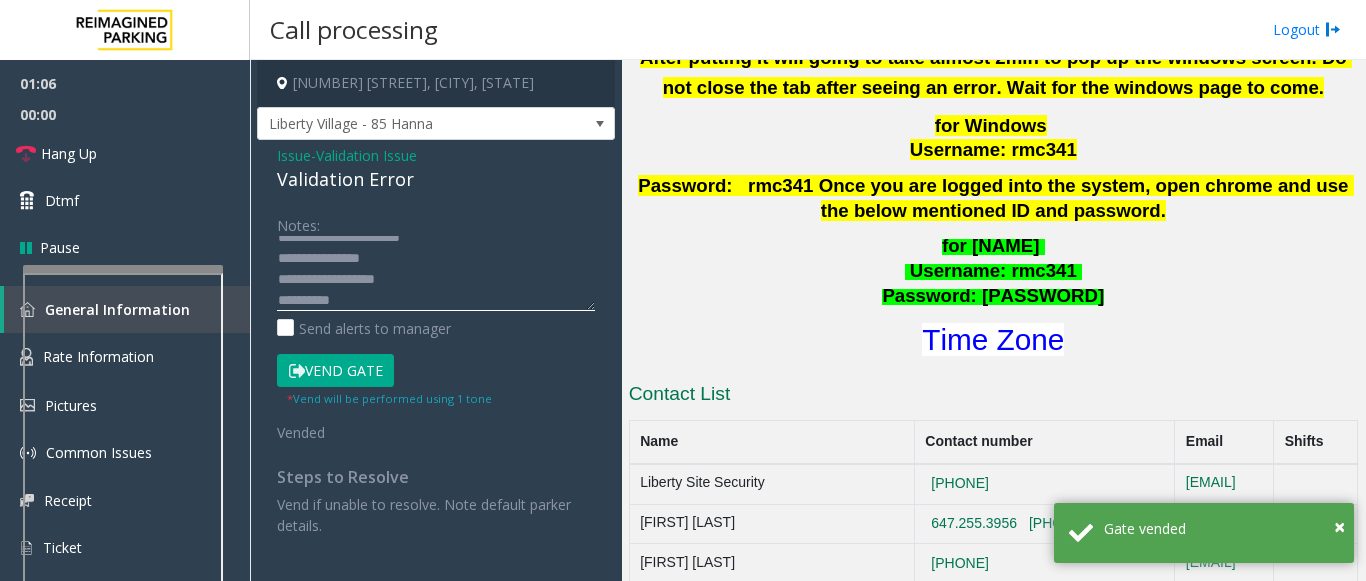 click 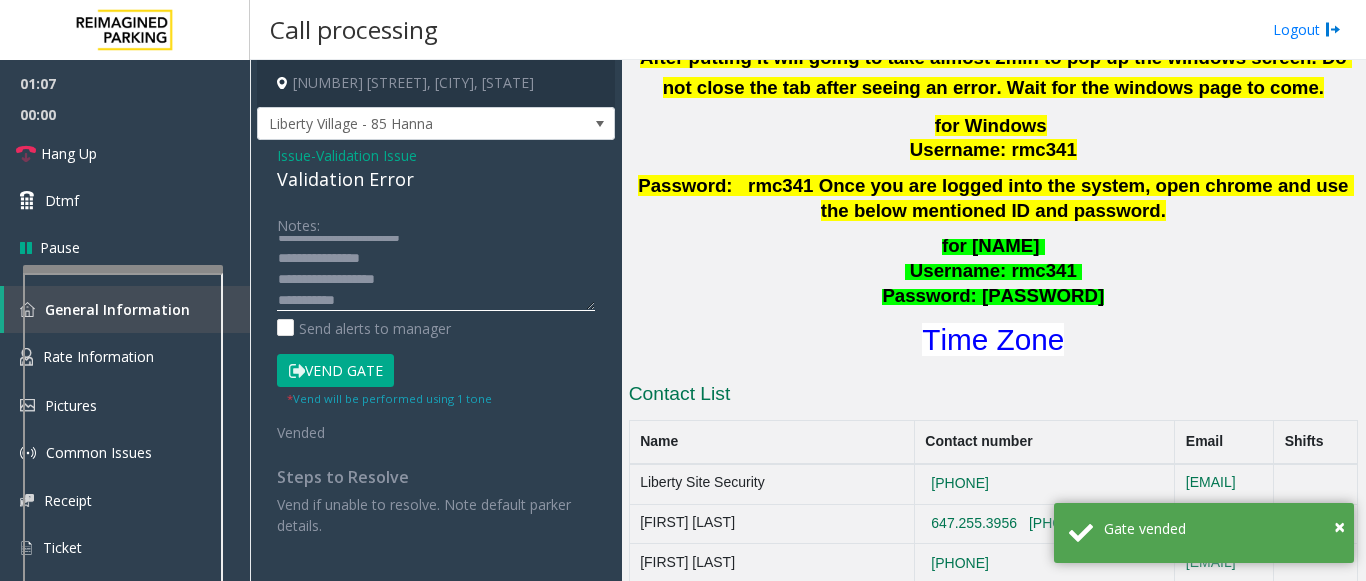 scroll, scrollTop: 36, scrollLeft: 0, axis: vertical 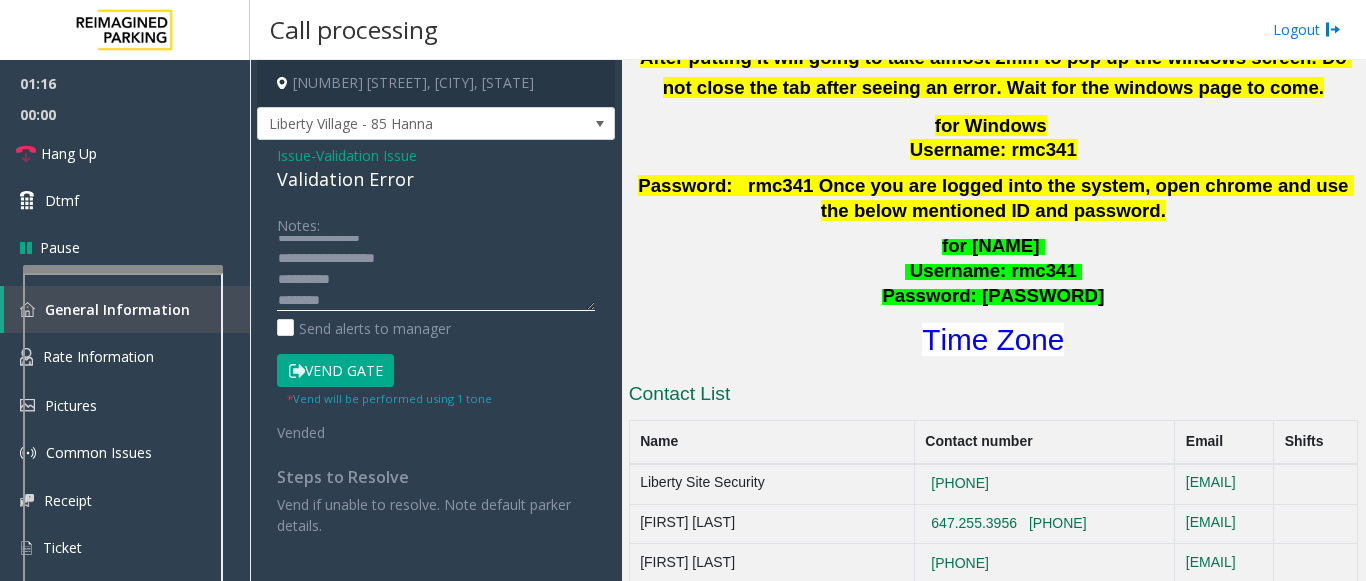 click 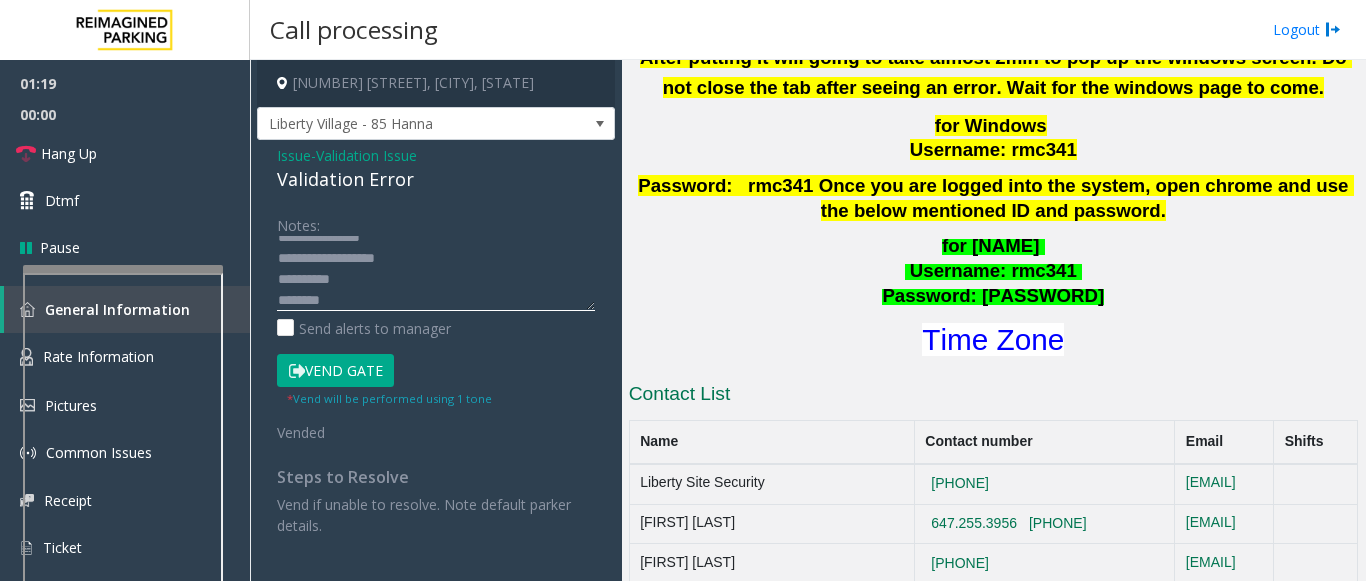 scroll, scrollTop: 0, scrollLeft: 0, axis: both 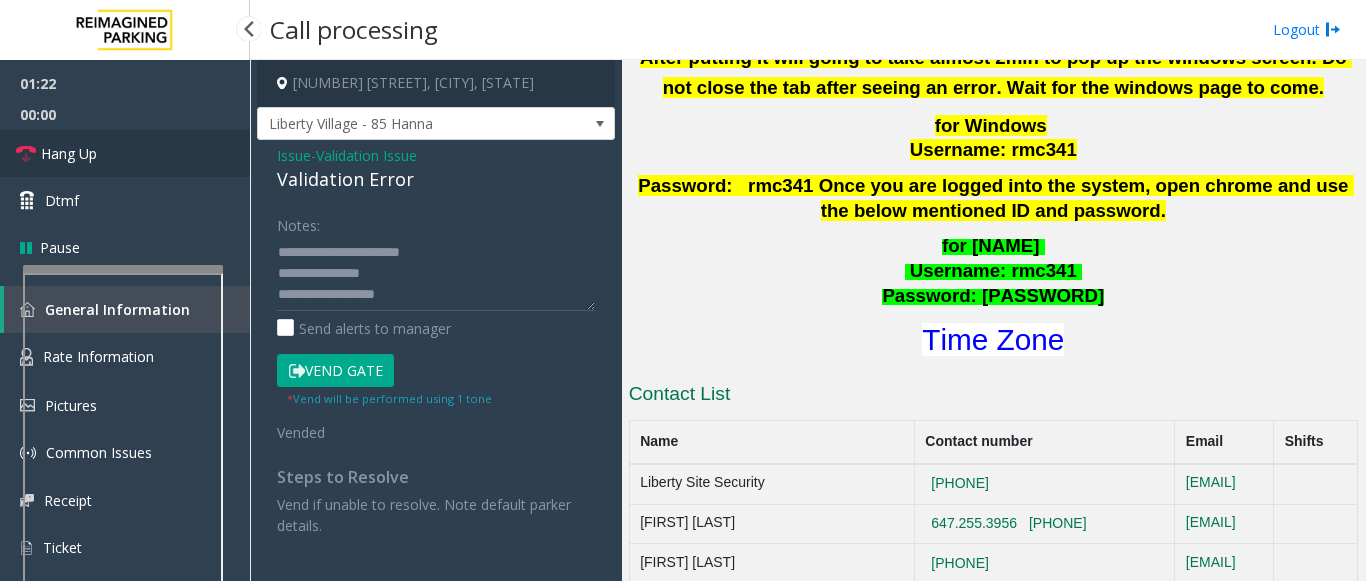 click on "Hang Up" at bounding box center [125, 153] 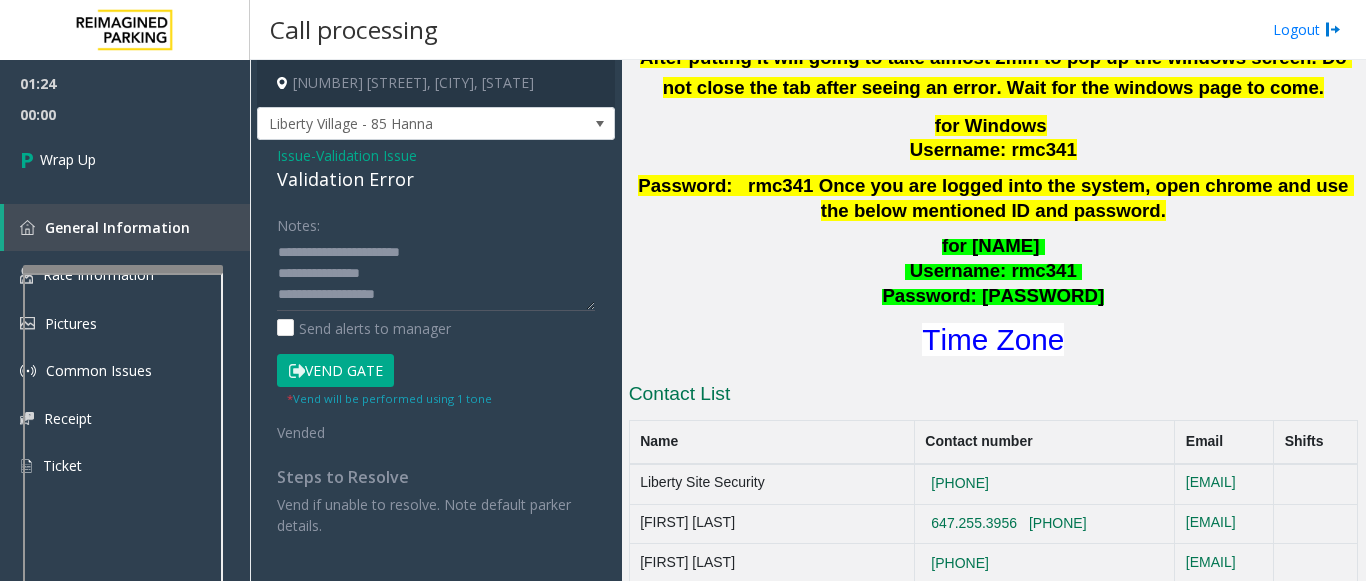 scroll, scrollTop: 42, scrollLeft: 0, axis: vertical 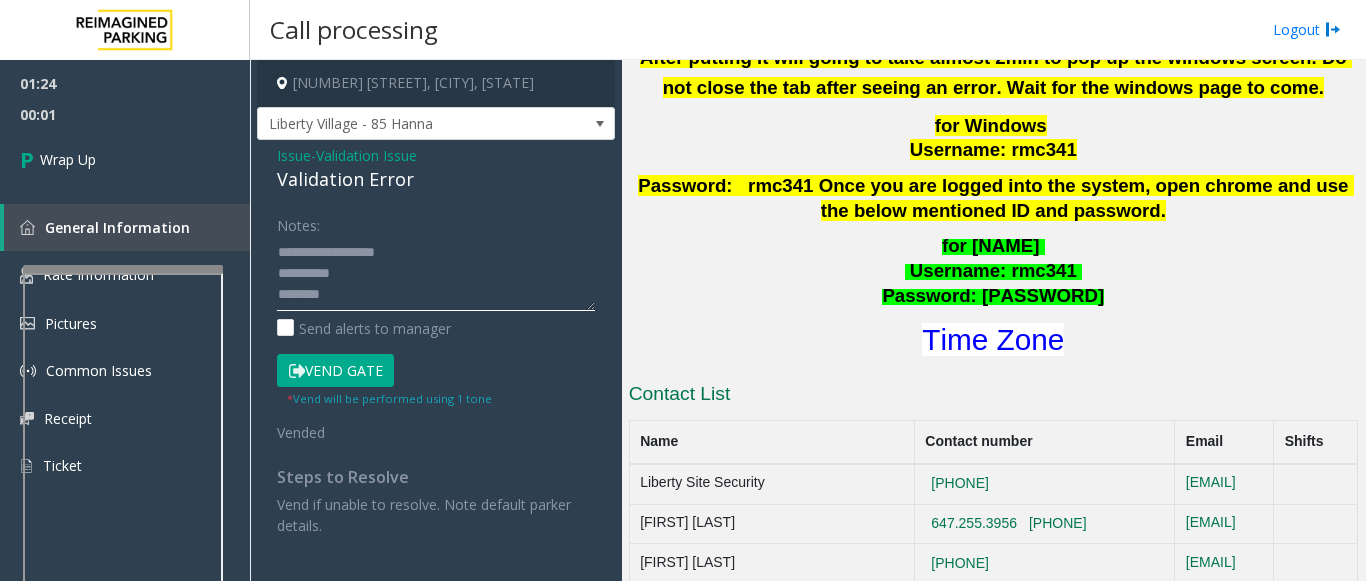 click 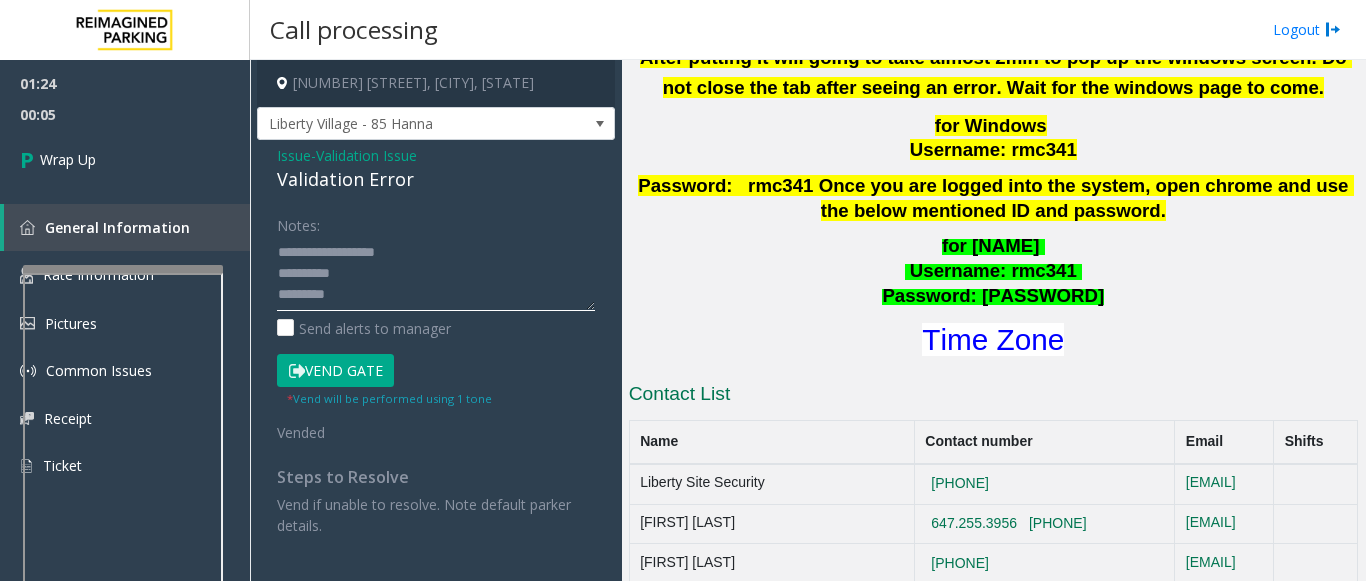 scroll, scrollTop: 57, scrollLeft: 0, axis: vertical 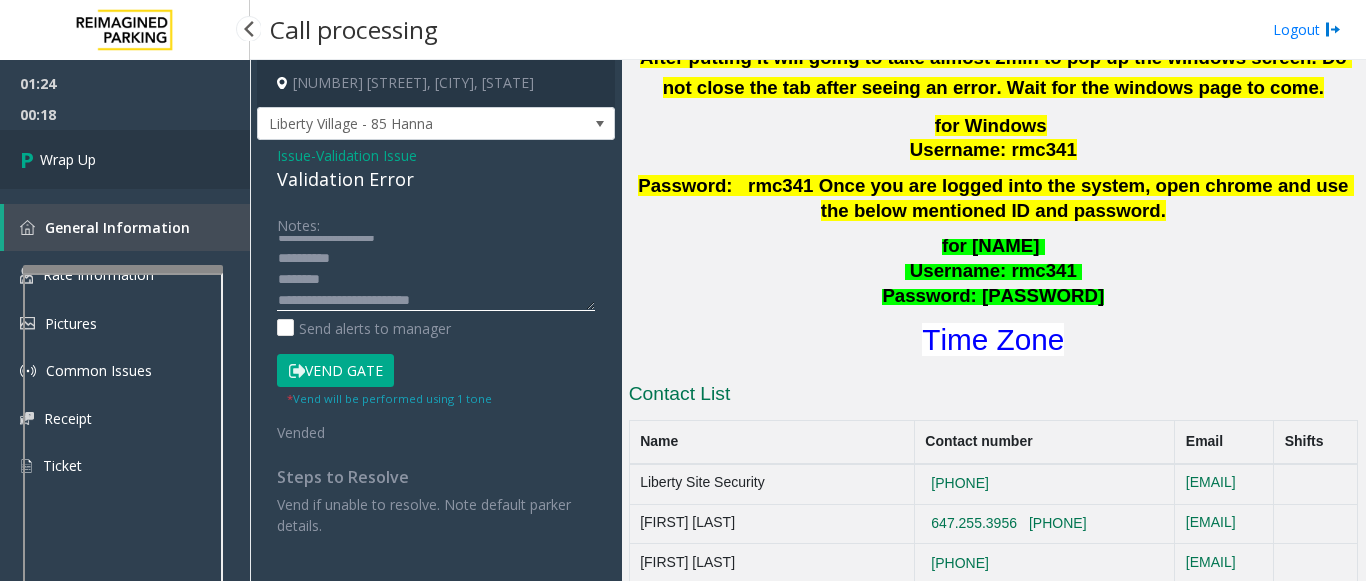 type on "**********" 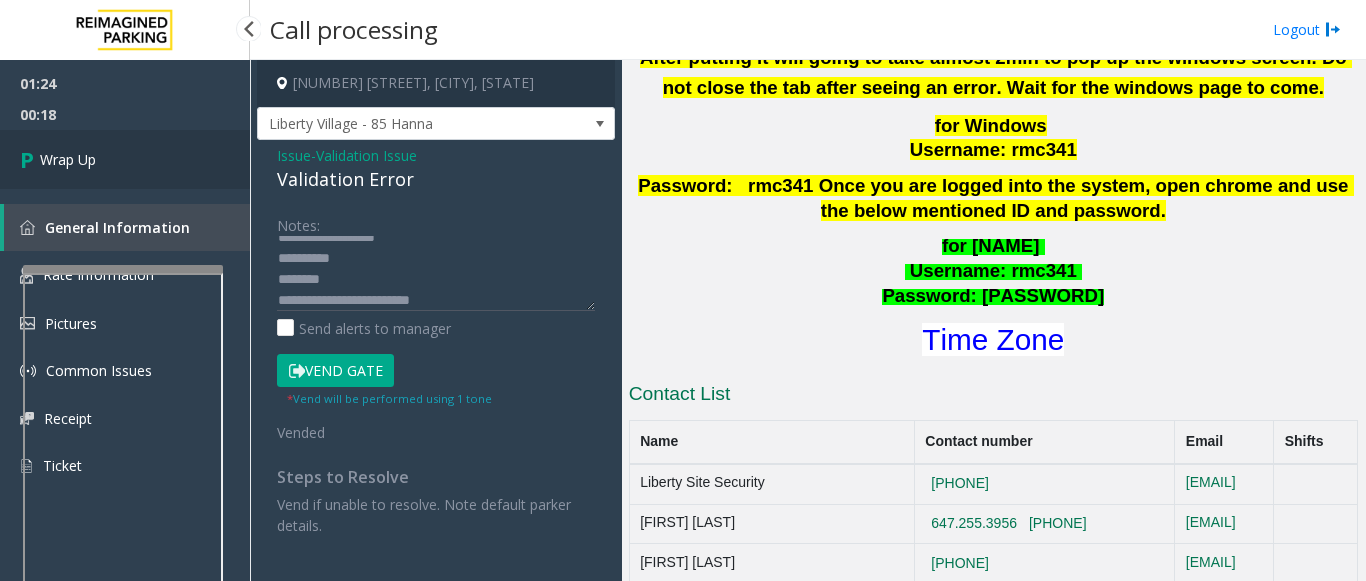 click on "Wrap Up" at bounding box center [125, 159] 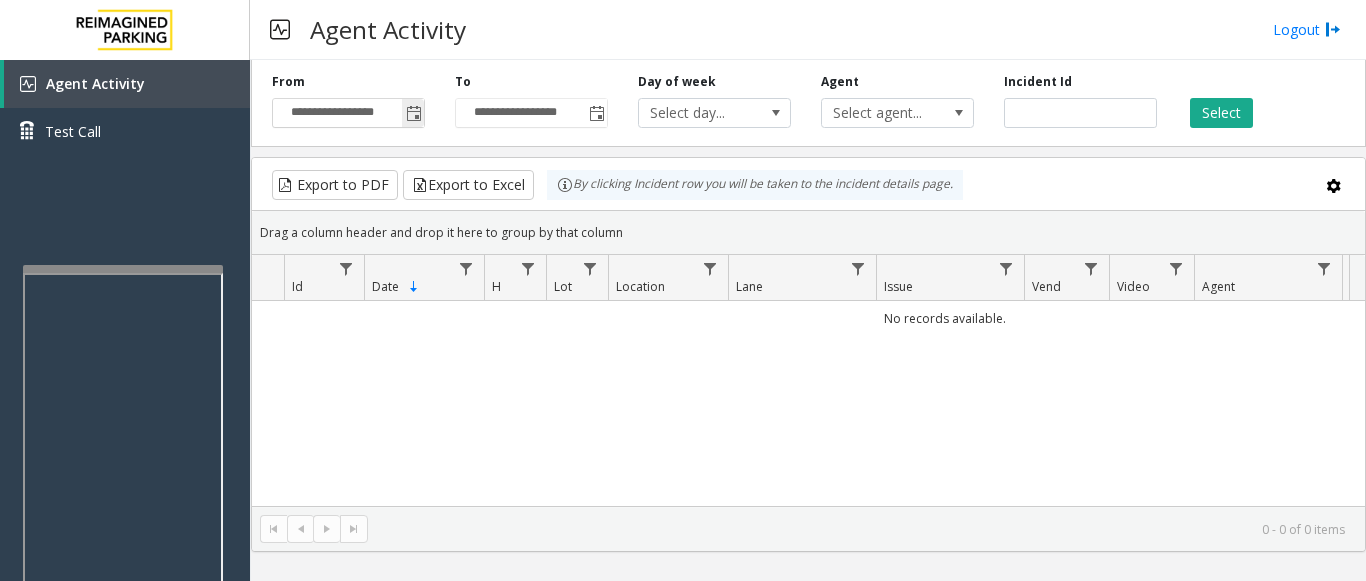 click 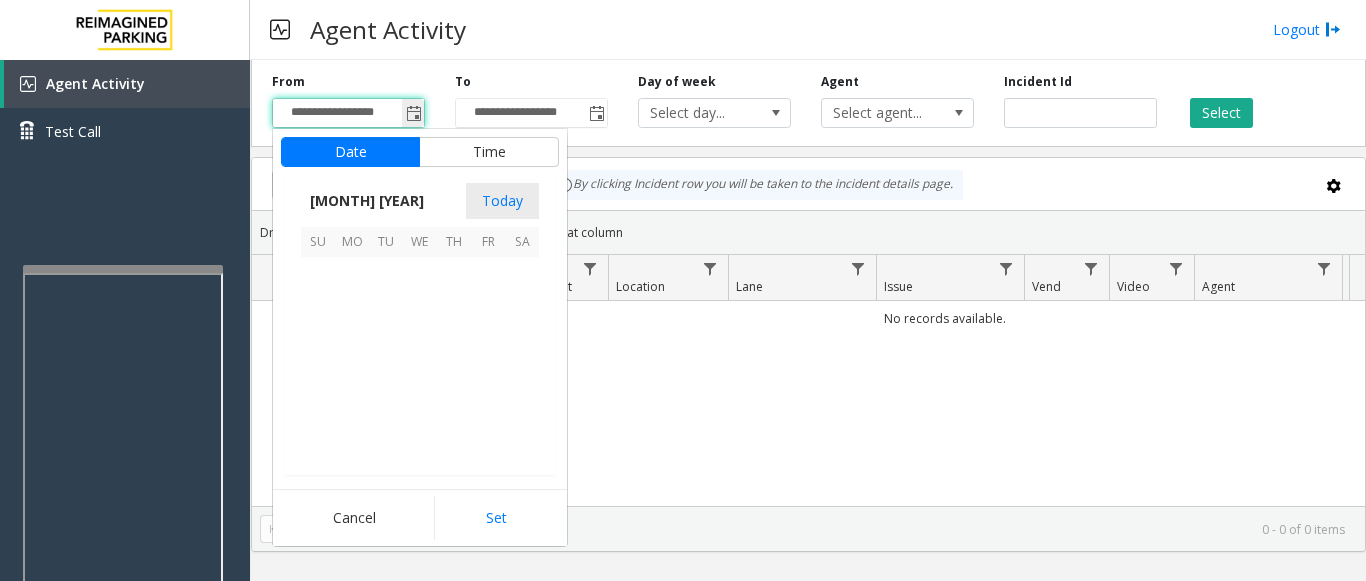 scroll, scrollTop: 358666, scrollLeft: 0, axis: vertical 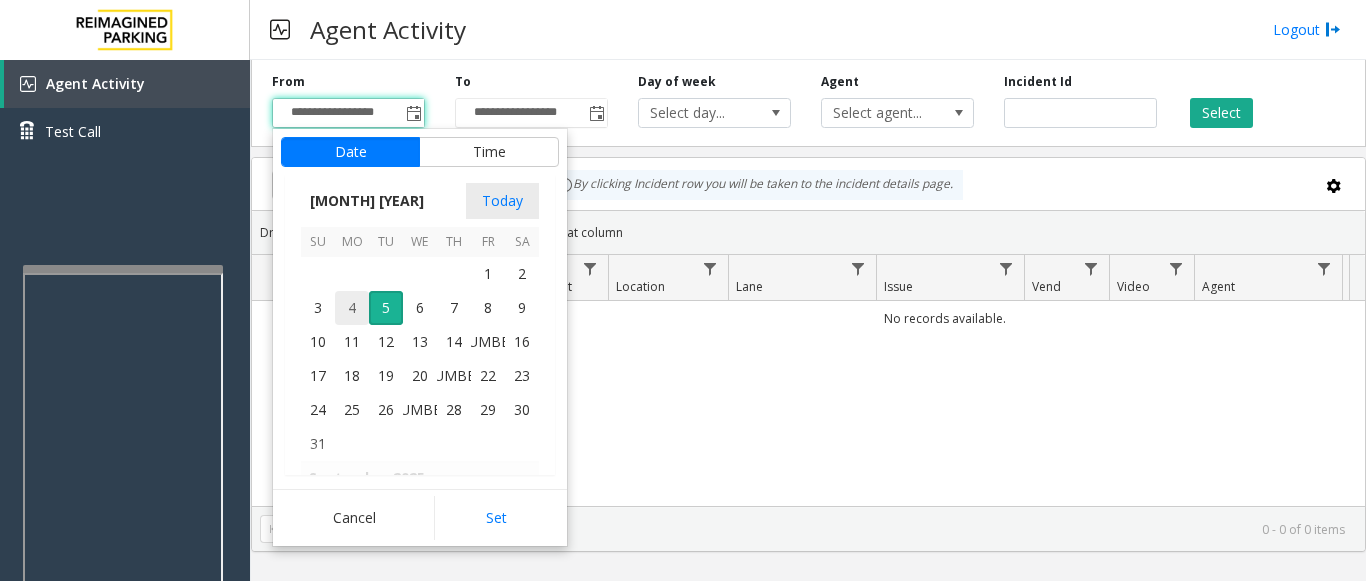 click on "4" at bounding box center [352, 308] 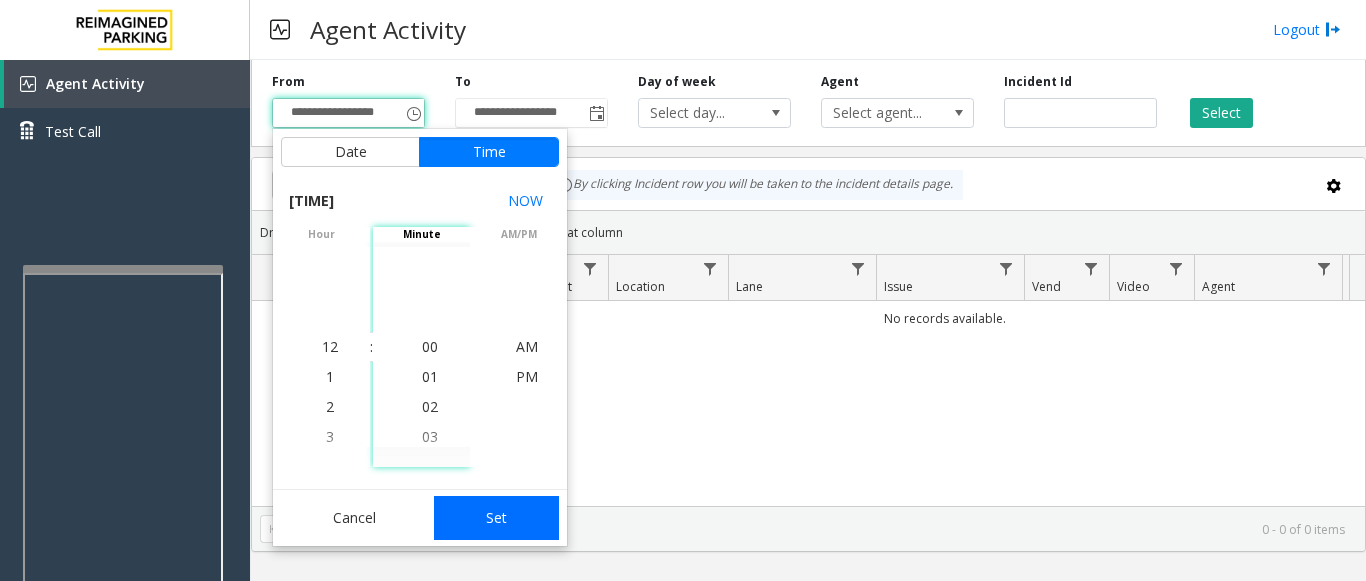 click on "Set" 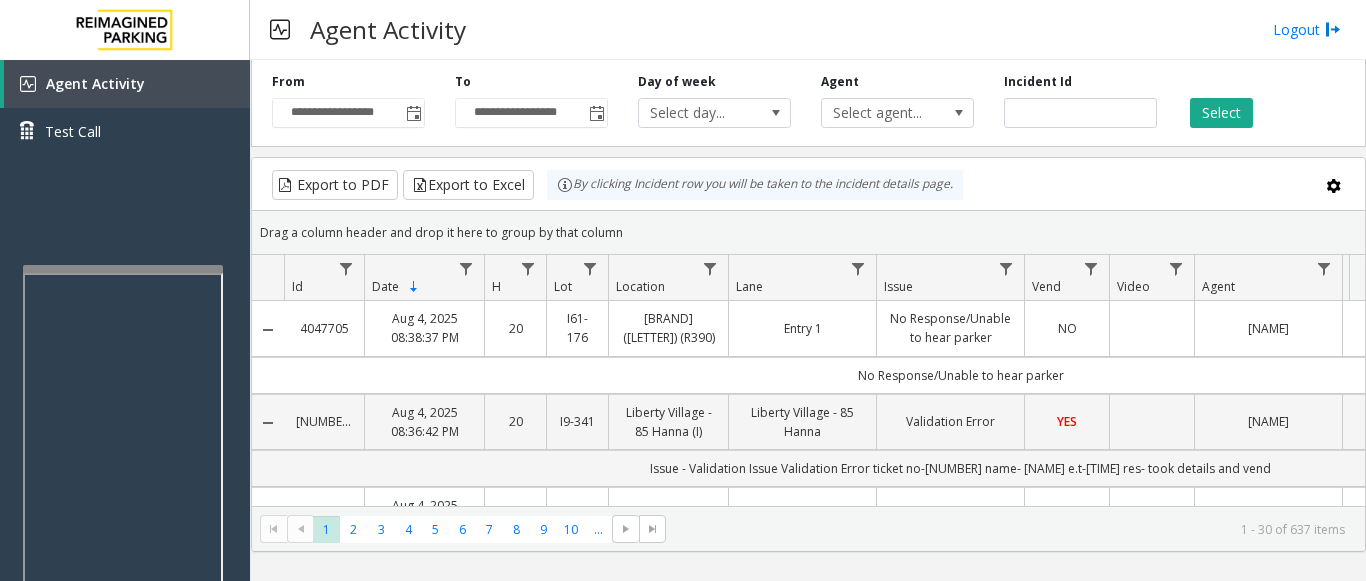 drag, startPoint x: 1195, startPoint y: 118, endPoint x: 1184, endPoint y: 130, distance: 16.27882 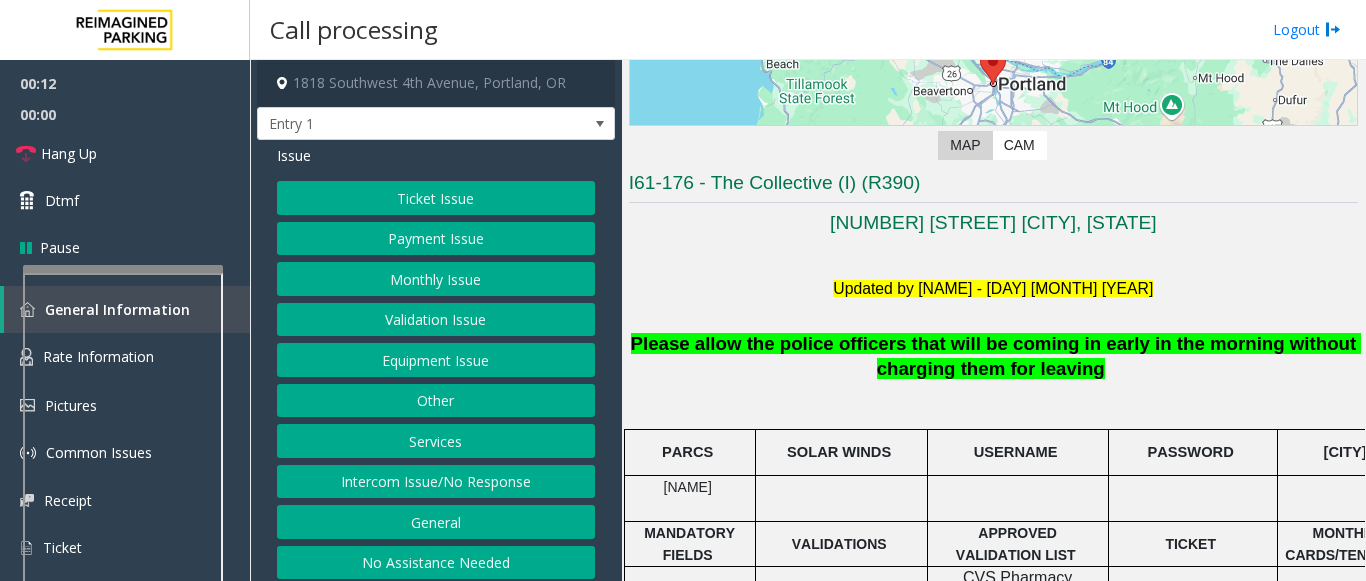 scroll, scrollTop: 400, scrollLeft: 0, axis: vertical 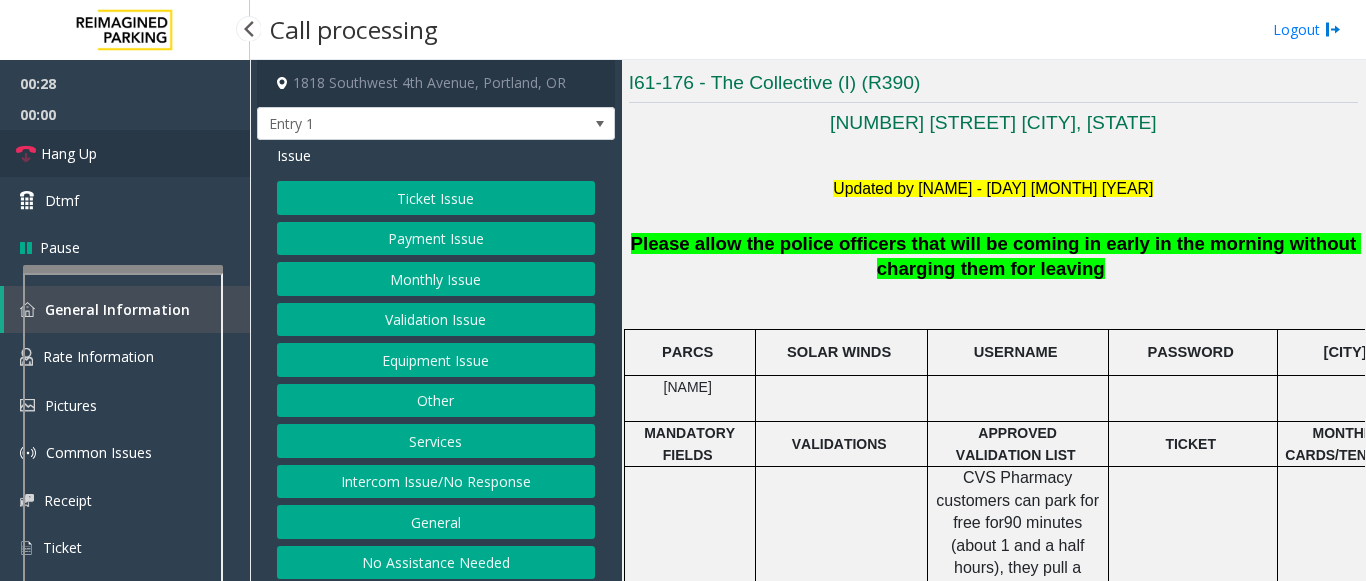 click on "Hang Up" at bounding box center [69, 153] 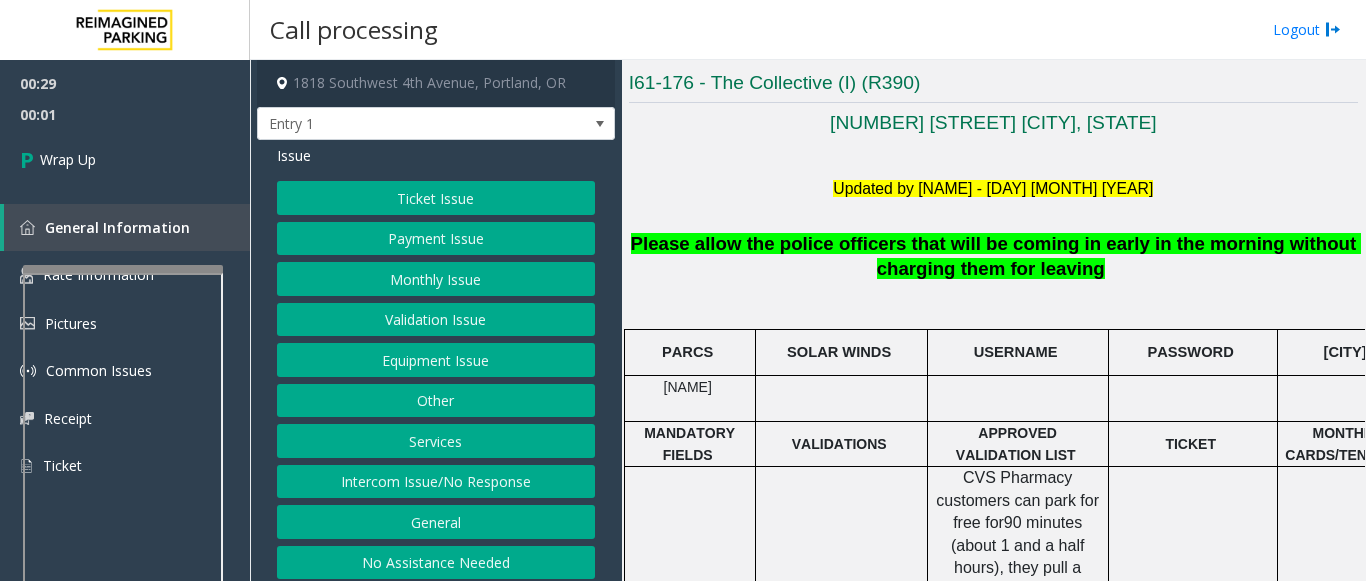click on "Intercom Issue/No Response" 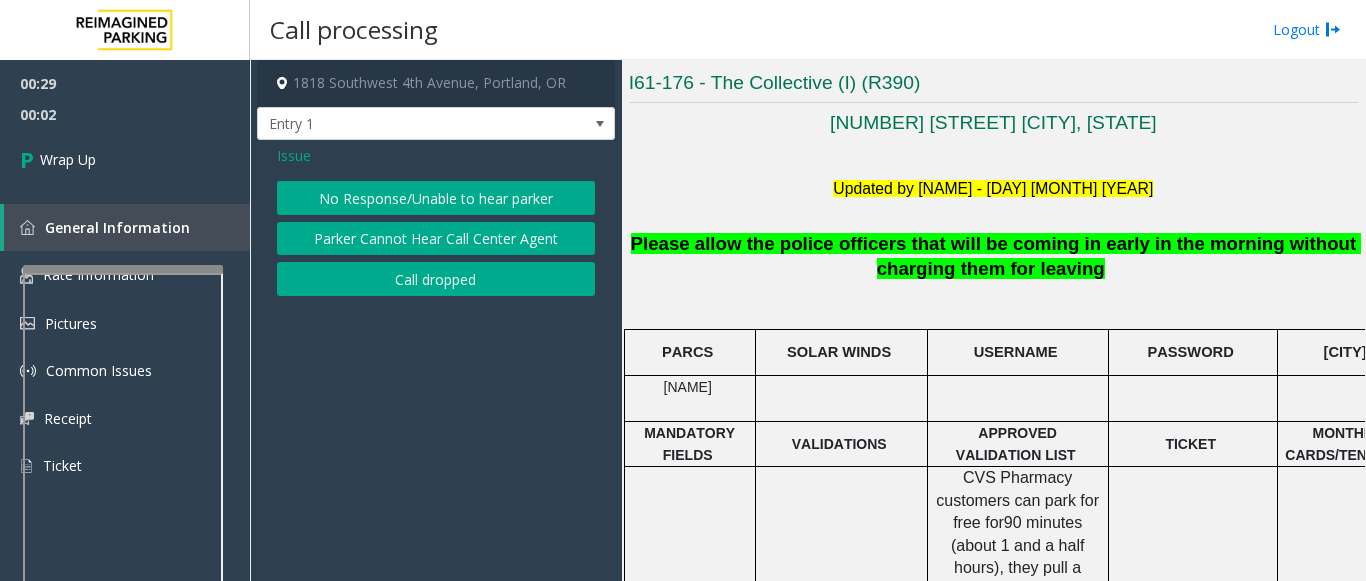 click on "No Response/Unable to hear parker" 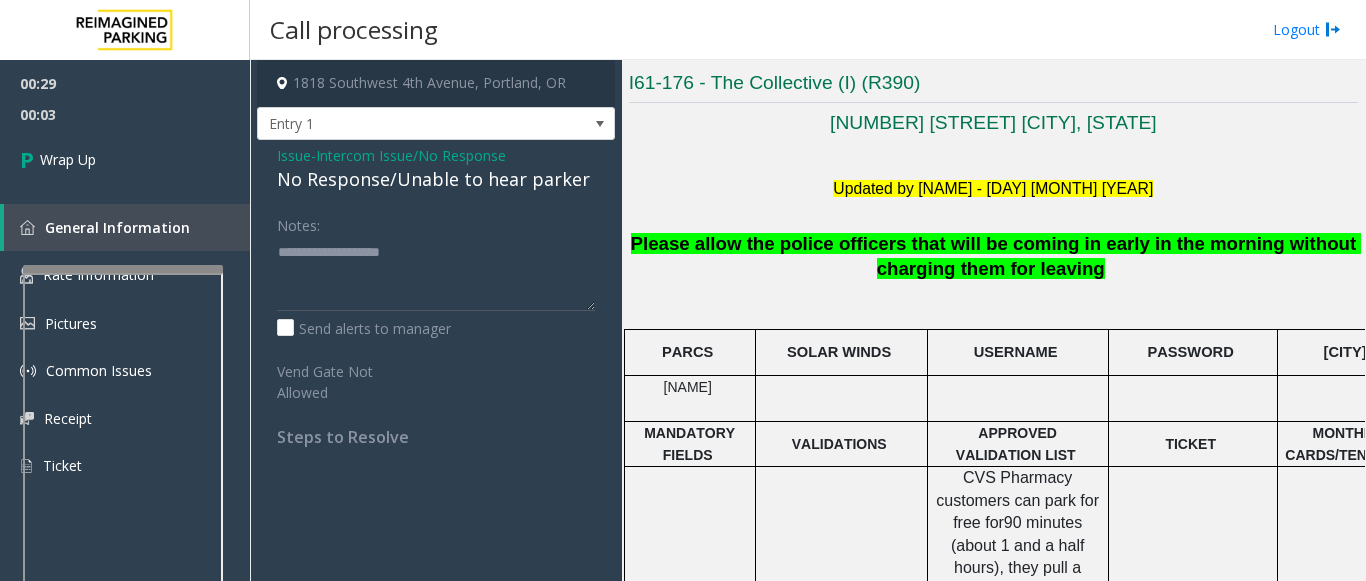 click on "No Response/Unable to hear parker" 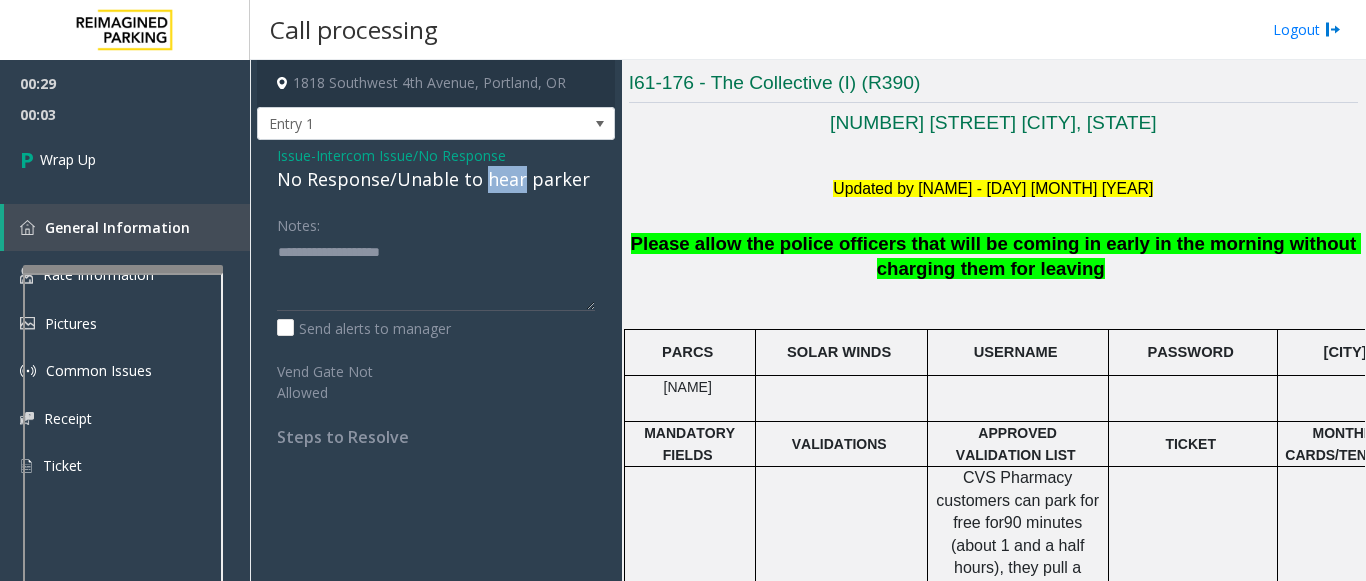 click on "No Response/Unable to hear parker" 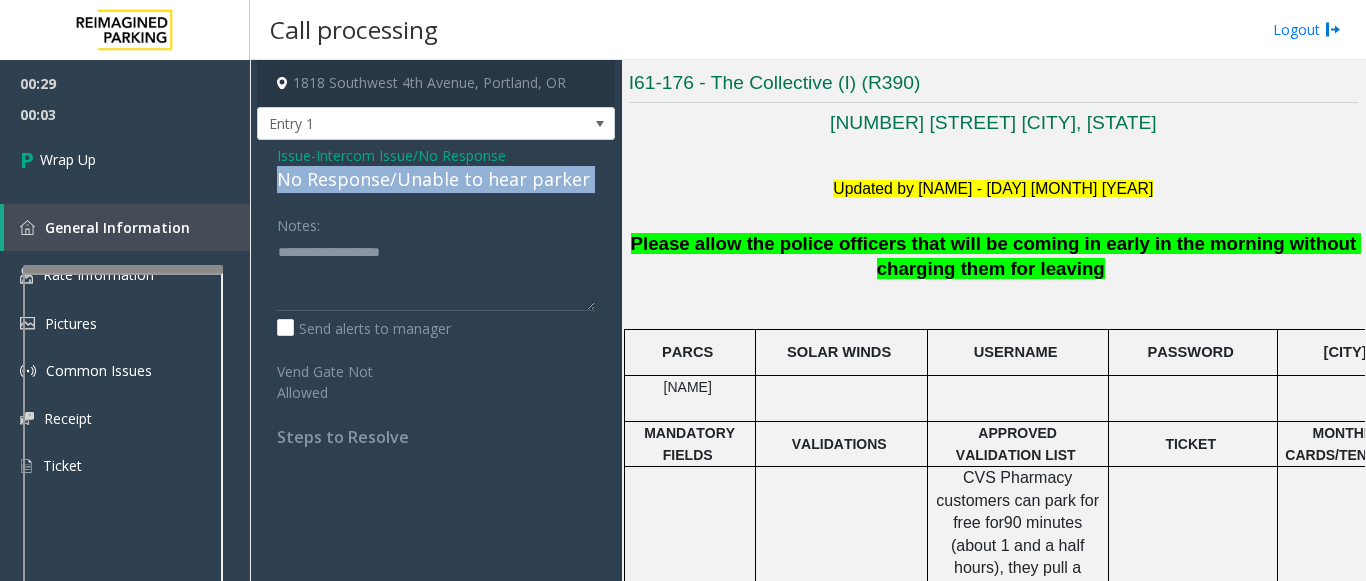 click on "No Response/Unable to hear parker" 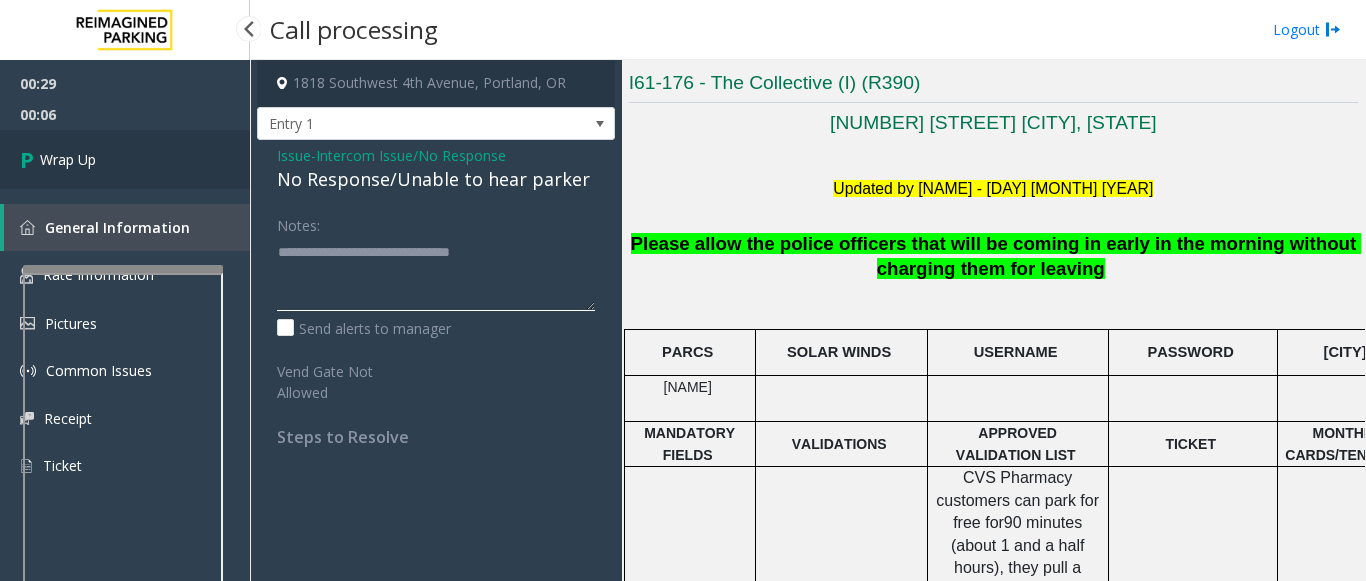 type on "**********" 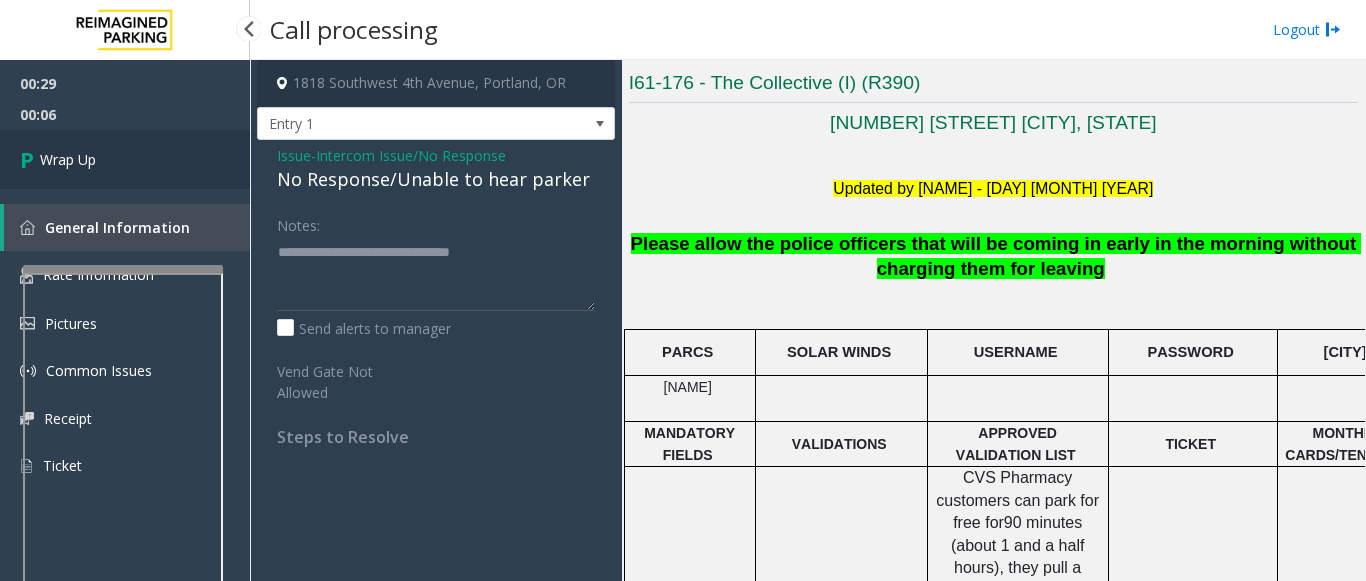 click on "Wrap Up" at bounding box center (125, 159) 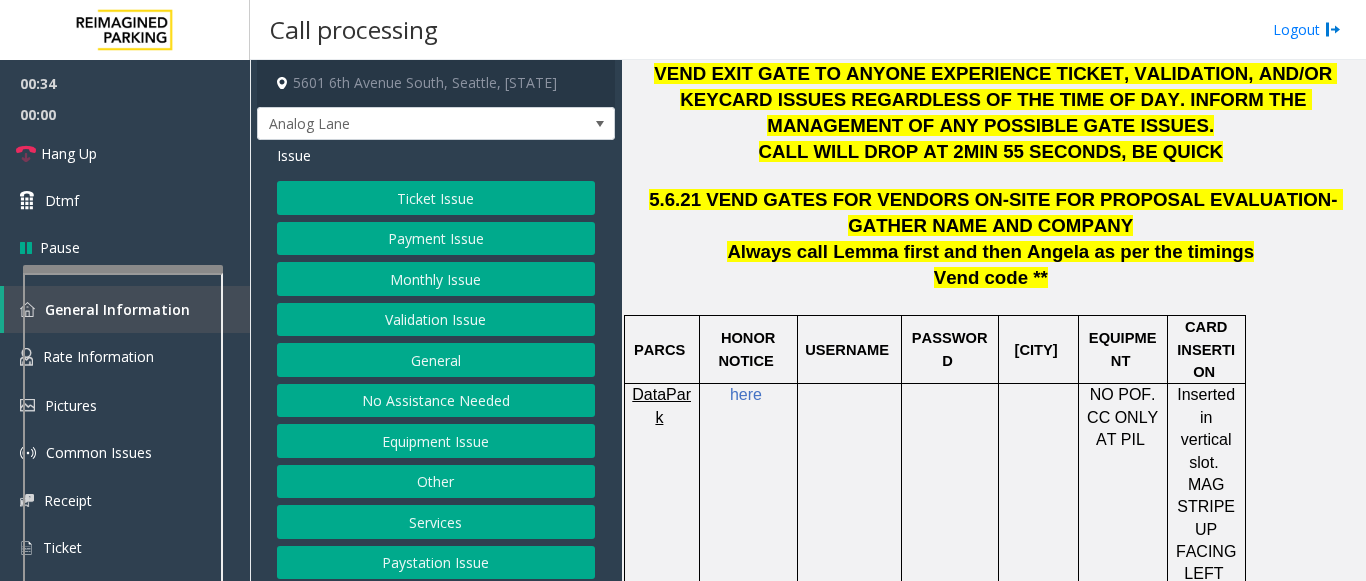 scroll, scrollTop: 700, scrollLeft: 0, axis: vertical 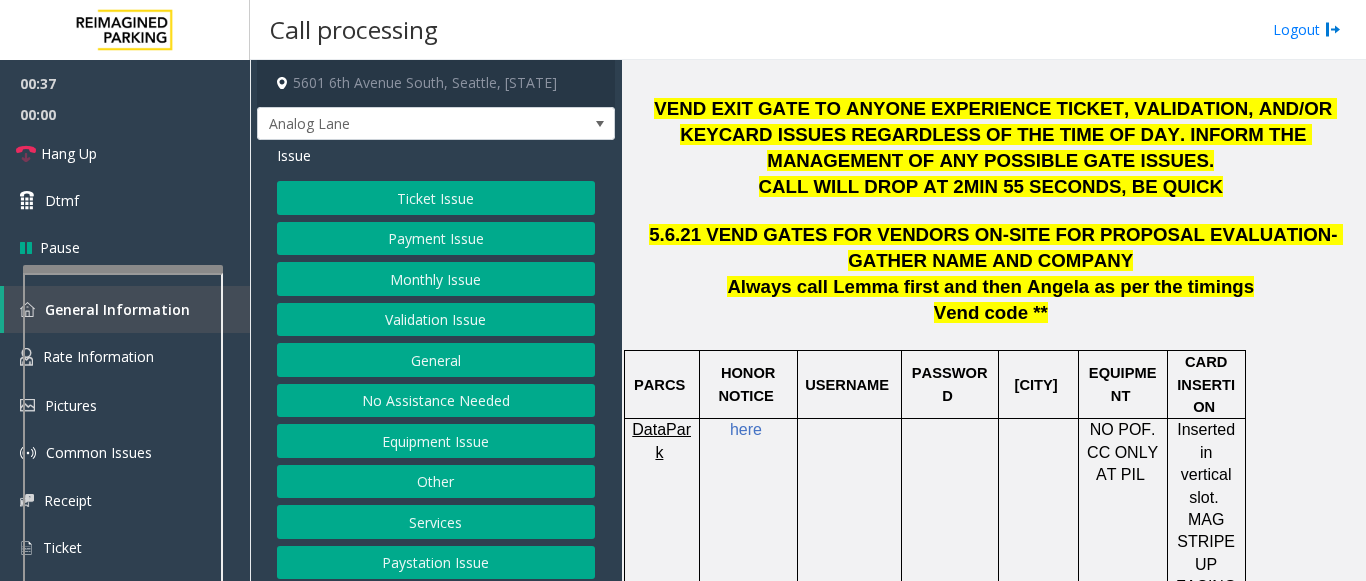 click on "Ticket Issue" 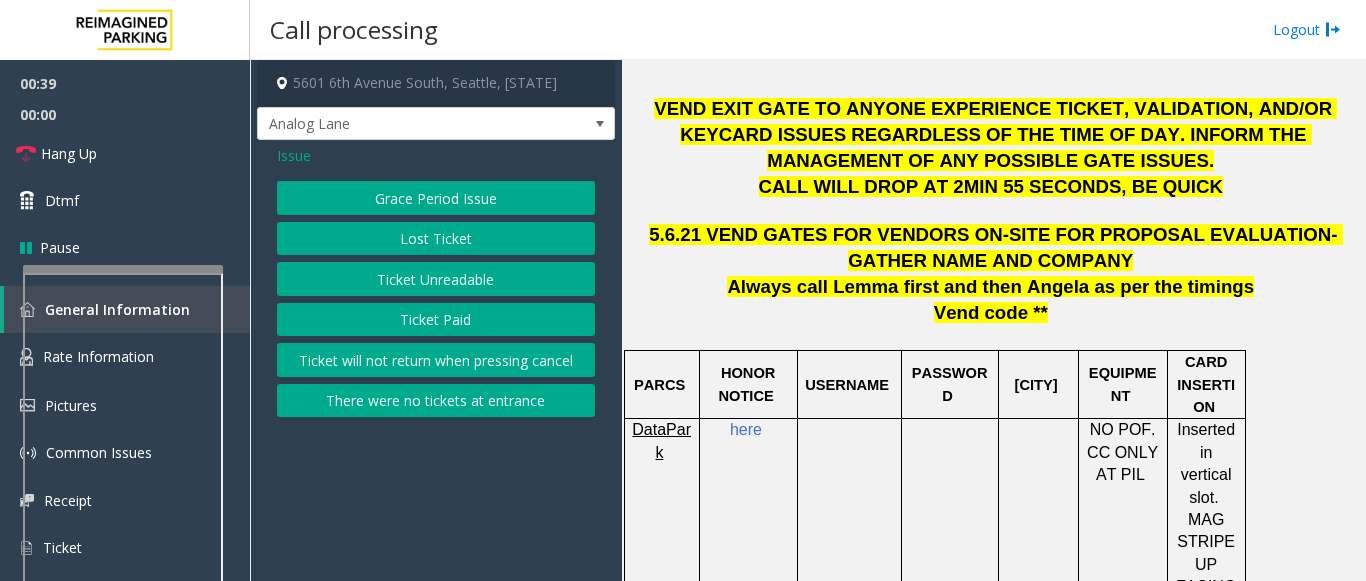 click on "Ticket Unreadable" 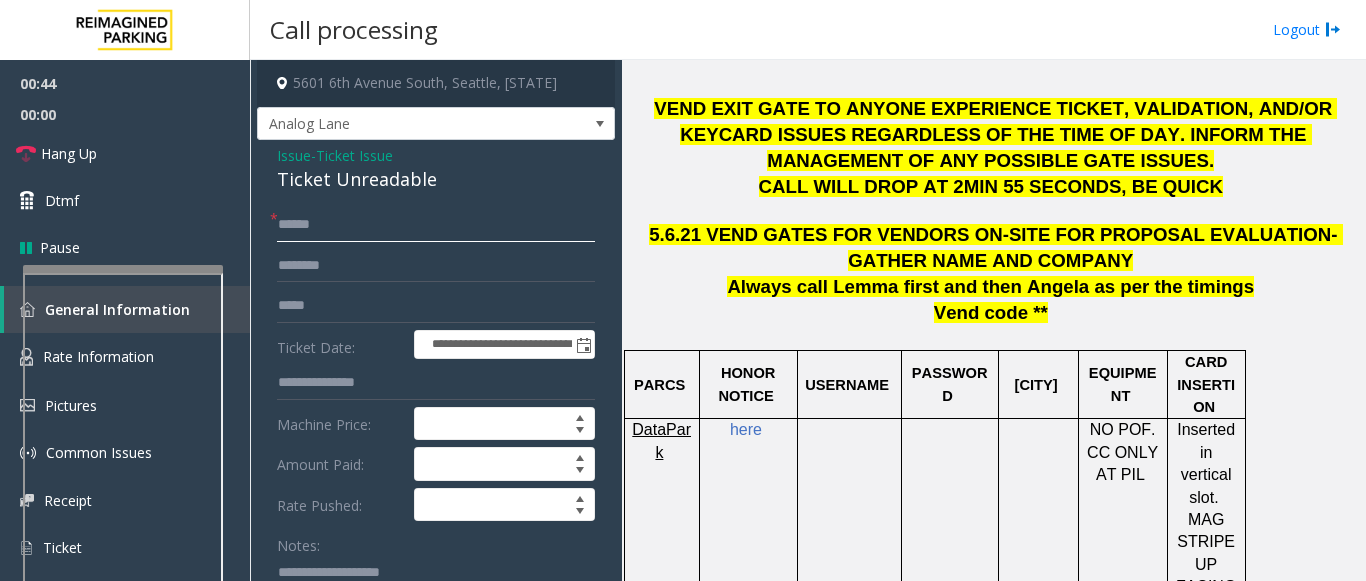 click 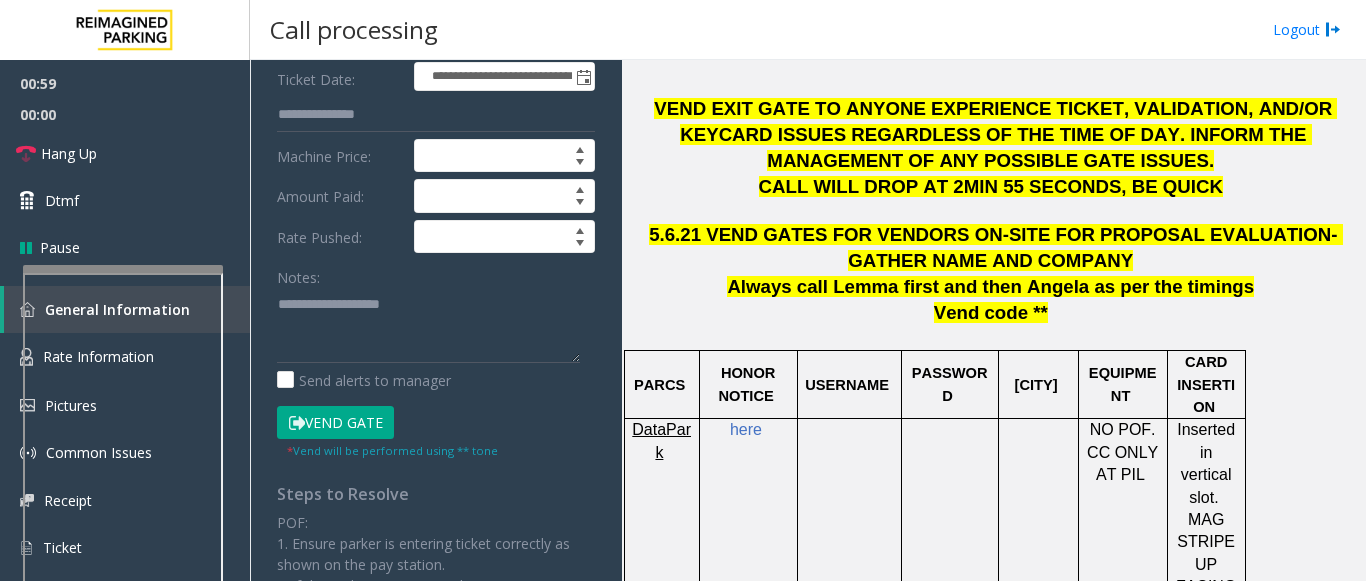 scroll, scrollTop: 300, scrollLeft: 0, axis: vertical 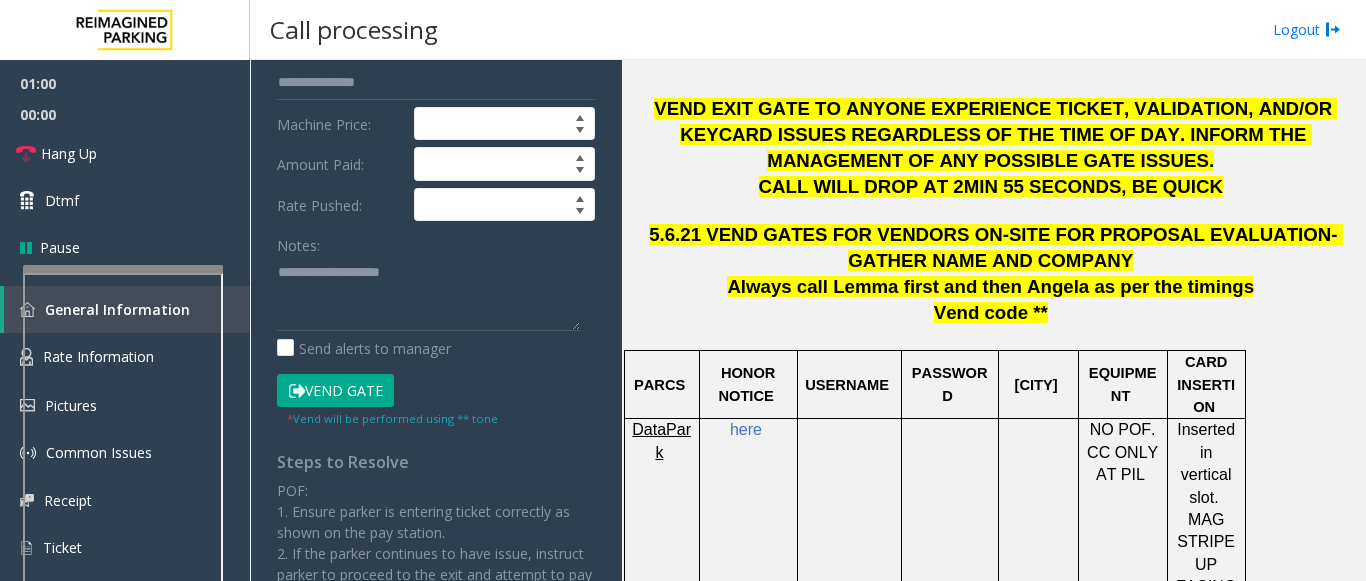 type on "******" 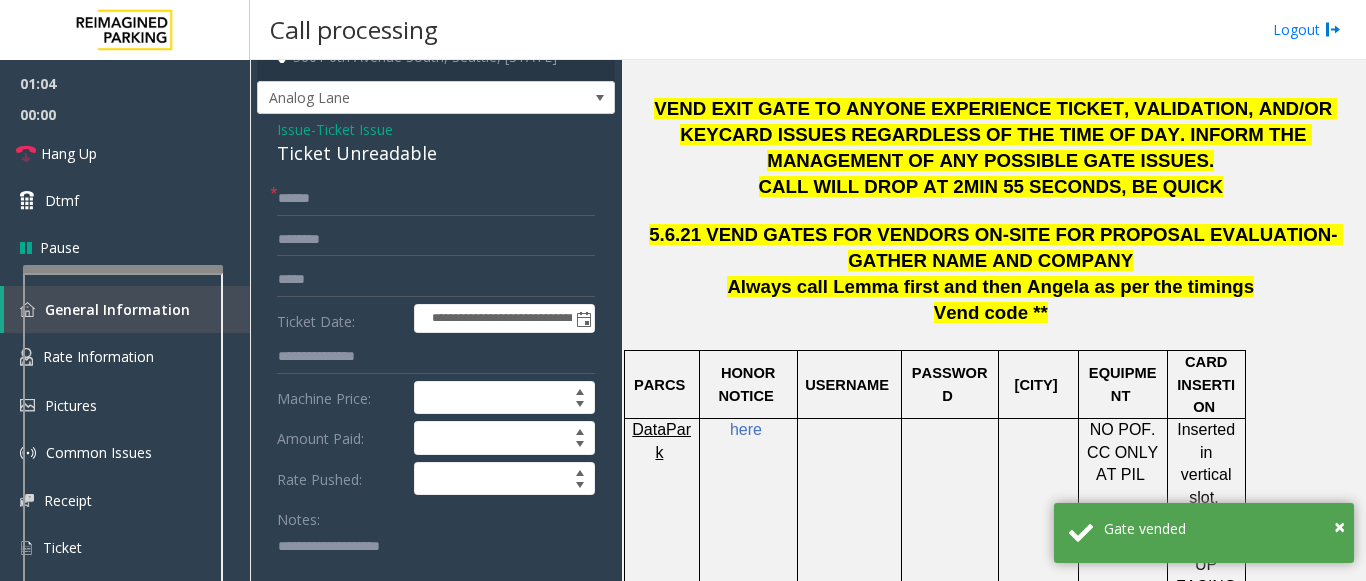 scroll, scrollTop: 0, scrollLeft: 0, axis: both 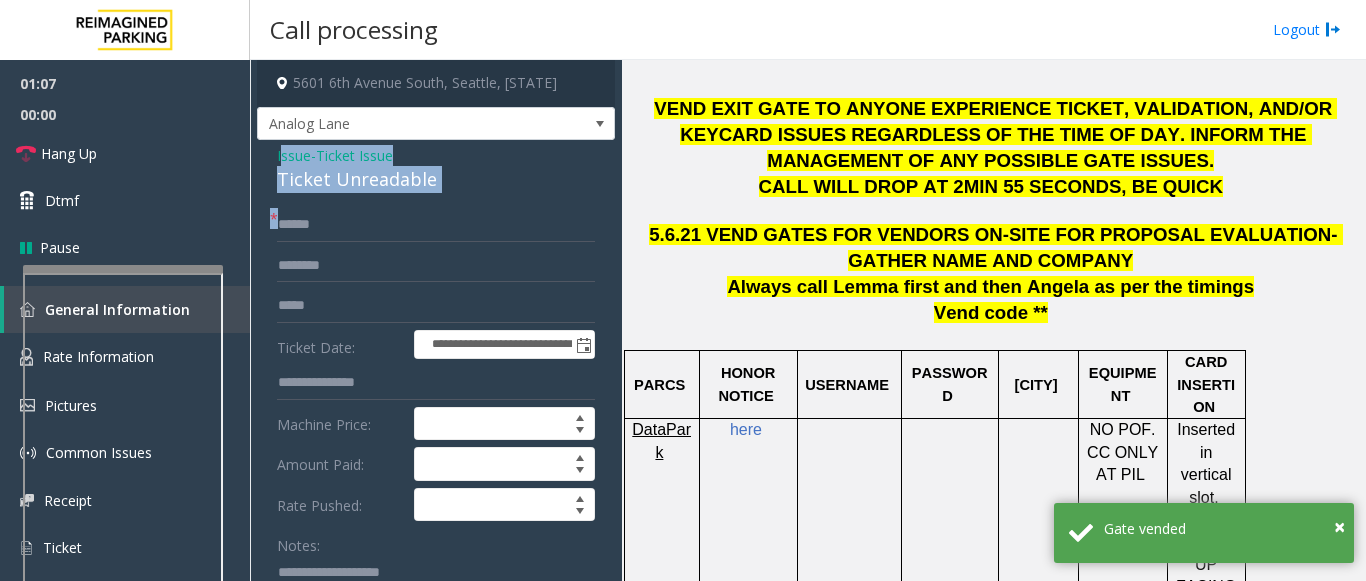 drag, startPoint x: 280, startPoint y: 153, endPoint x: 495, endPoint y: 203, distance: 220.7374 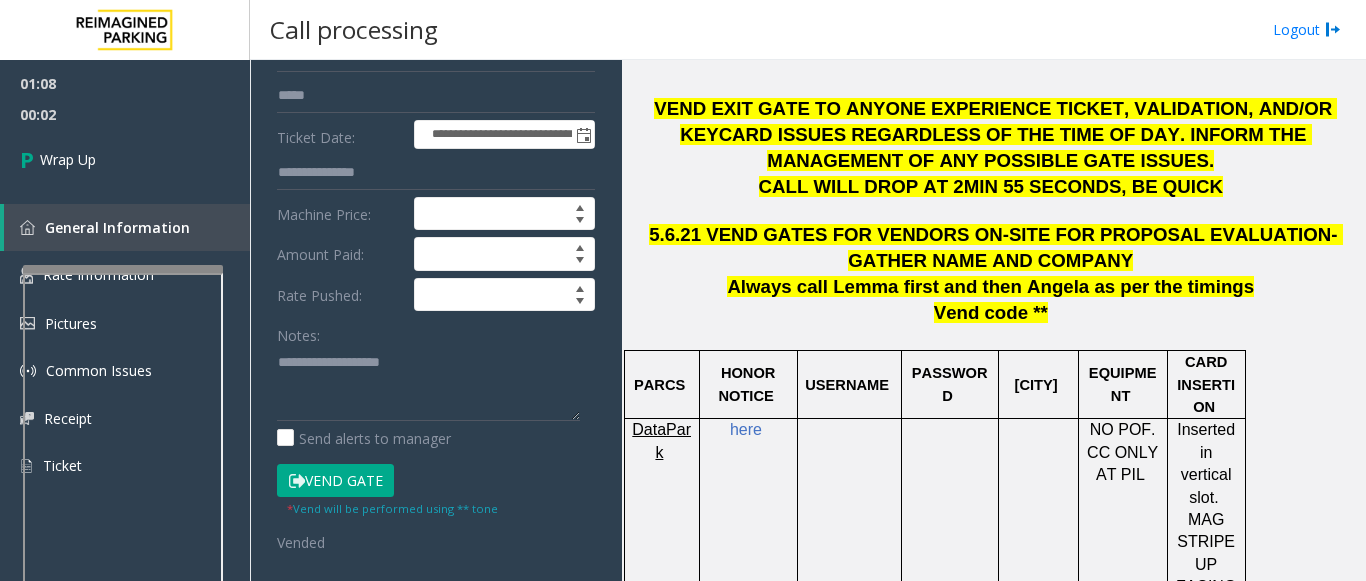 scroll, scrollTop: 263, scrollLeft: 0, axis: vertical 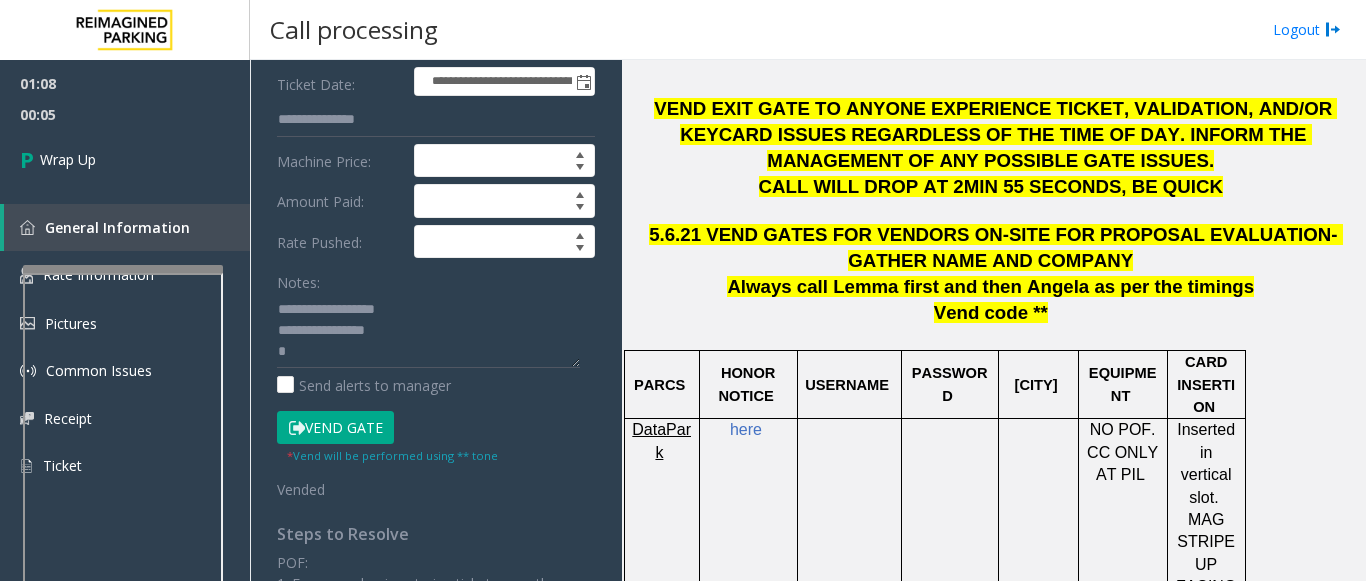 click on "Rate Pushed:
Notes:
Send alerts to manager Vend Gate * Vend will be performed using ** tone Vended Steps to Resolve POF:
1. Ensure parker is entering ticket correctly as shown on the pay station.
2. If the parker continues to have issue, instruct parker to proceed to the exit and attempt to pay there.
Exit:
1. Ensure parker is entering ticket correctly as shown on the pay station.
2. If issue continues either calculate and send rate to machine OR contact manager to see if someone can assist.
3. If neither is an option have parker leave ticket atop machine and vend gate if rate cannot be sent.
MANDATORY FIELDS: HONOR NOTICE NUMBER, TICKET NUMBER, NOTES , RATE PUSHED ($)" 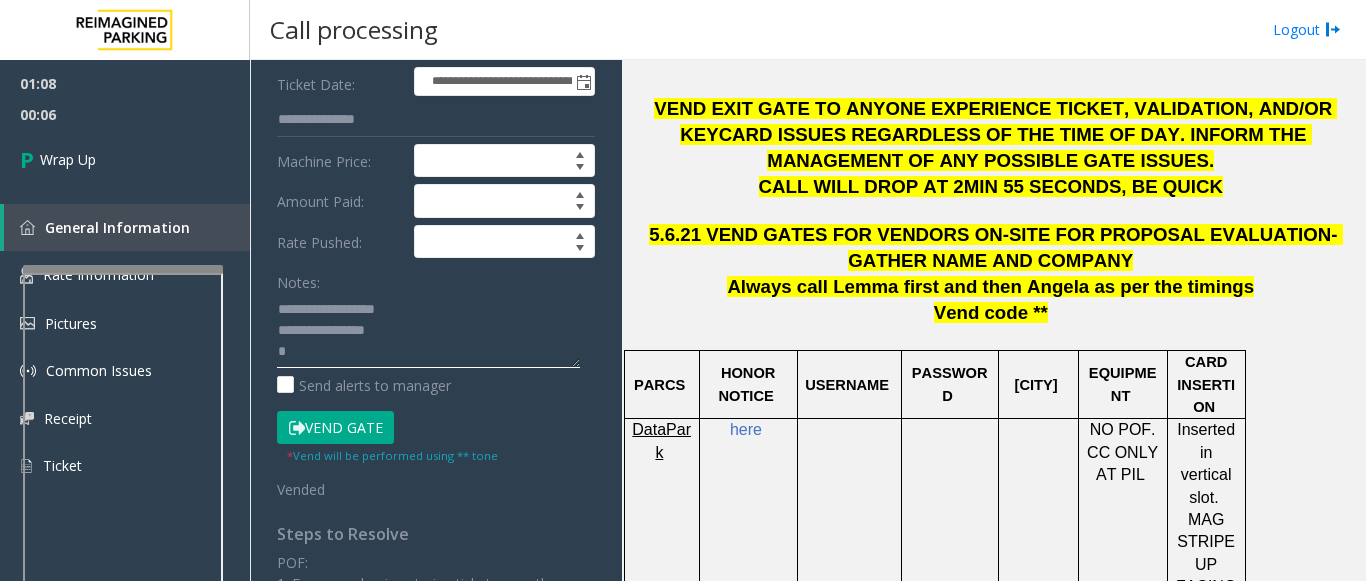 click 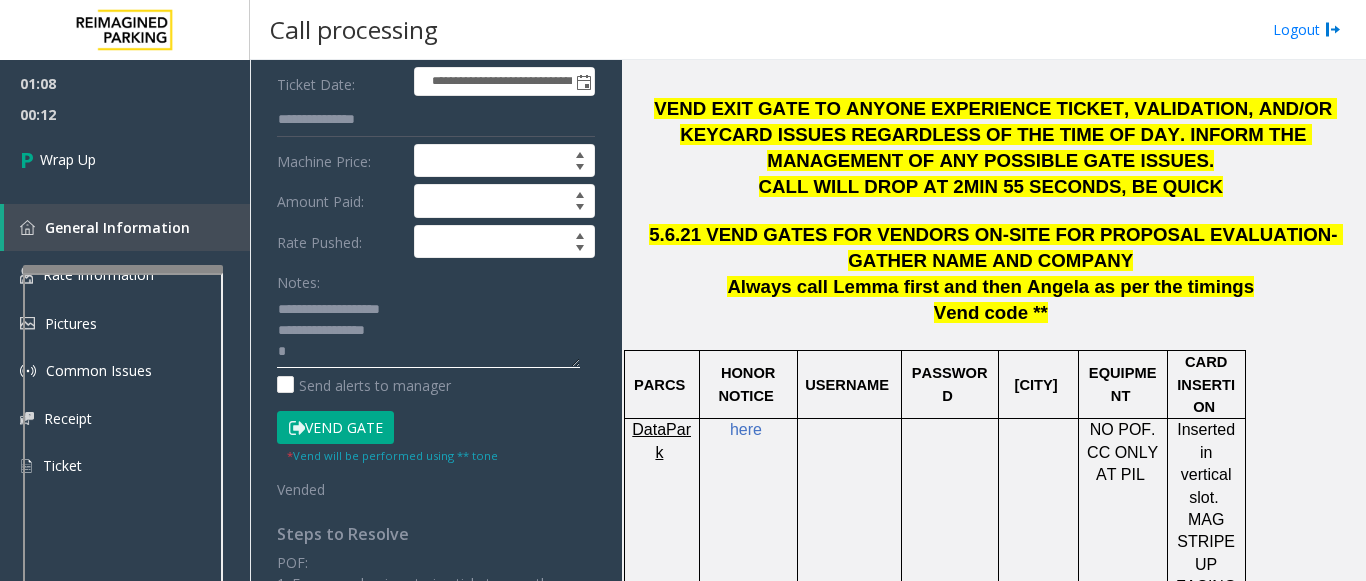 click 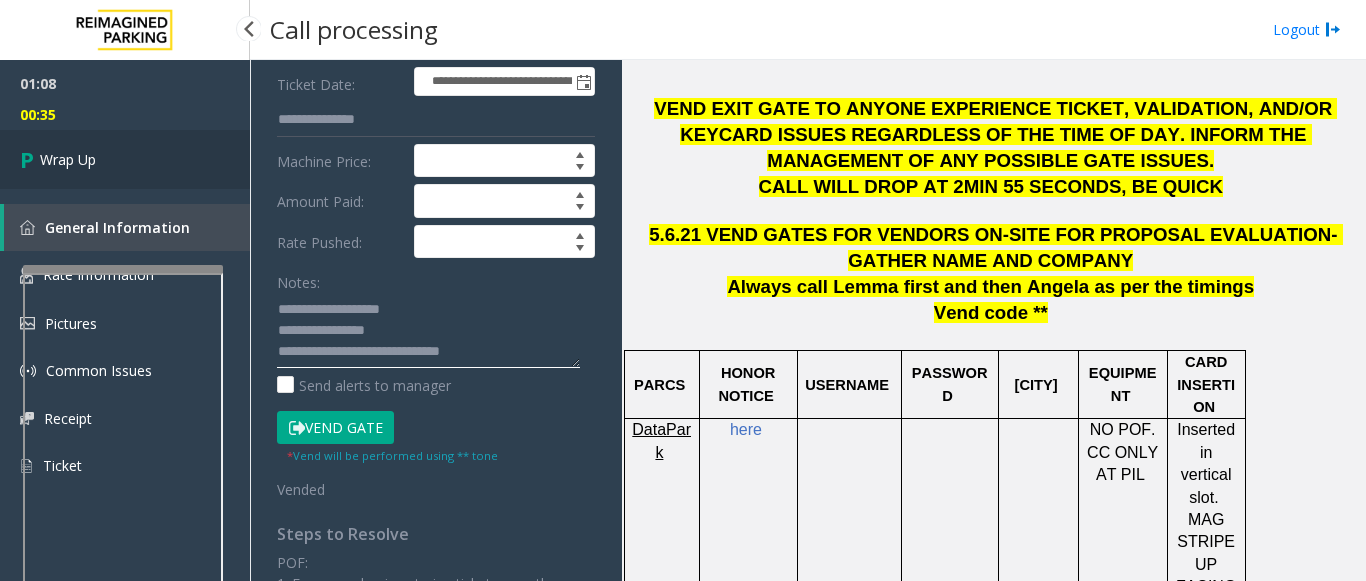 type on "**********" 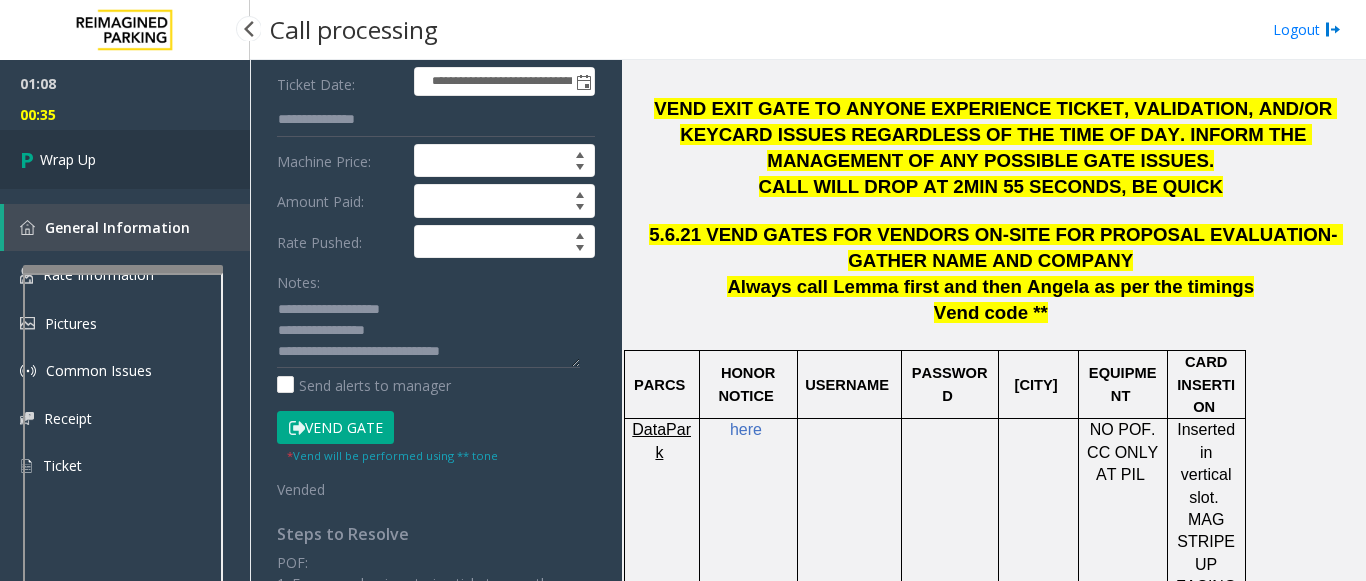 click on "Wrap Up" at bounding box center [125, 159] 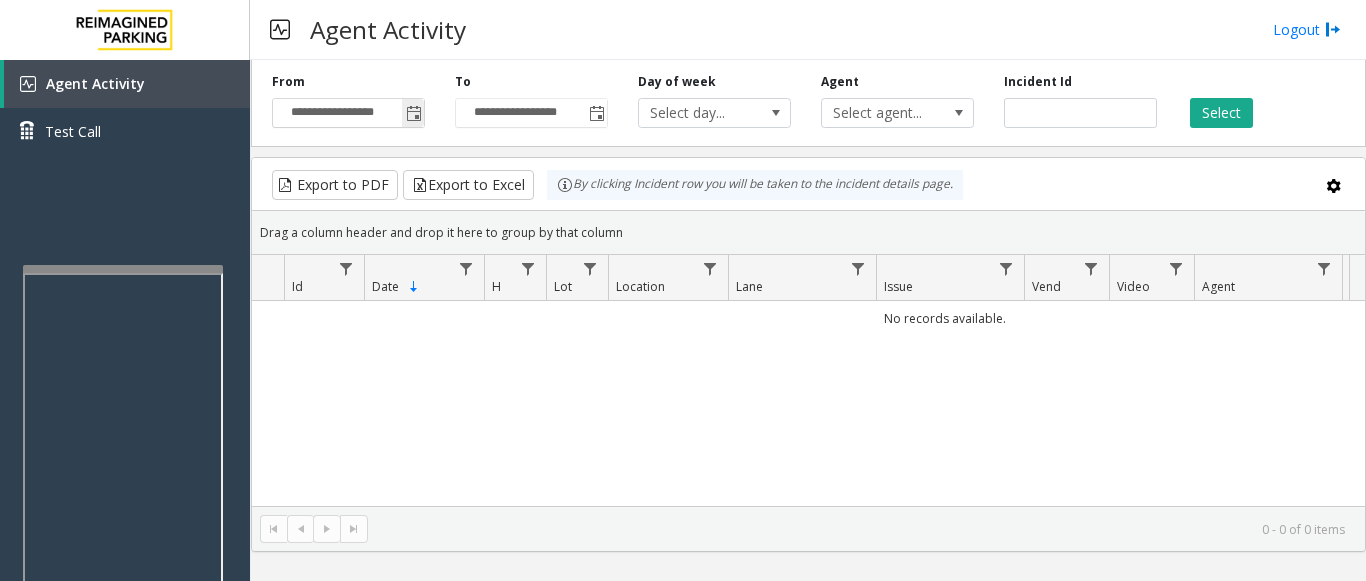 click 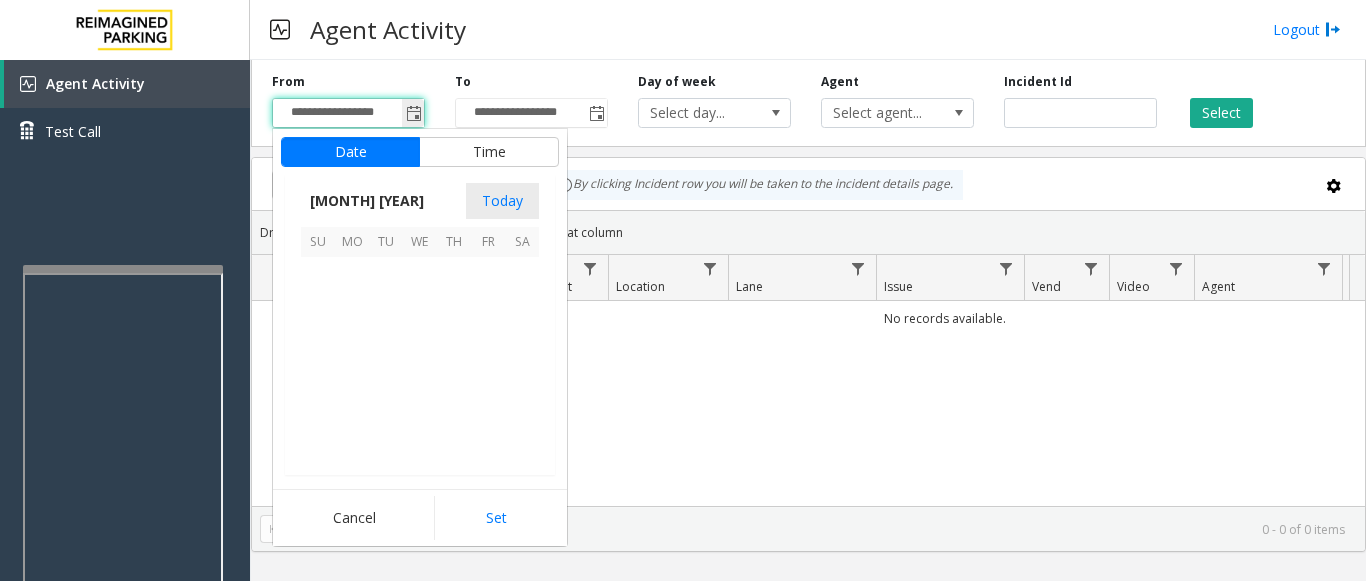 scroll, scrollTop: 358666, scrollLeft: 0, axis: vertical 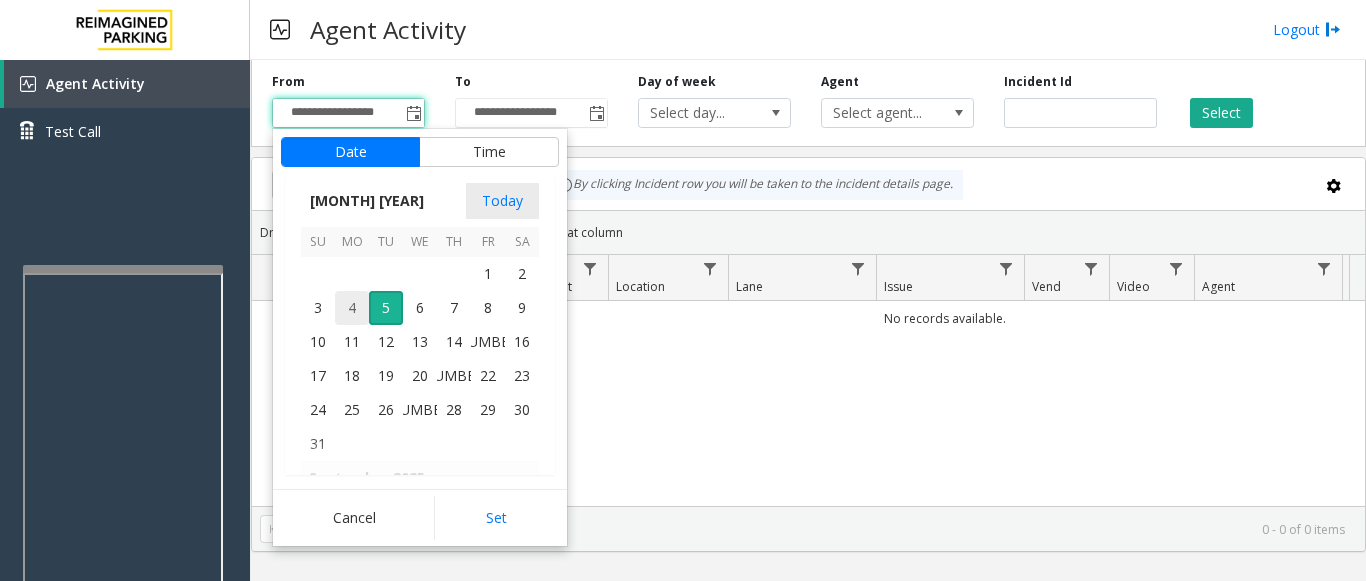 click on "4" at bounding box center (352, 308) 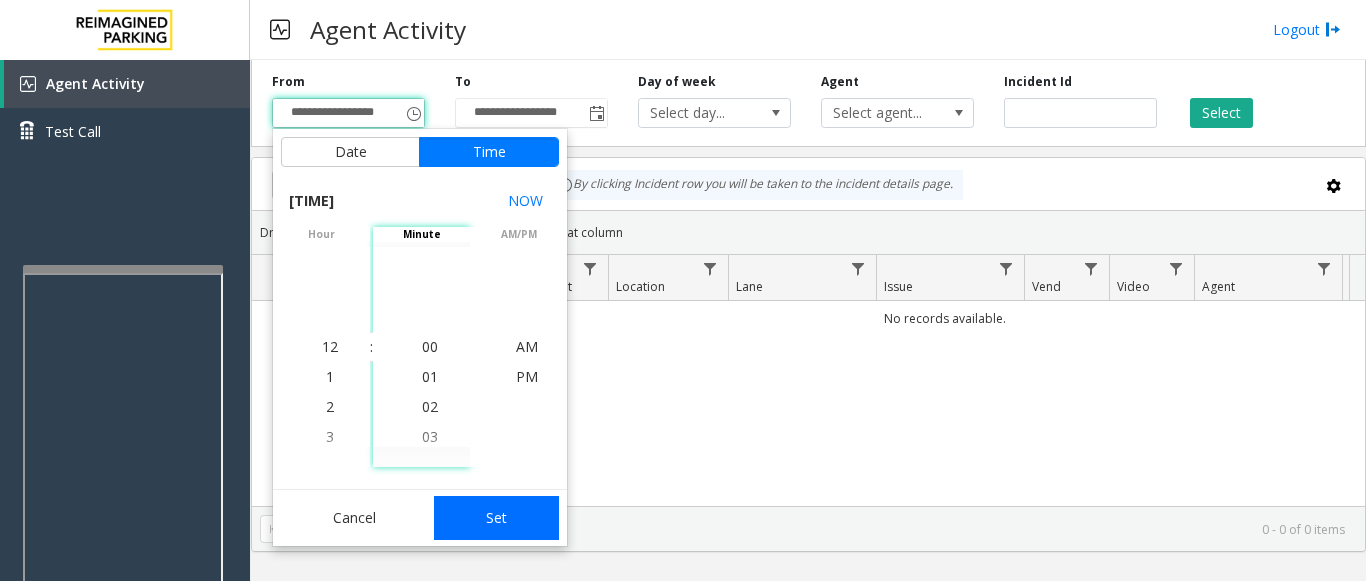 click on "Set" 